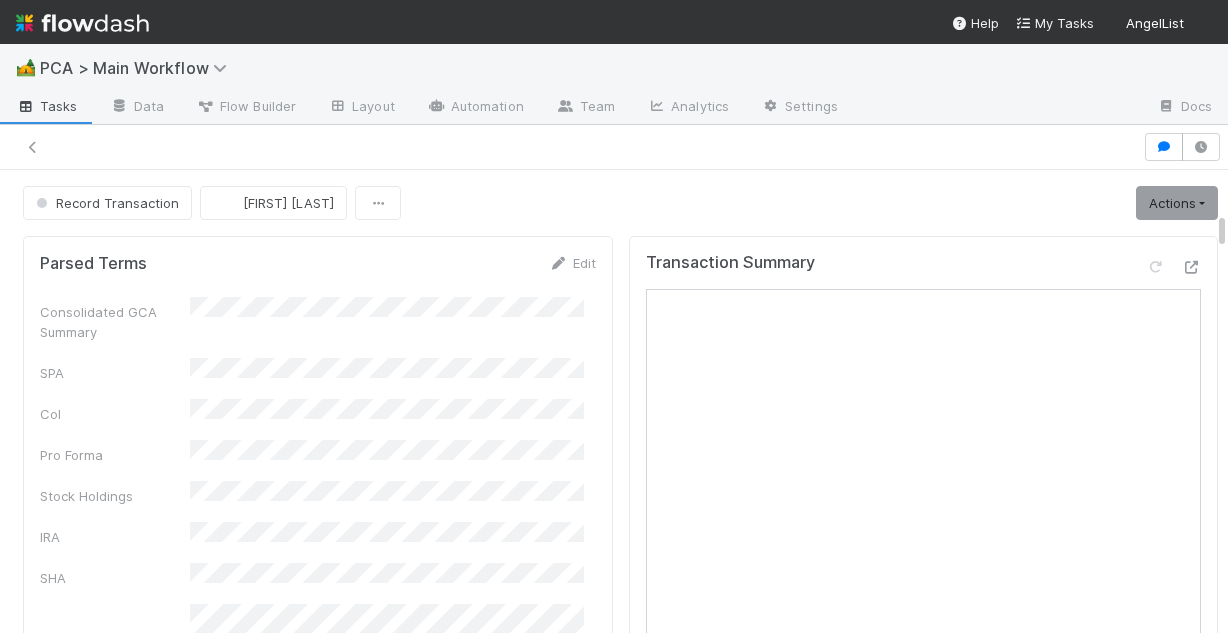 scroll, scrollTop: 0, scrollLeft: 0, axis: both 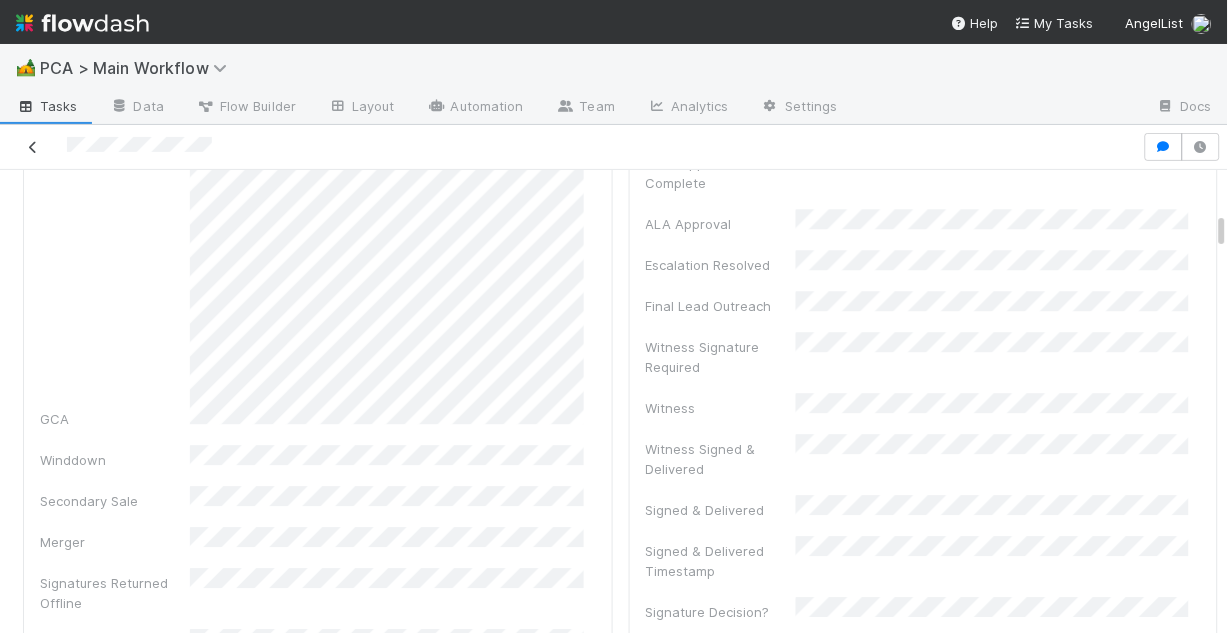 click at bounding box center (33, 147) 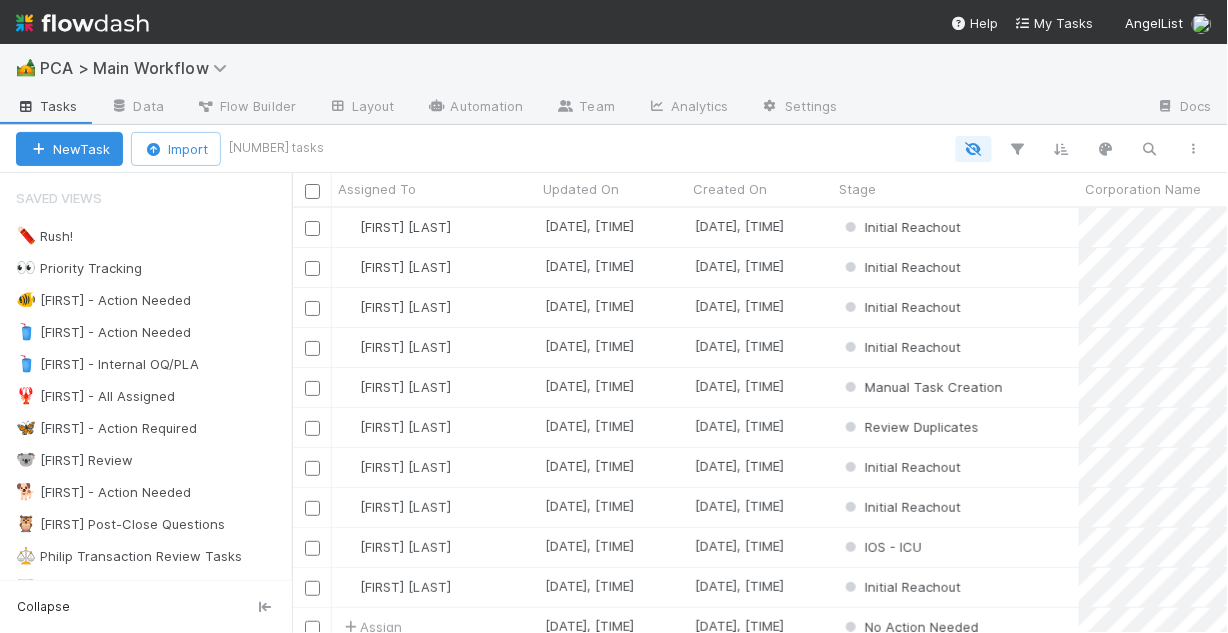 scroll, scrollTop: 13, scrollLeft: 13, axis: both 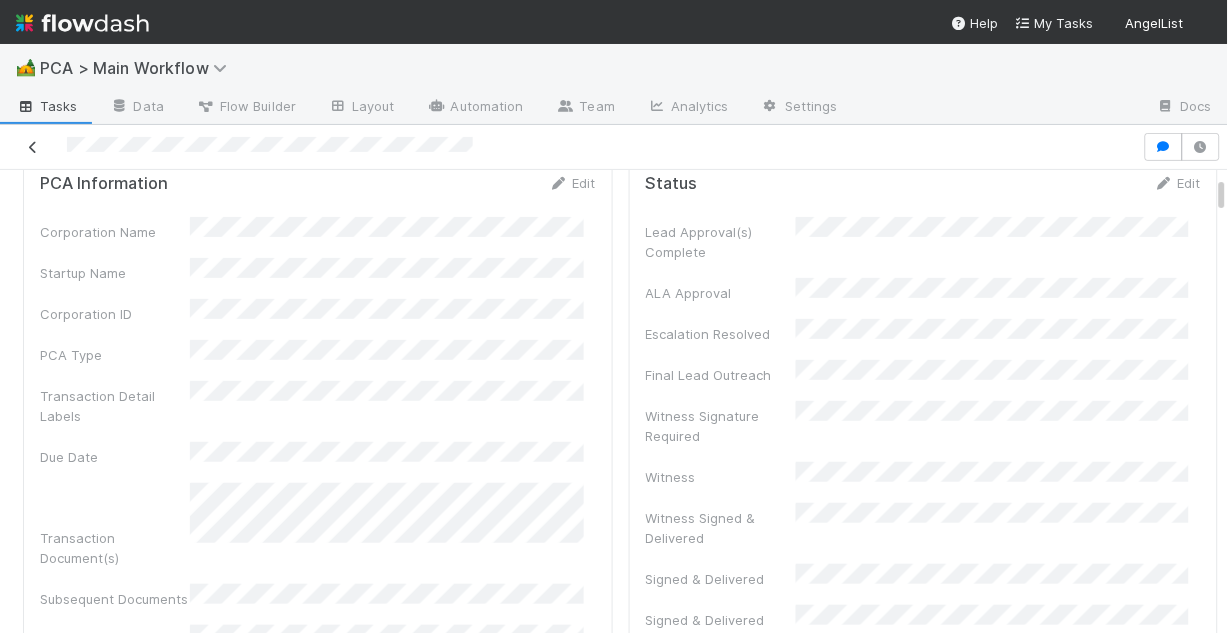 click at bounding box center (33, 147) 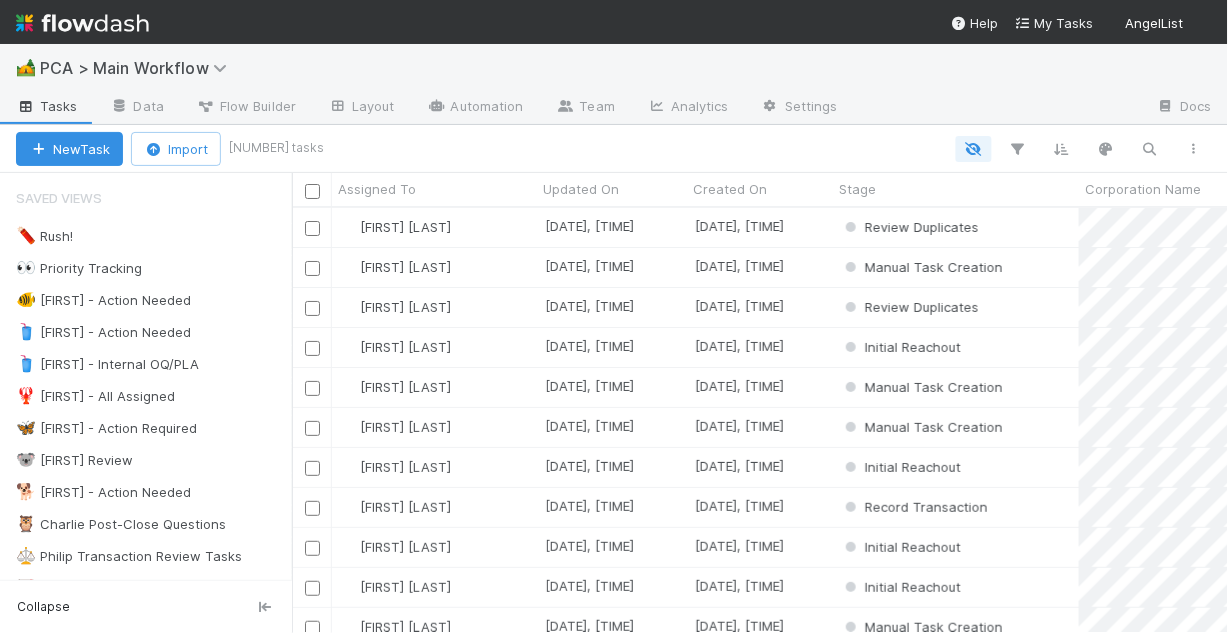 scroll, scrollTop: 13, scrollLeft: 13, axis: both 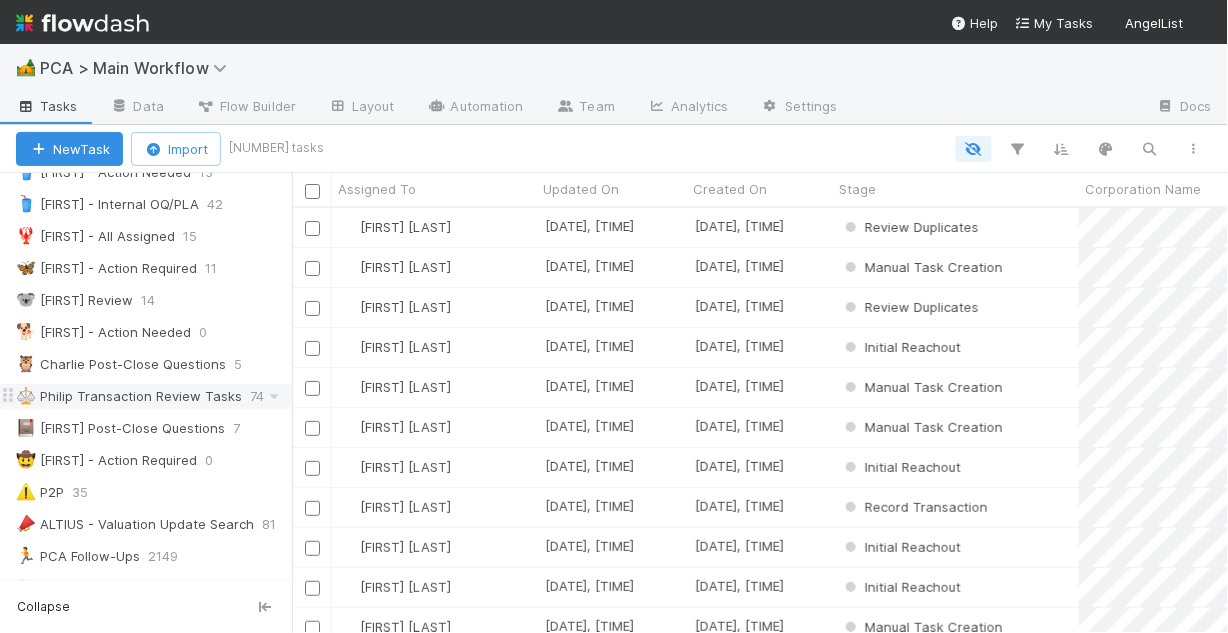 click on "⚖️ Philip Transaction Review Tasks" at bounding box center (129, 396) 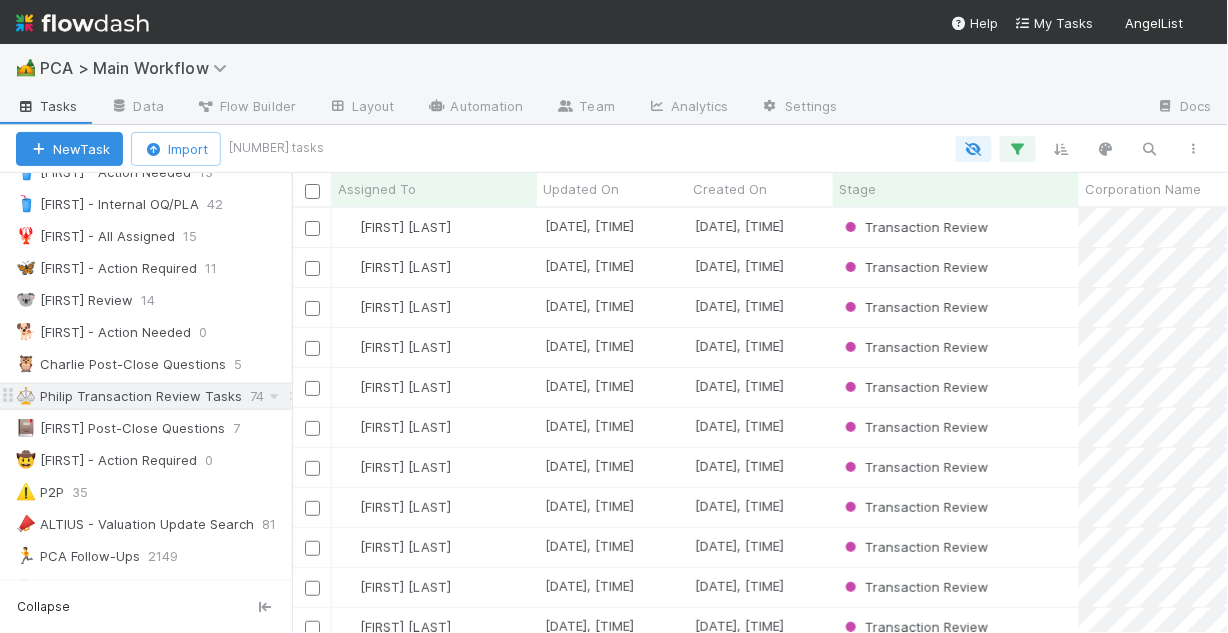 scroll, scrollTop: 13, scrollLeft: 13, axis: both 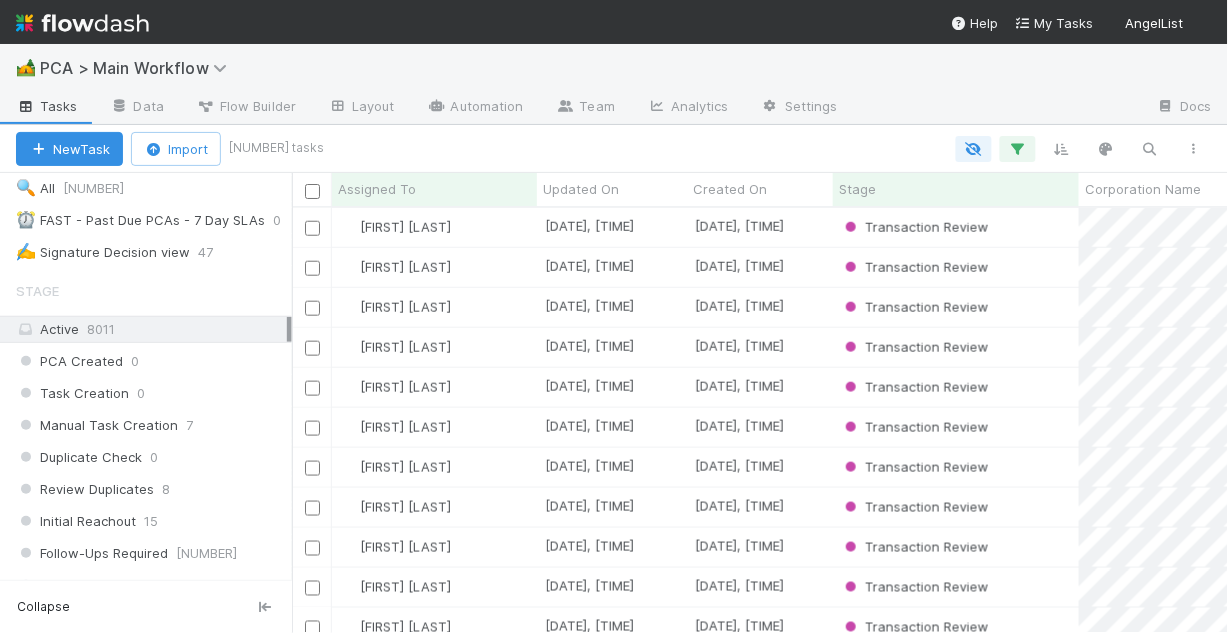 click on "Active [NUMBER]" at bounding box center [151, 329] 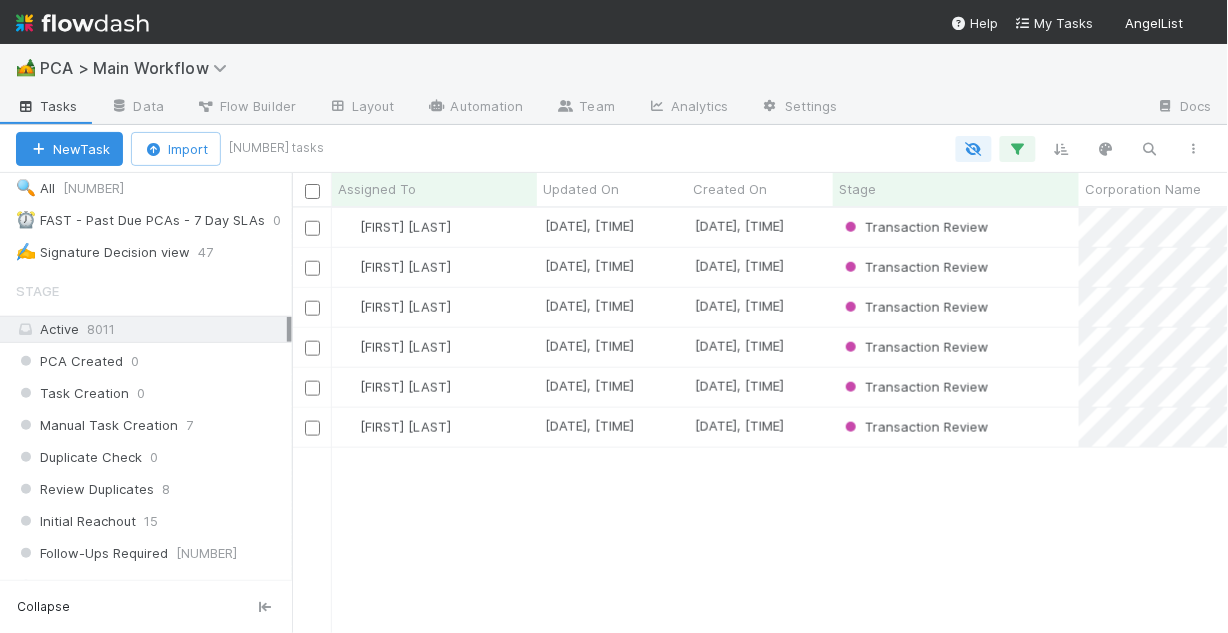 scroll, scrollTop: 160, scrollLeft: 0, axis: vertical 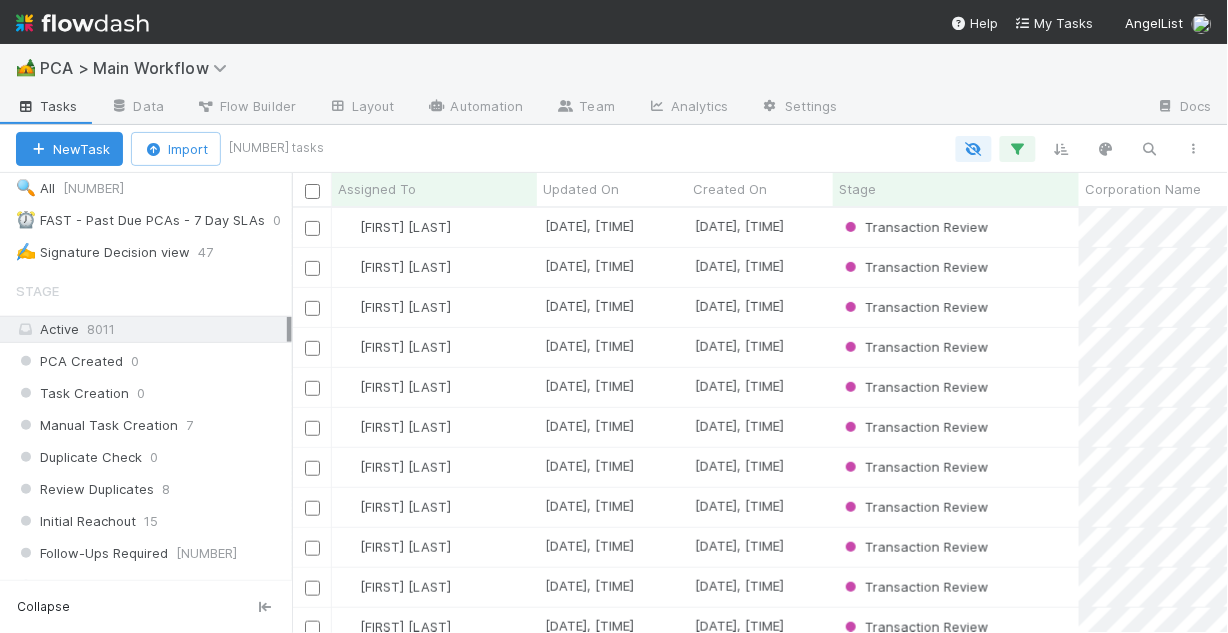 click on "8011" at bounding box center (101, 329) 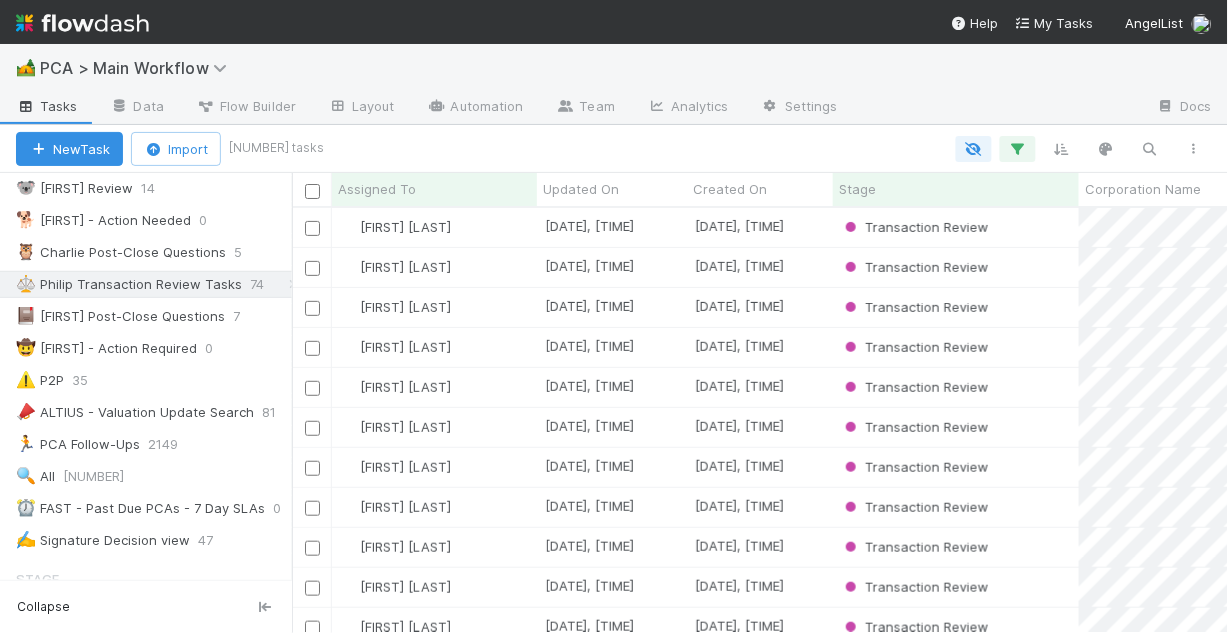 scroll, scrollTop: 240, scrollLeft: 0, axis: vertical 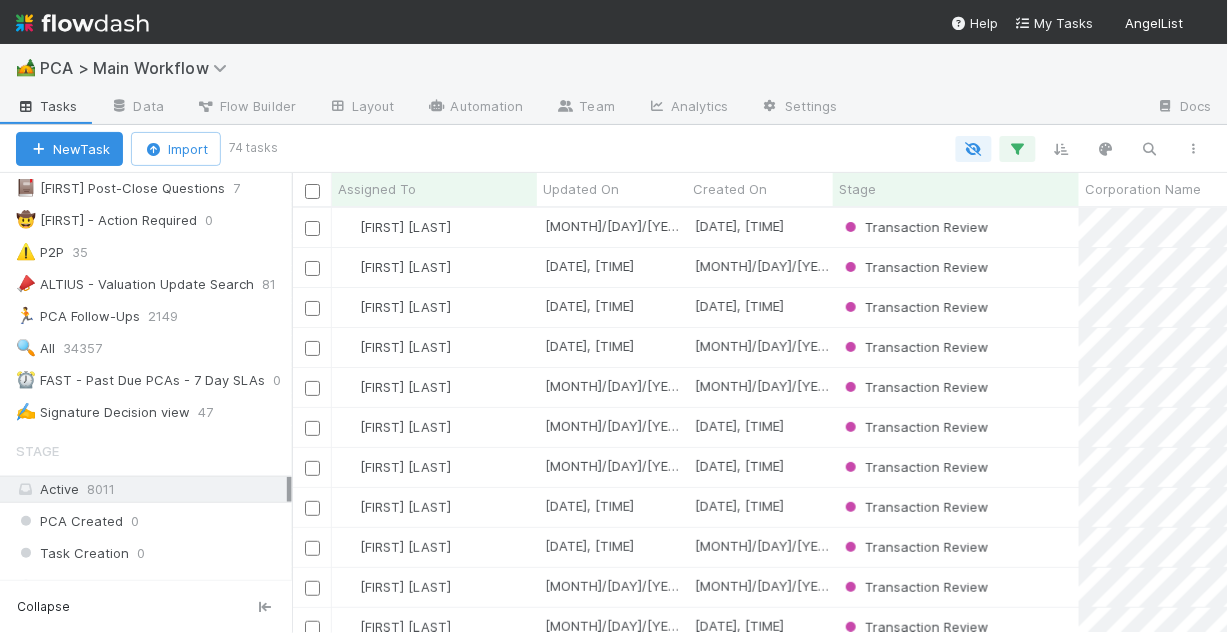click on "8011" at bounding box center (101, 489) 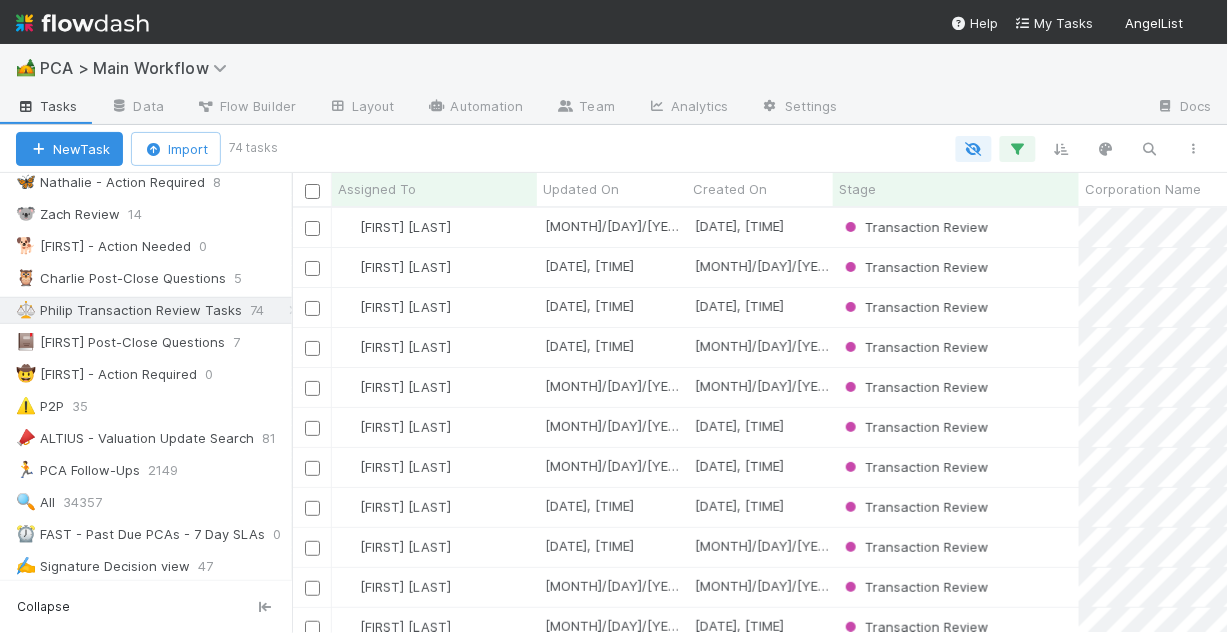 scroll, scrollTop: 320, scrollLeft: 0, axis: vertical 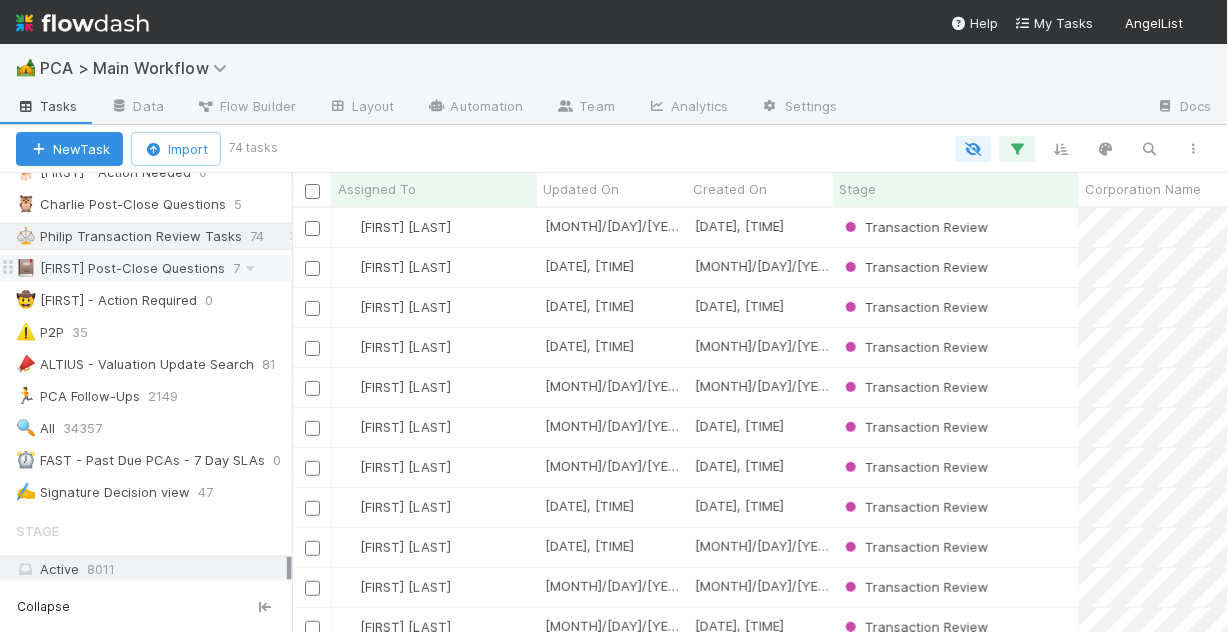 click on "📕 [FIRST] Post-Close Questions" at bounding box center [120, 268] 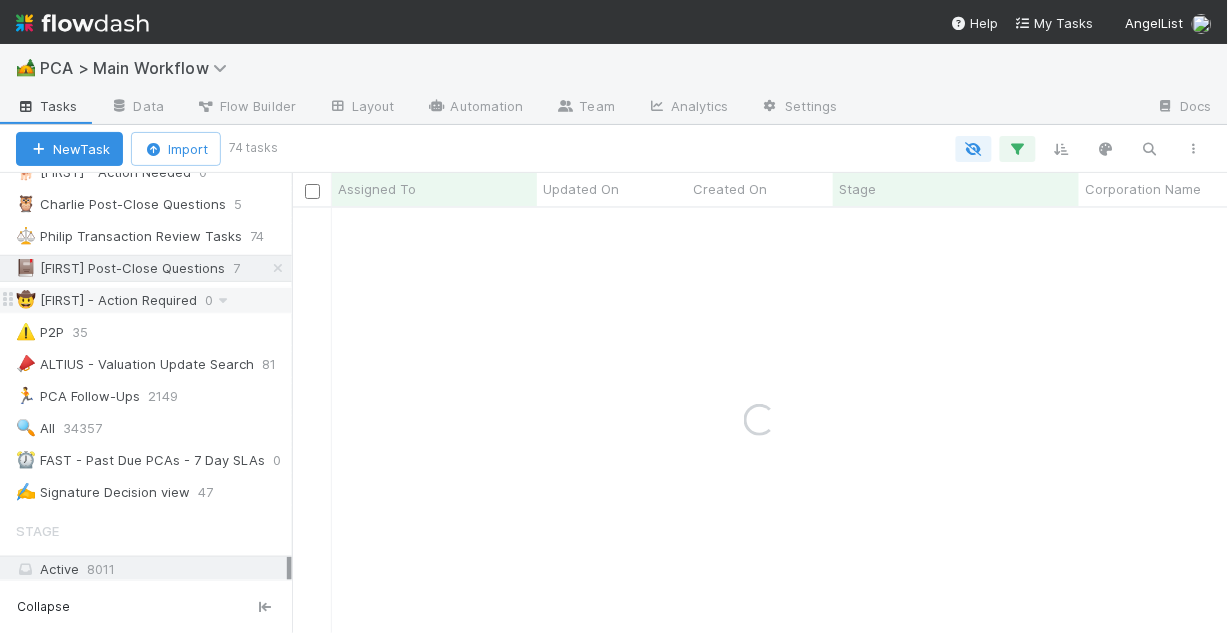 click on "🤠 [FIRST] - Action Required" at bounding box center [106, 300] 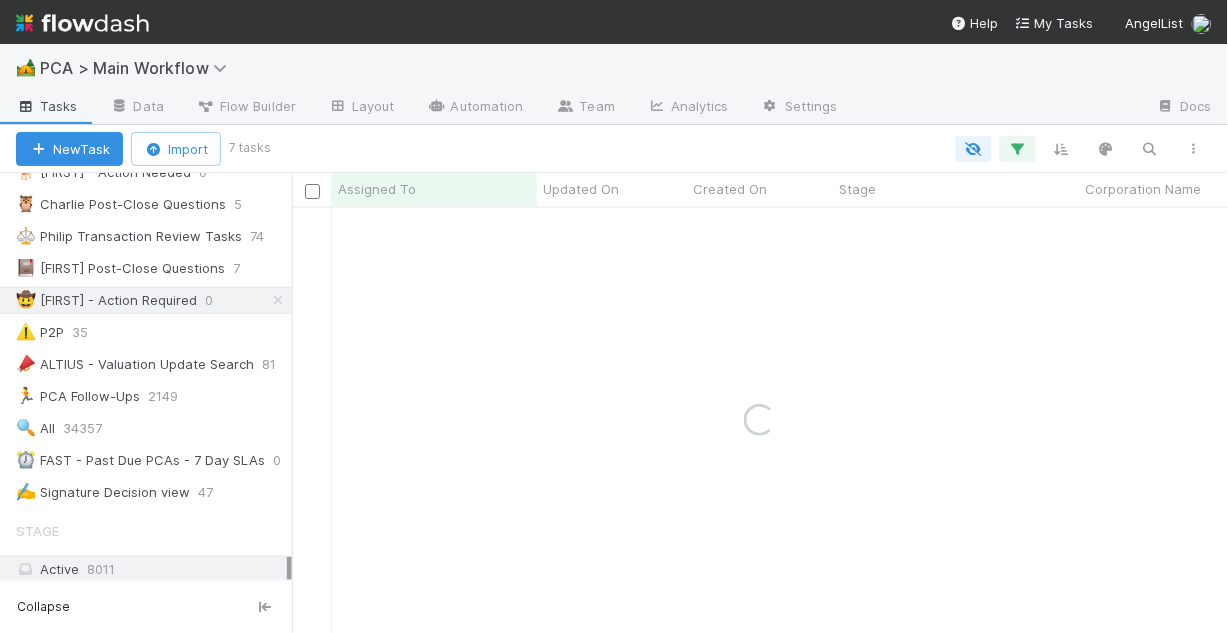 click on "Active [NUMBER]" at bounding box center (151, 569) 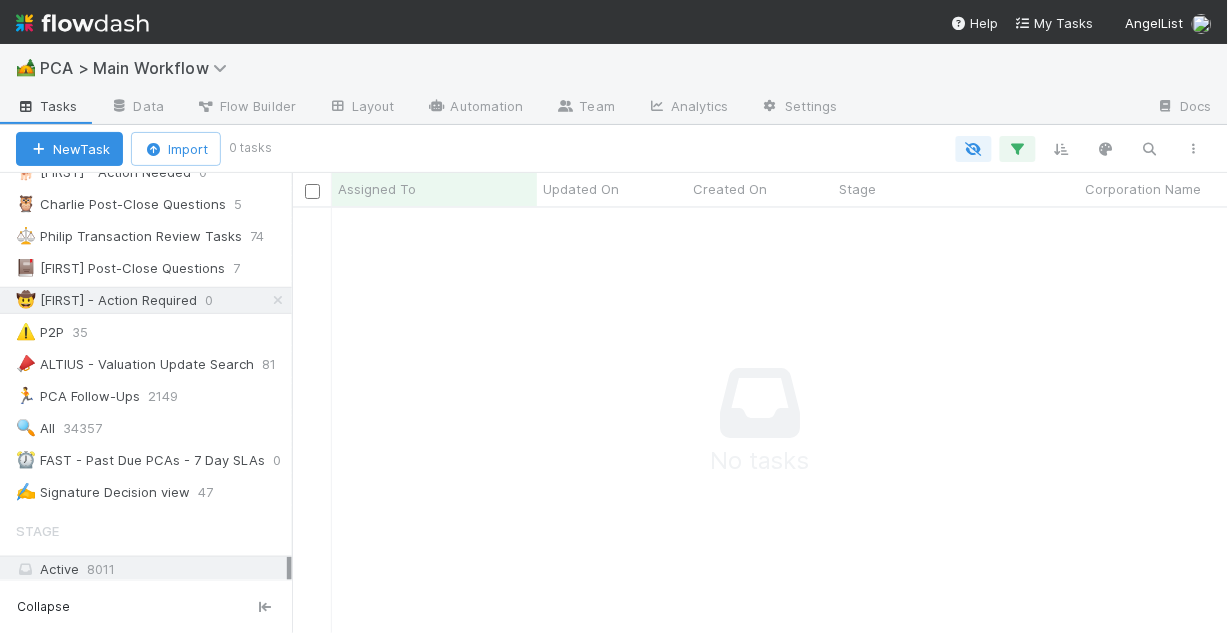 scroll, scrollTop: 12, scrollLeft: 13, axis: both 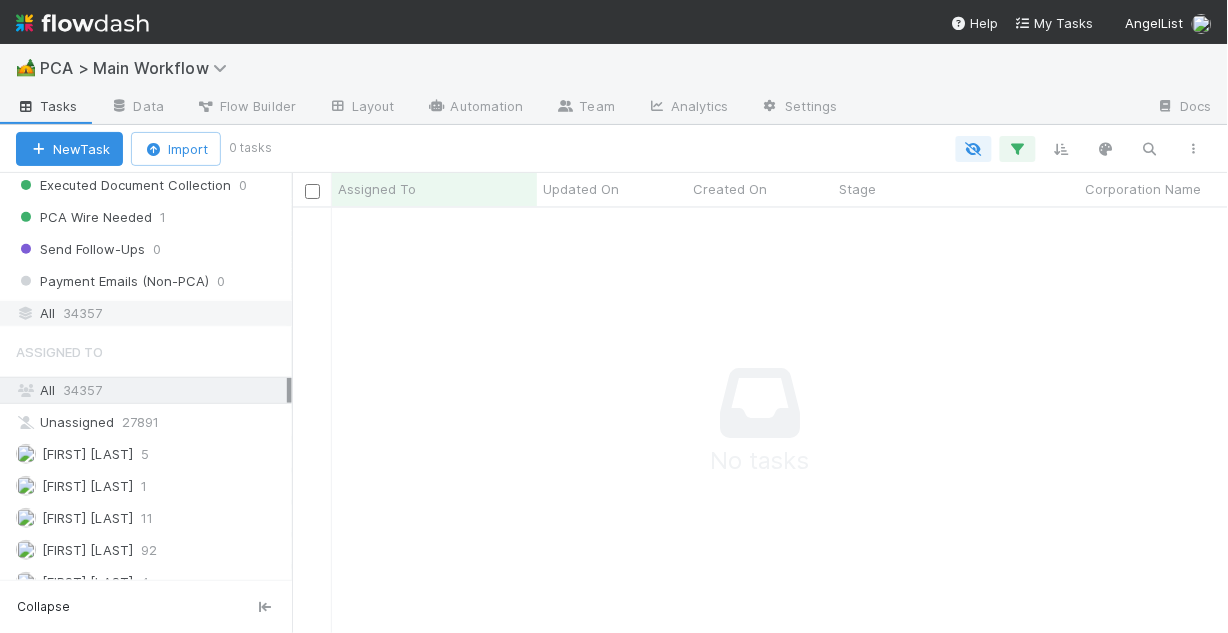 click on "34357" at bounding box center (82, 313) 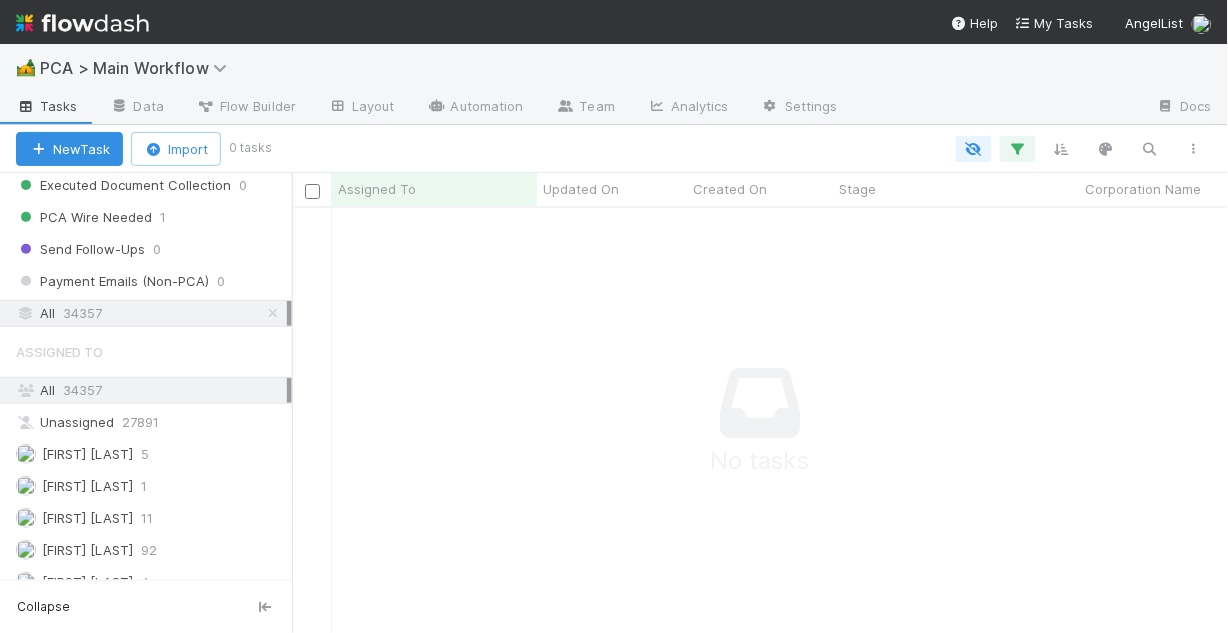 scroll, scrollTop: 12, scrollLeft: 13, axis: both 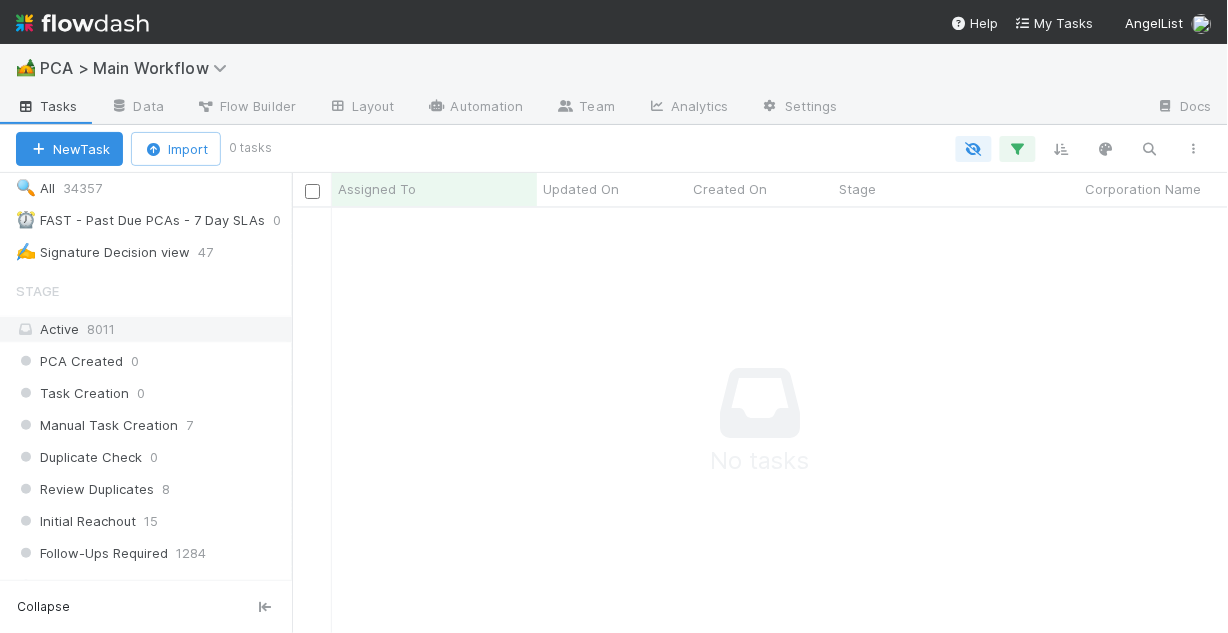 click on "8011" at bounding box center (101, 329) 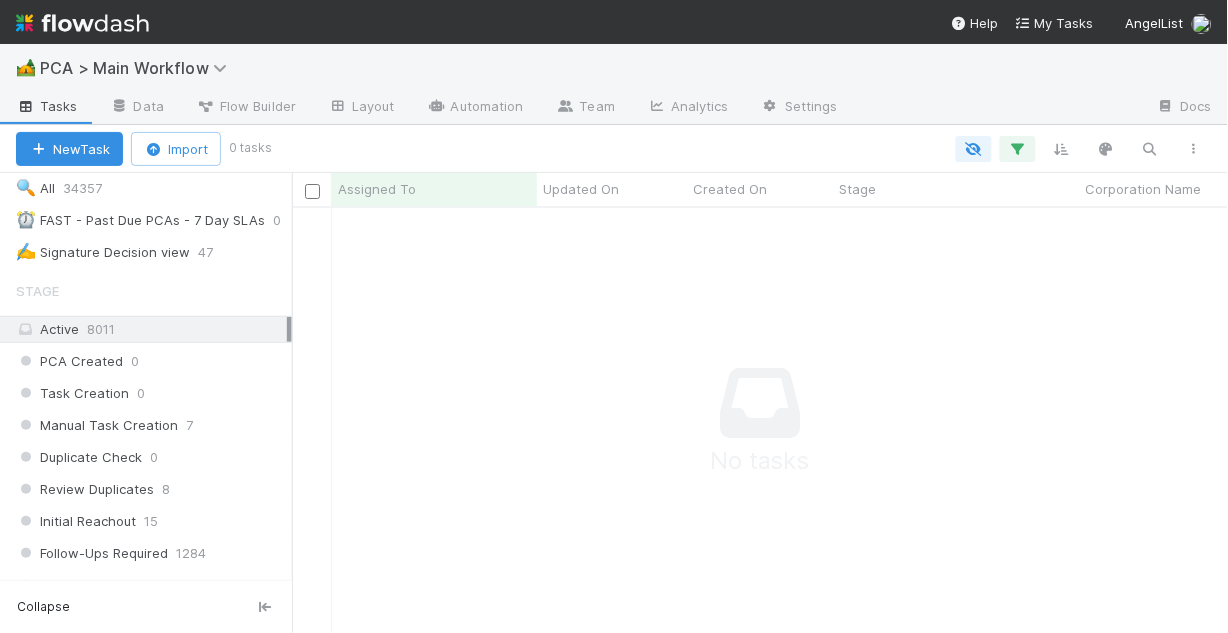 scroll, scrollTop: 12, scrollLeft: 13, axis: both 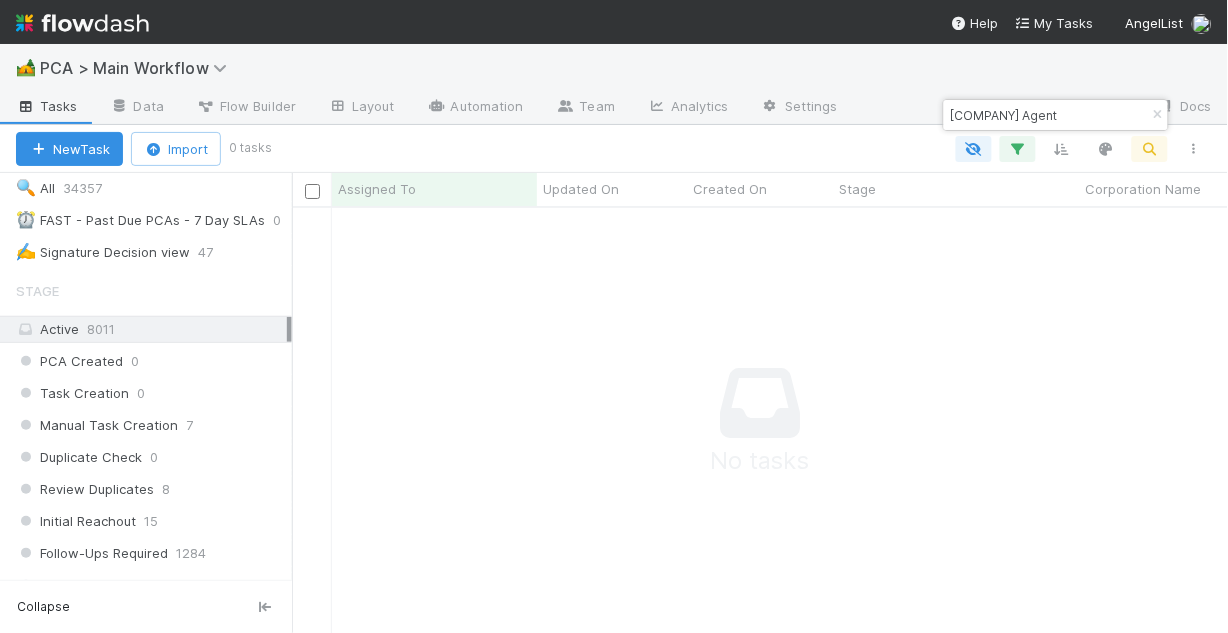 drag, startPoint x: 1035, startPoint y: 111, endPoint x: 992, endPoint y: 118, distance: 43.56604 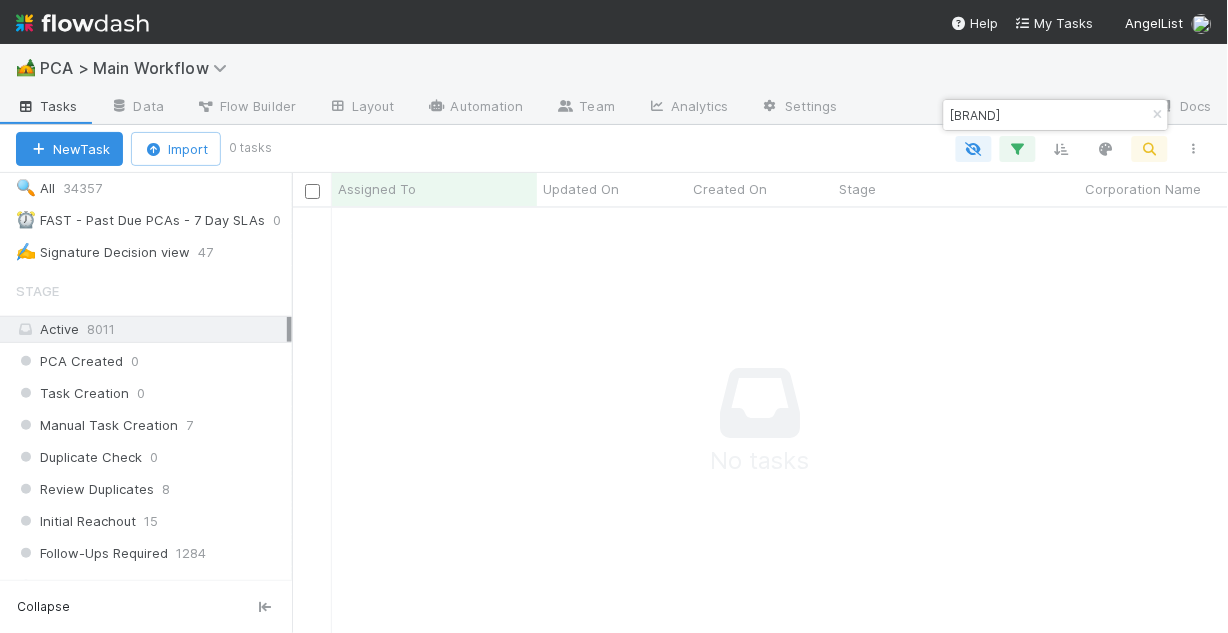 scroll, scrollTop: 12, scrollLeft: 13, axis: both 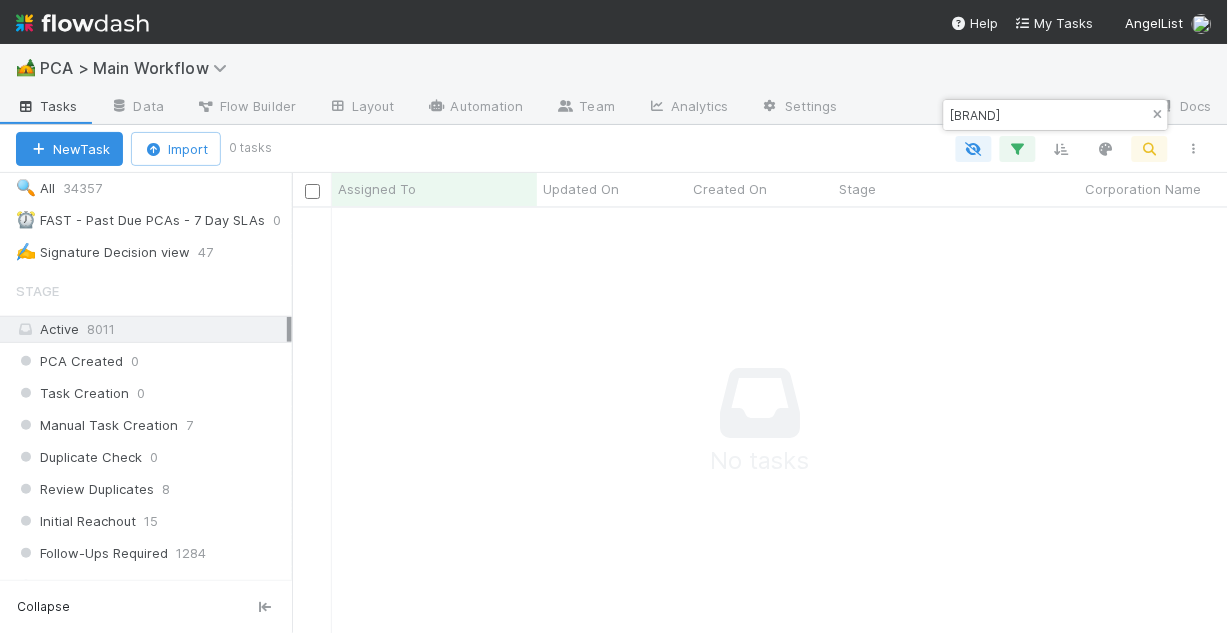 paste on "[COMPANY]," 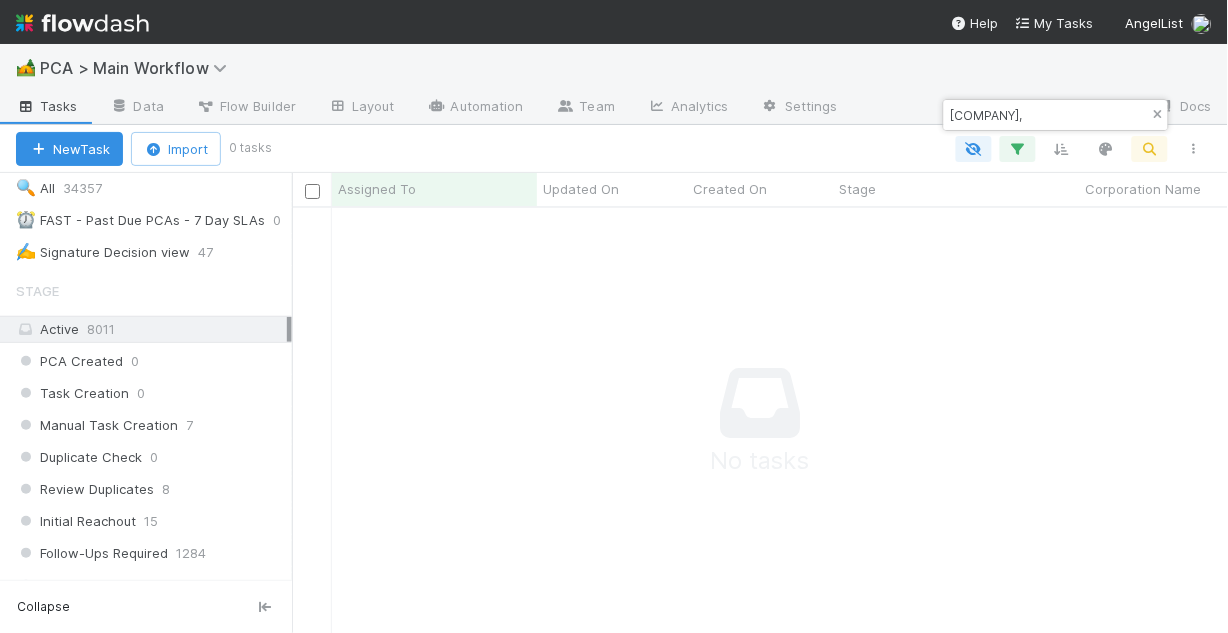 type on "[COMPANY]," 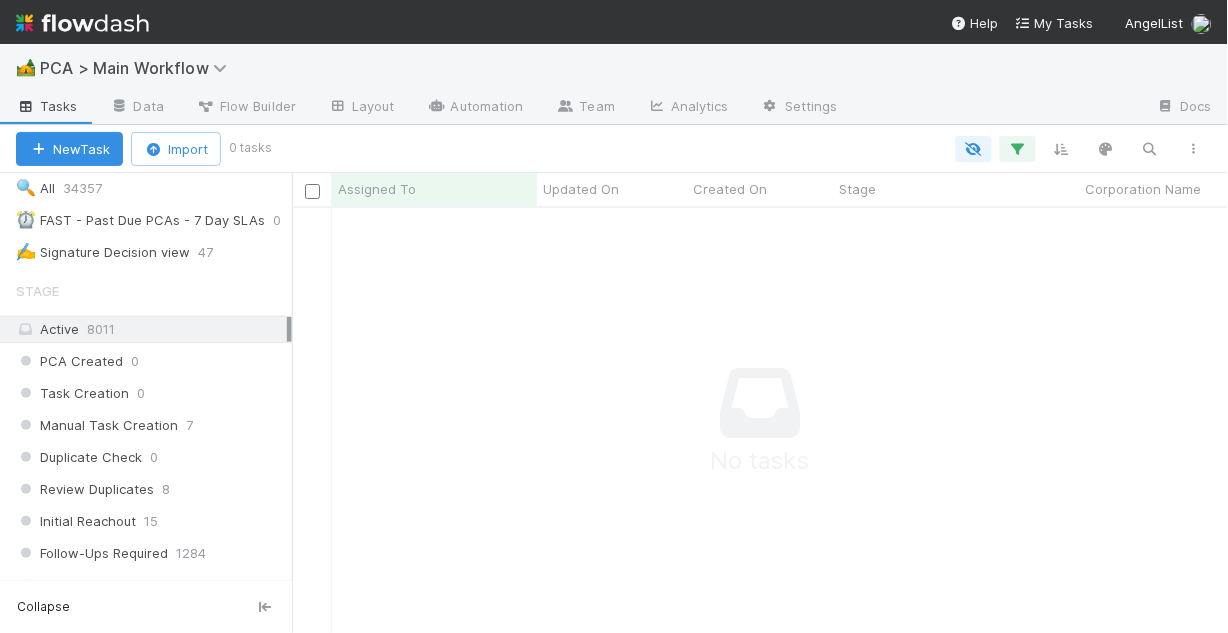 scroll, scrollTop: 12, scrollLeft: 13, axis: both 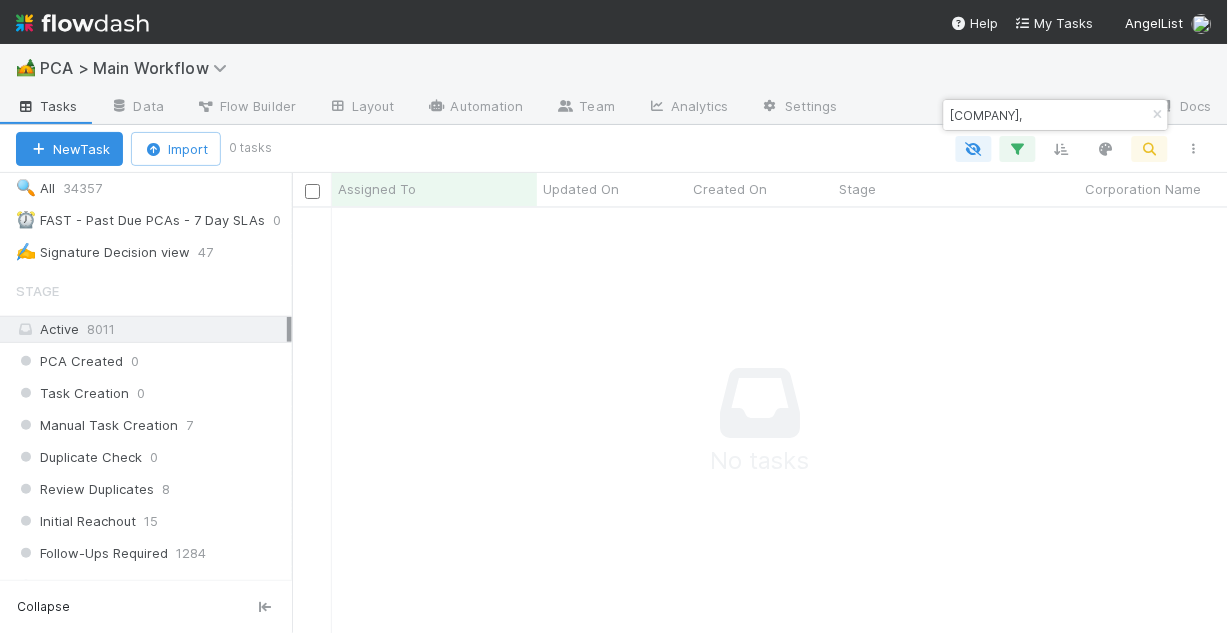 click on "[COMPANY]," at bounding box center [1047, 115] 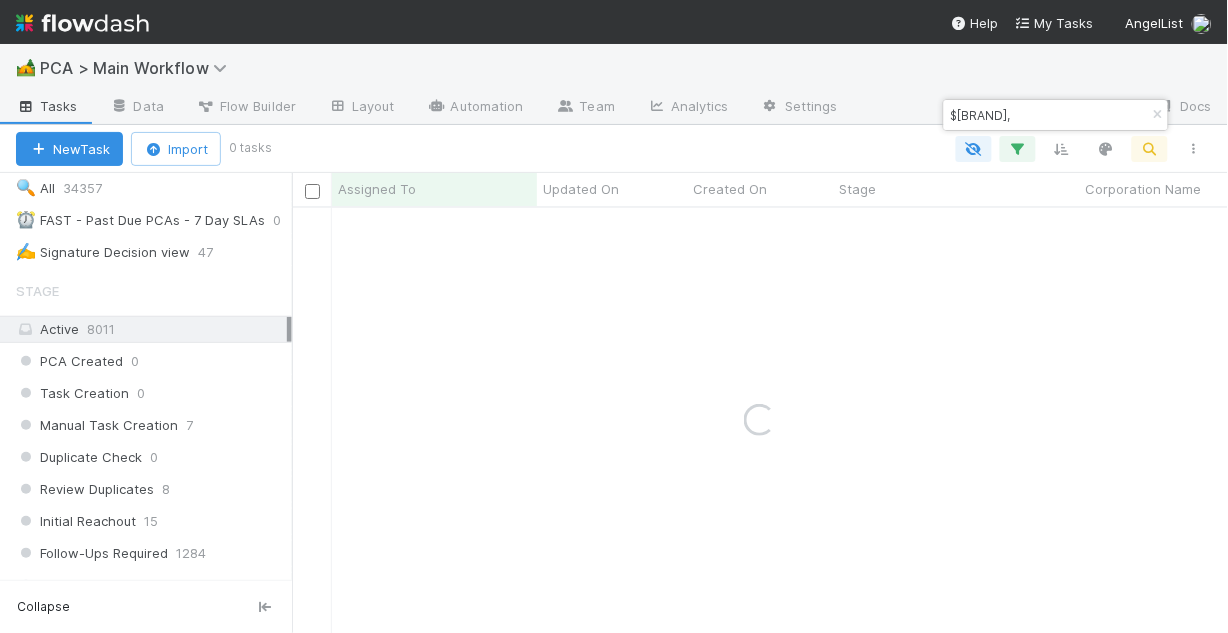 type on "$[BRAND]," 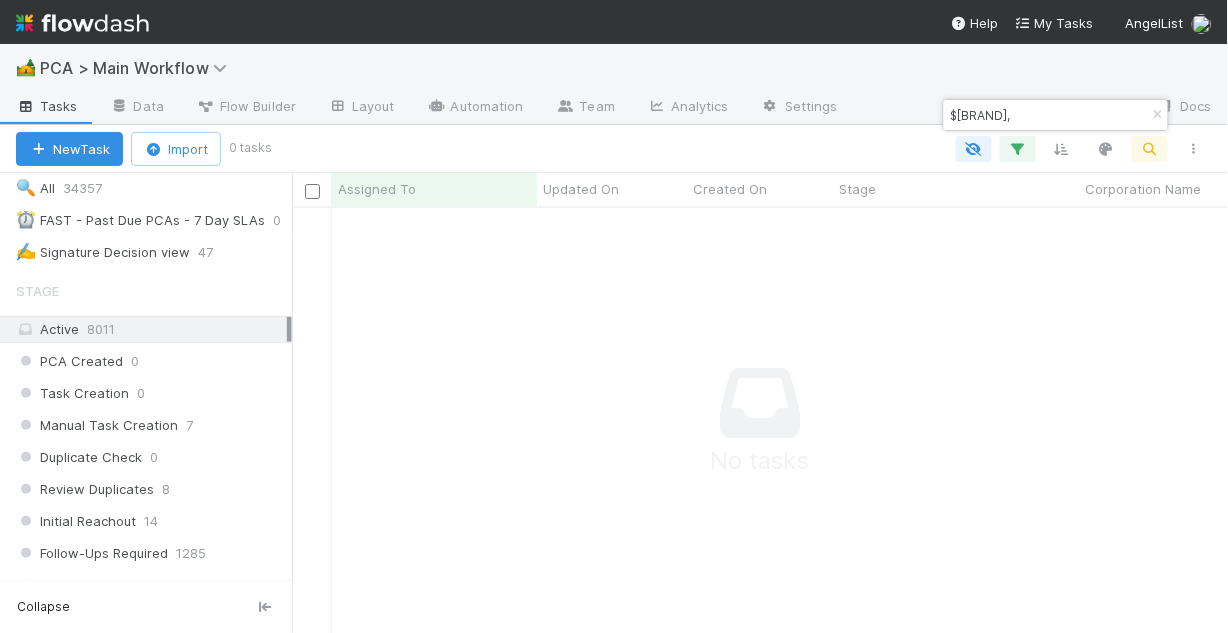 scroll, scrollTop: 12, scrollLeft: 13, axis: both 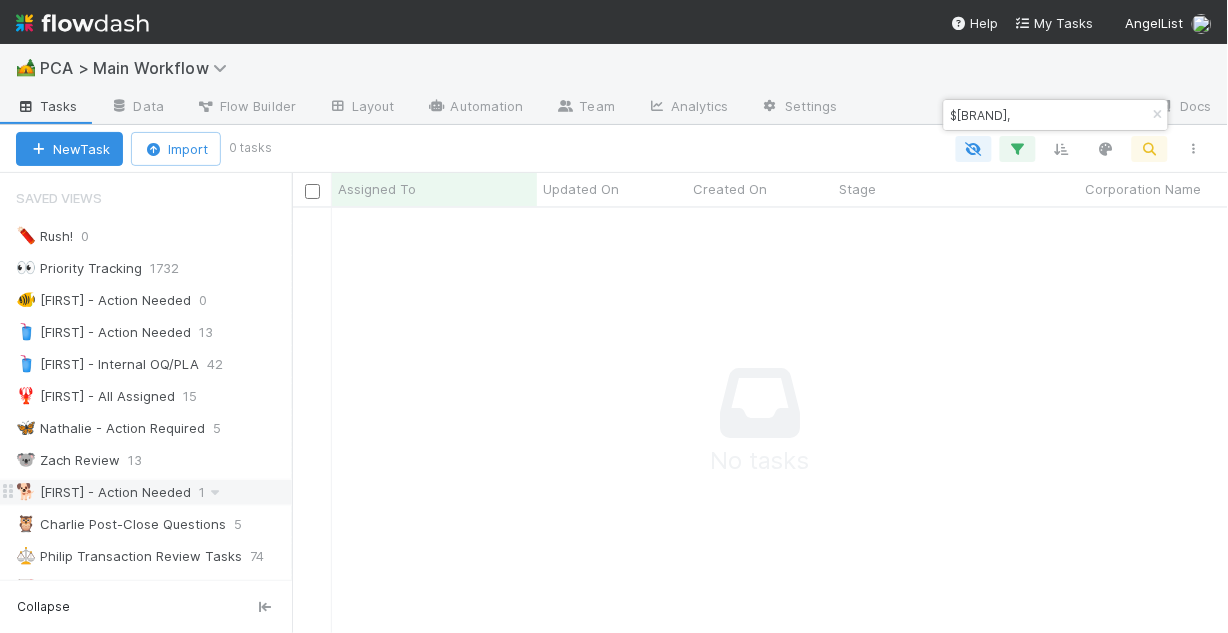 click on "🐕 [NAME] - Action Needed" at bounding box center [103, 492] 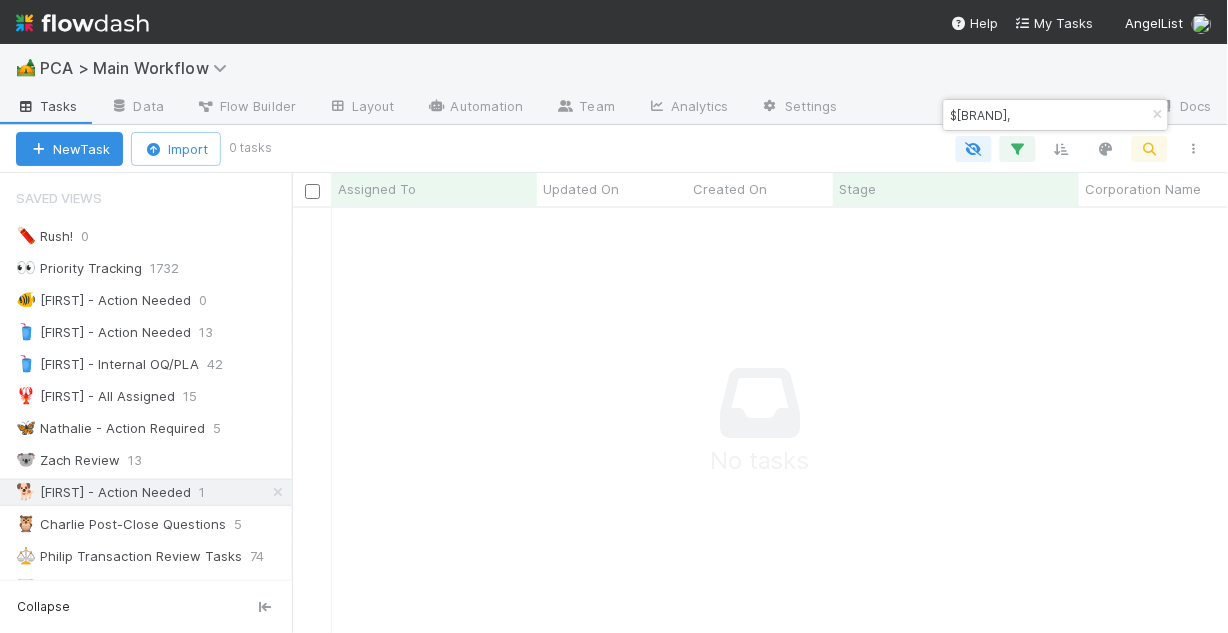 scroll, scrollTop: 12, scrollLeft: 13, axis: both 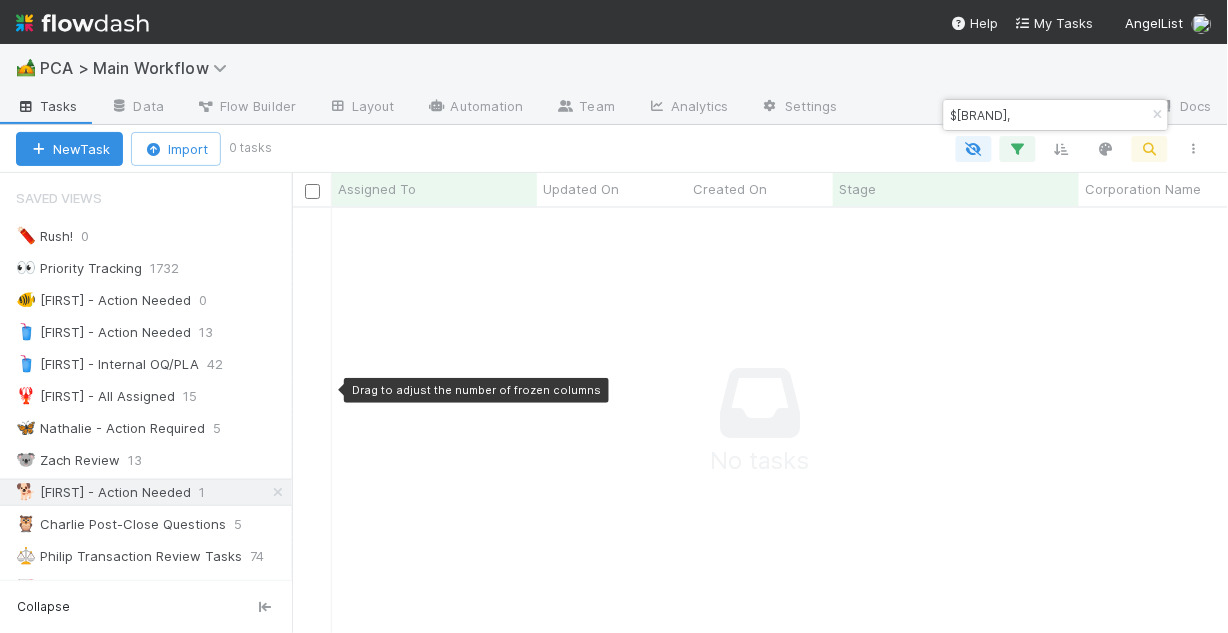 drag, startPoint x: 417, startPoint y: 412, endPoint x: 328, endPoint y: 390, distance: 91.67879 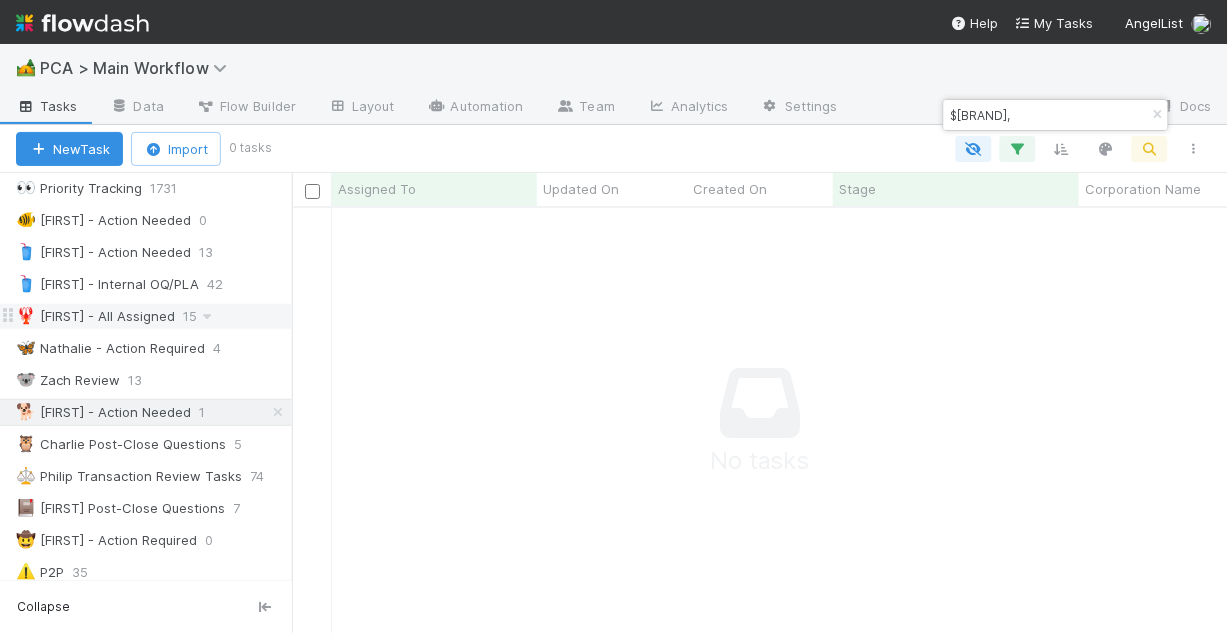scroll, scrollTop: 0, scrollLeft: 0, axis: both 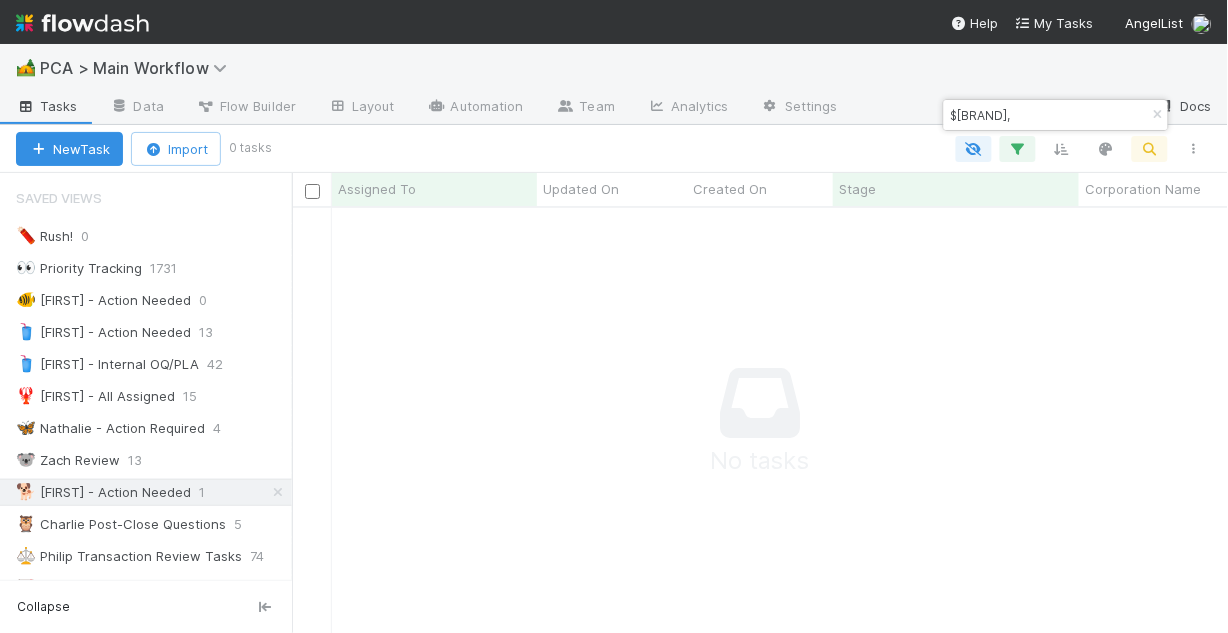click at bounding box center (1158, 115) 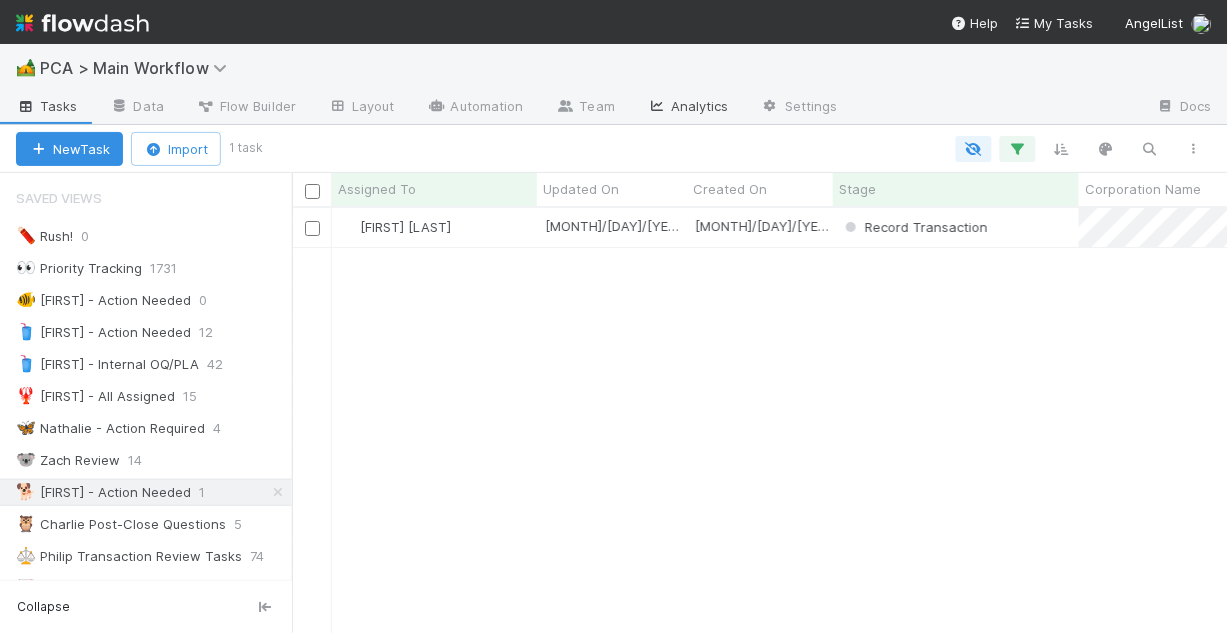 scroll, scrollTop: 13, scrollLeft: 13, axis: both 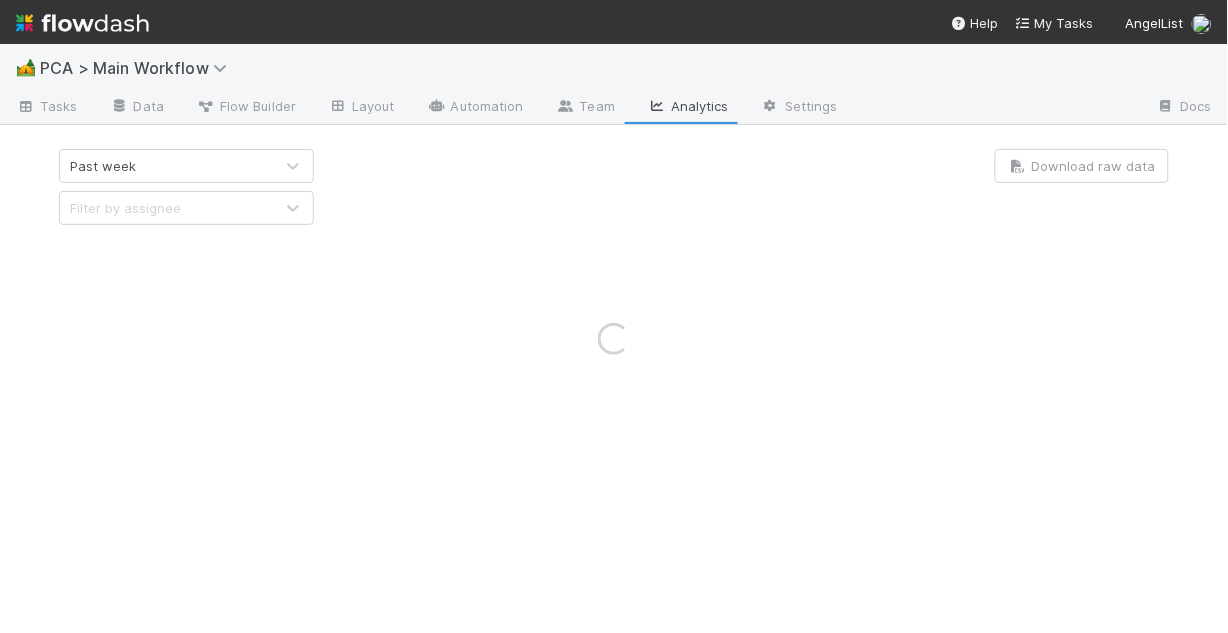 click on "Loading..." at bounding box center [614, 338] 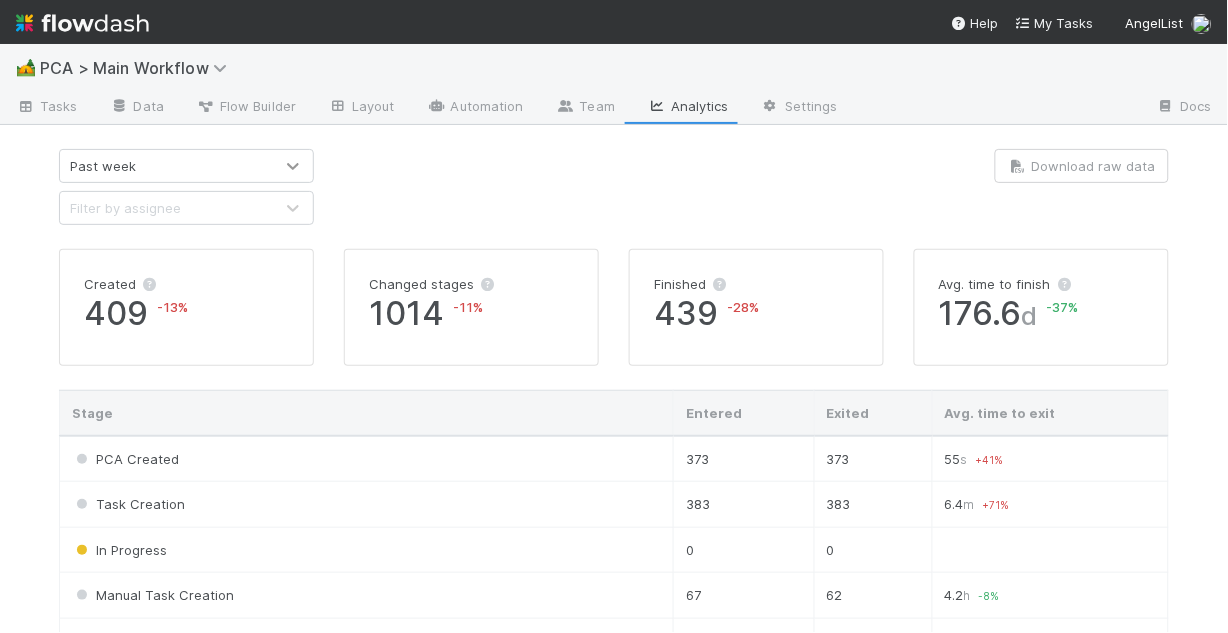 click 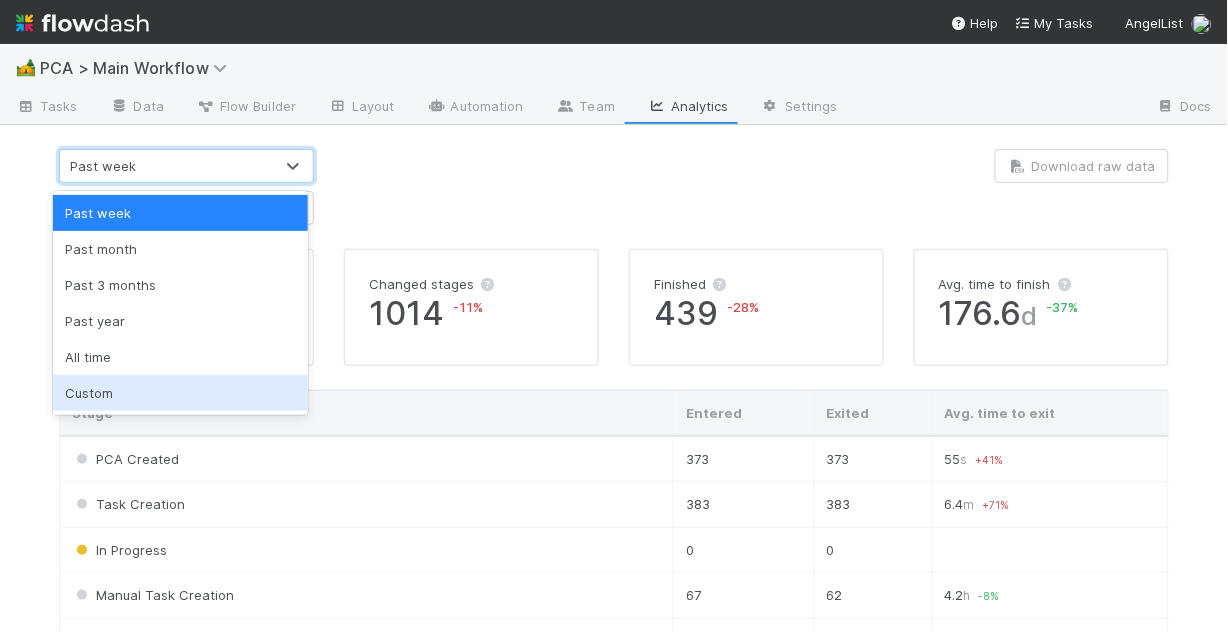 click on "Custom" at bounding box center (180, 393) 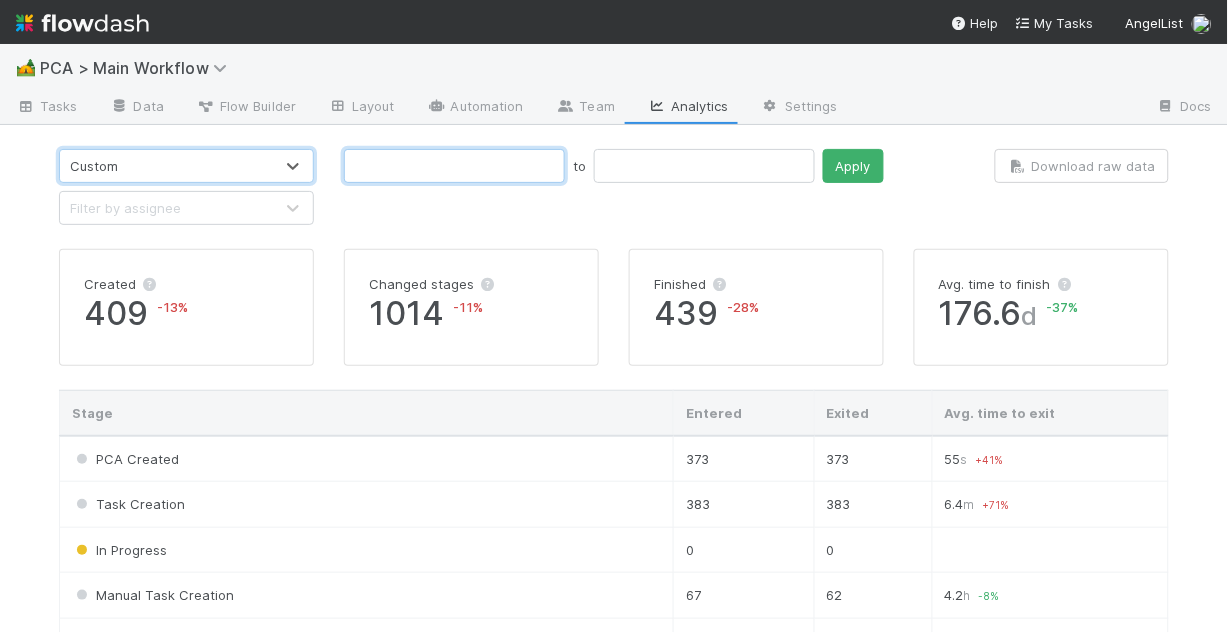 click at bounding box center [454, 166] 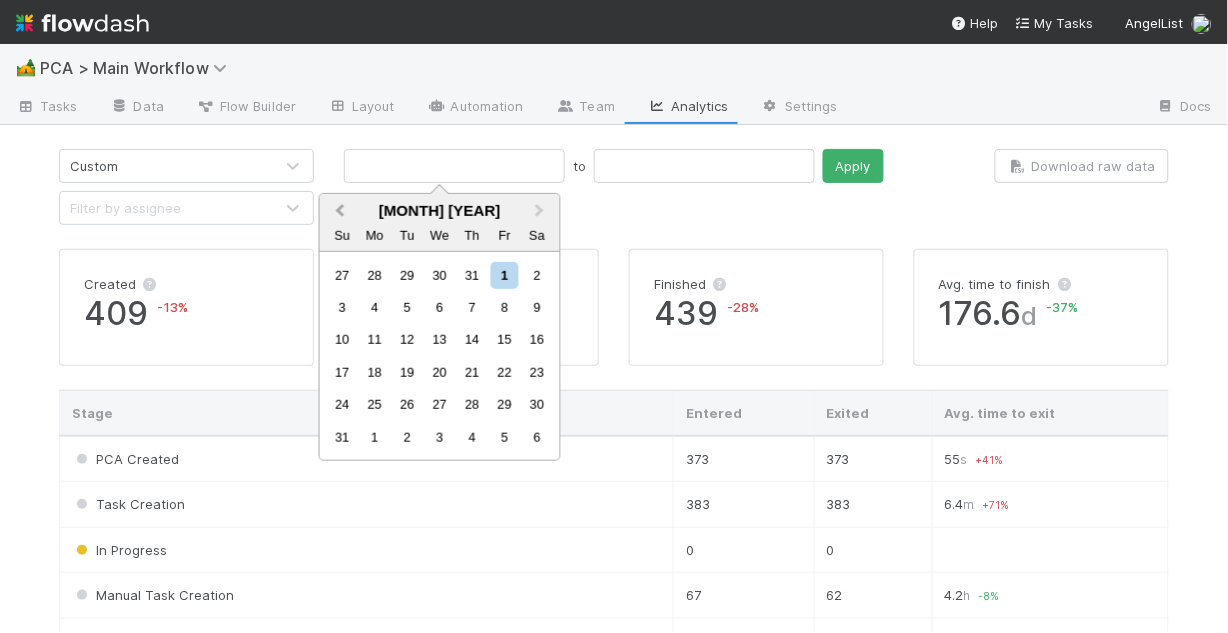 click on "Previous Month" at bounding box center [338, 212] 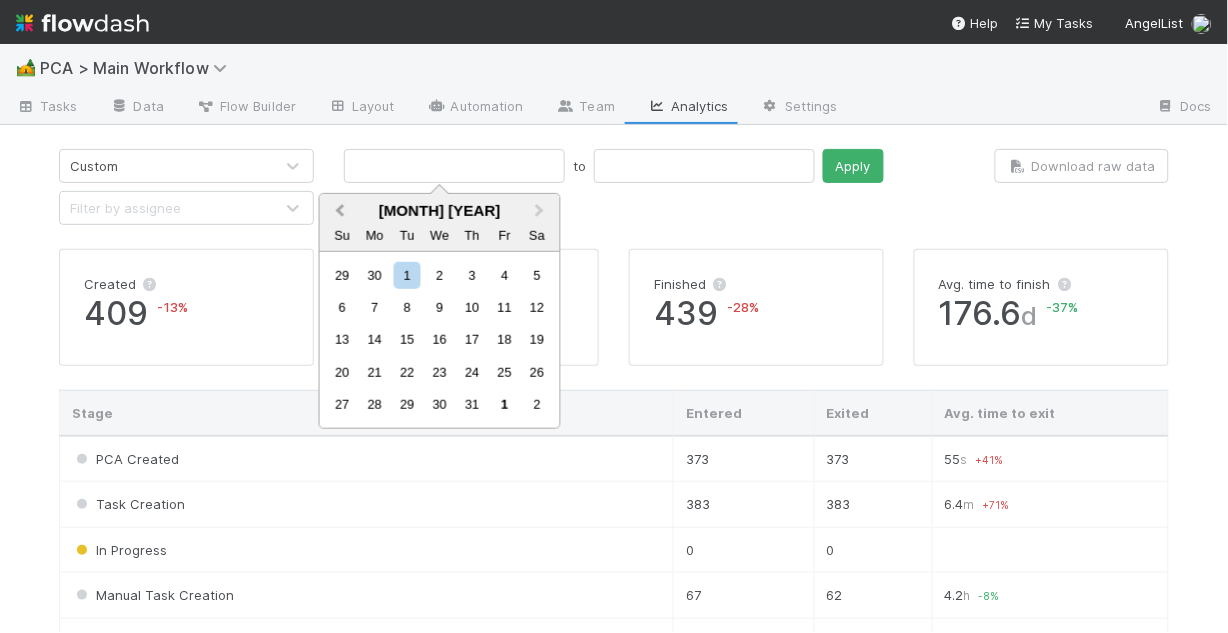 click on "Previous Month" at bounding box center [338, 212] 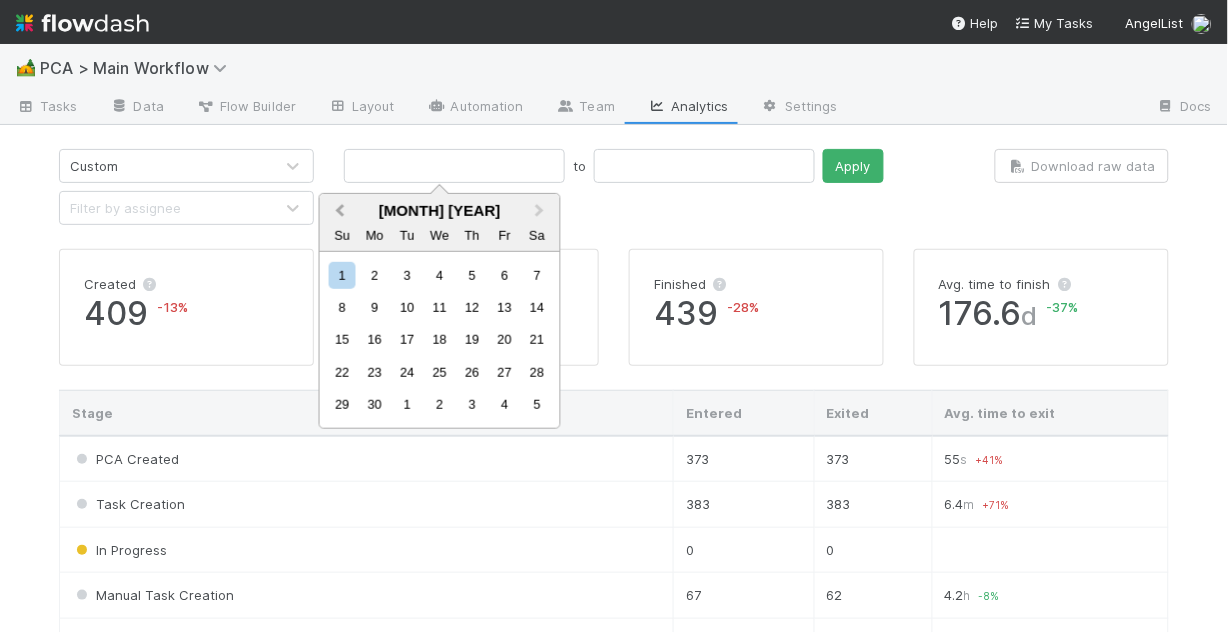 click on "Previous Month" at bounding box center (338, 212) 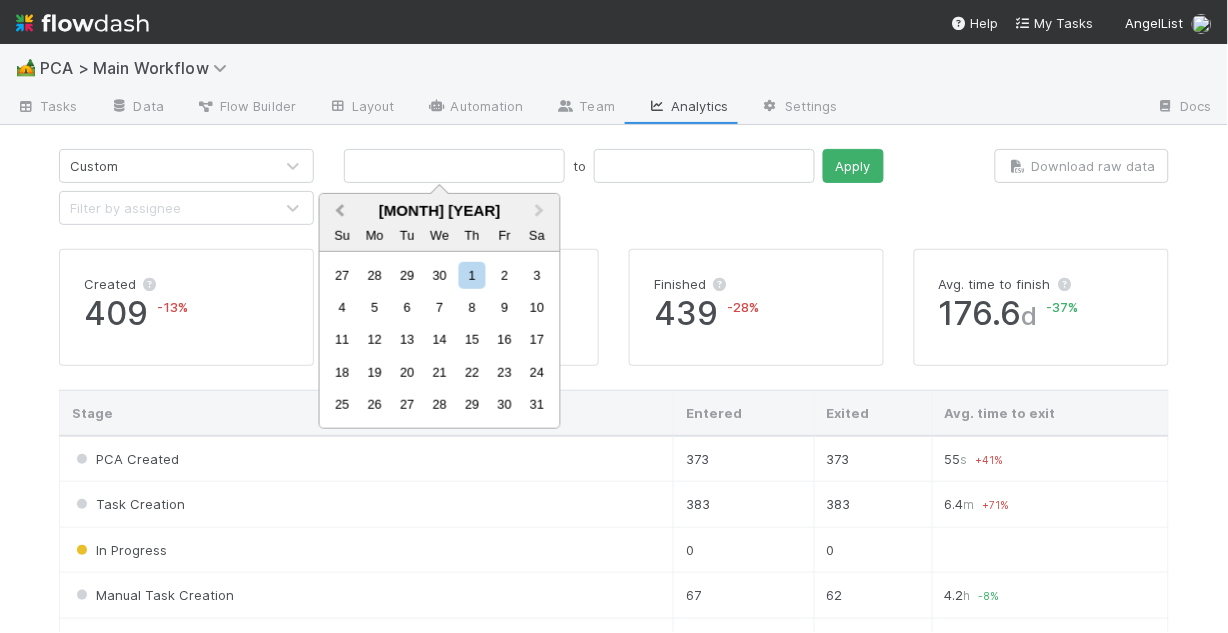 click on "Previous Month" at bounding box center (338, 212) 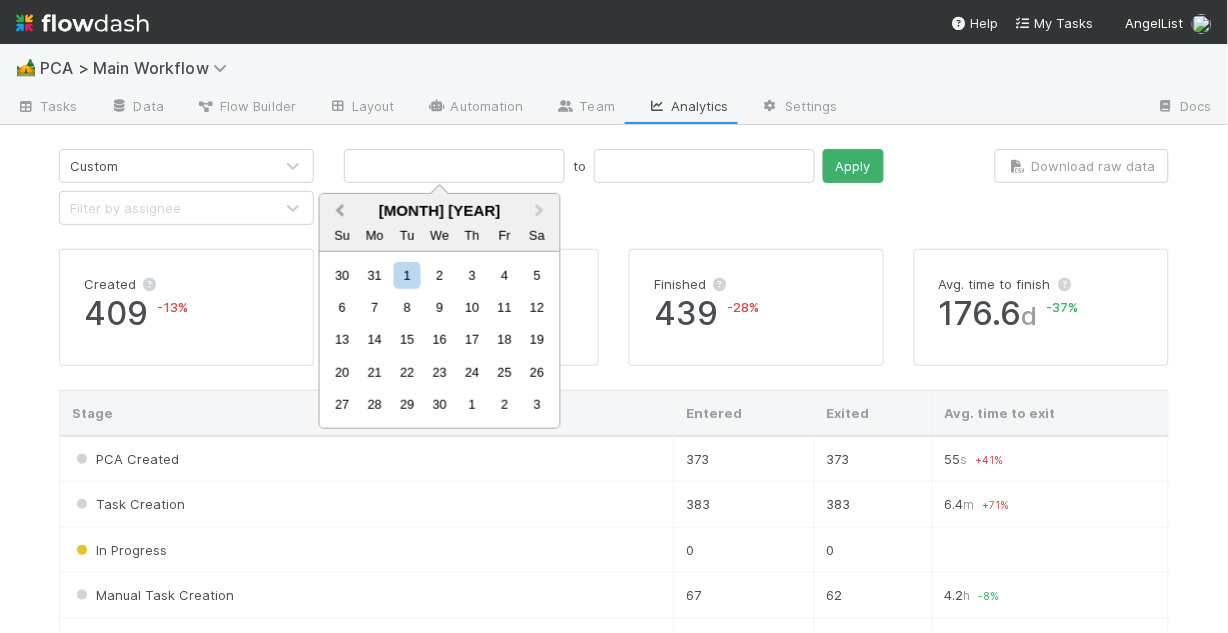 click on "Previous Month" at bounding box center (338, 212) 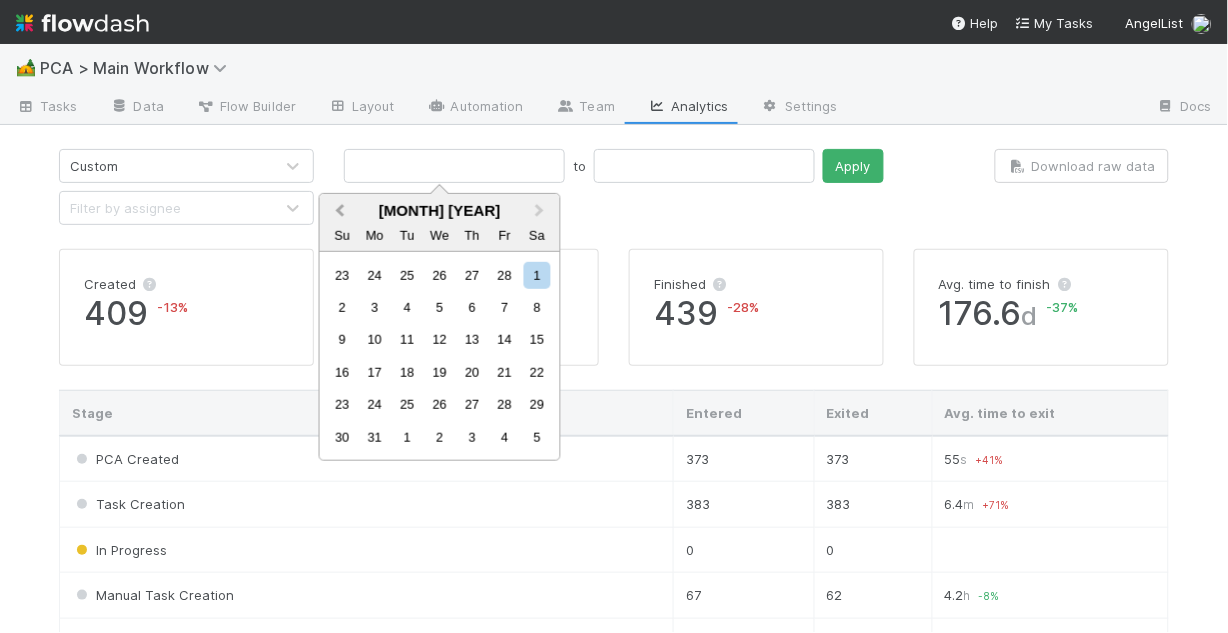 click on "Previous Month" at bounding box center [338, 212] 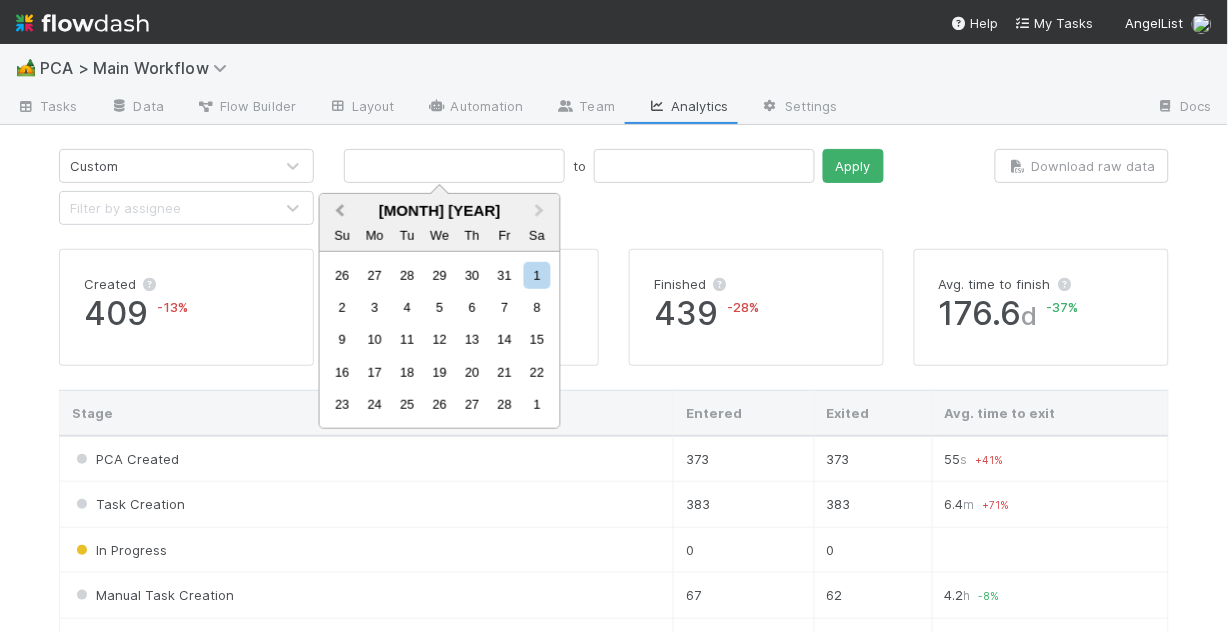 click on "Previous Month" at bounding box center (338, 212) 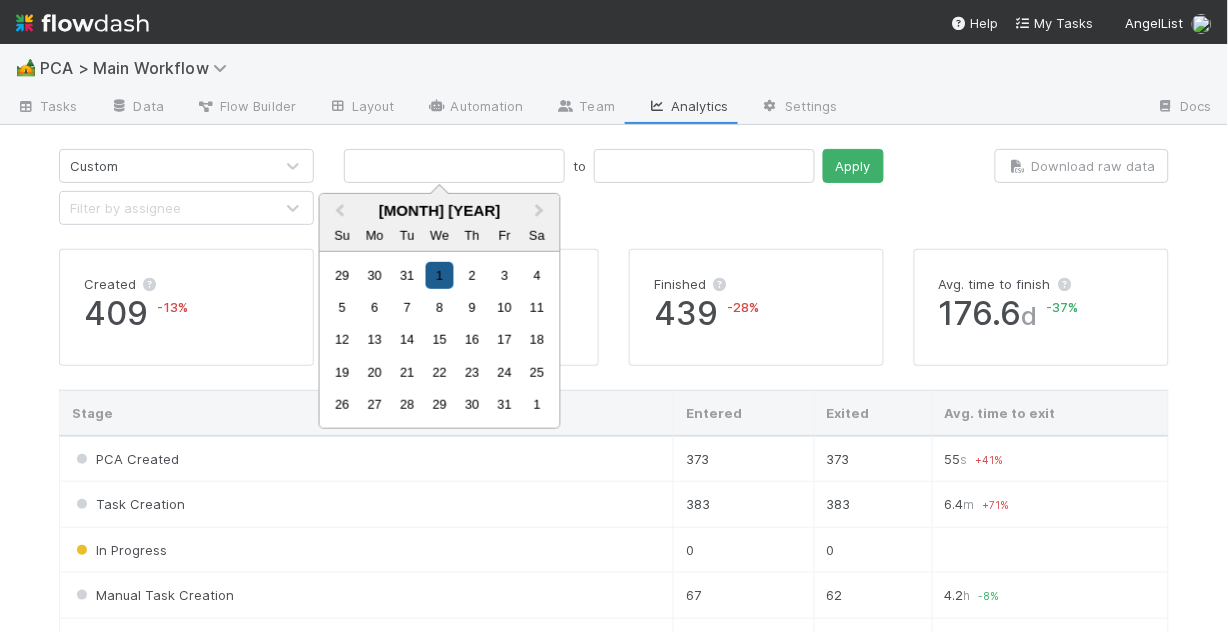 click on "1" at bounding box center [439, 274] 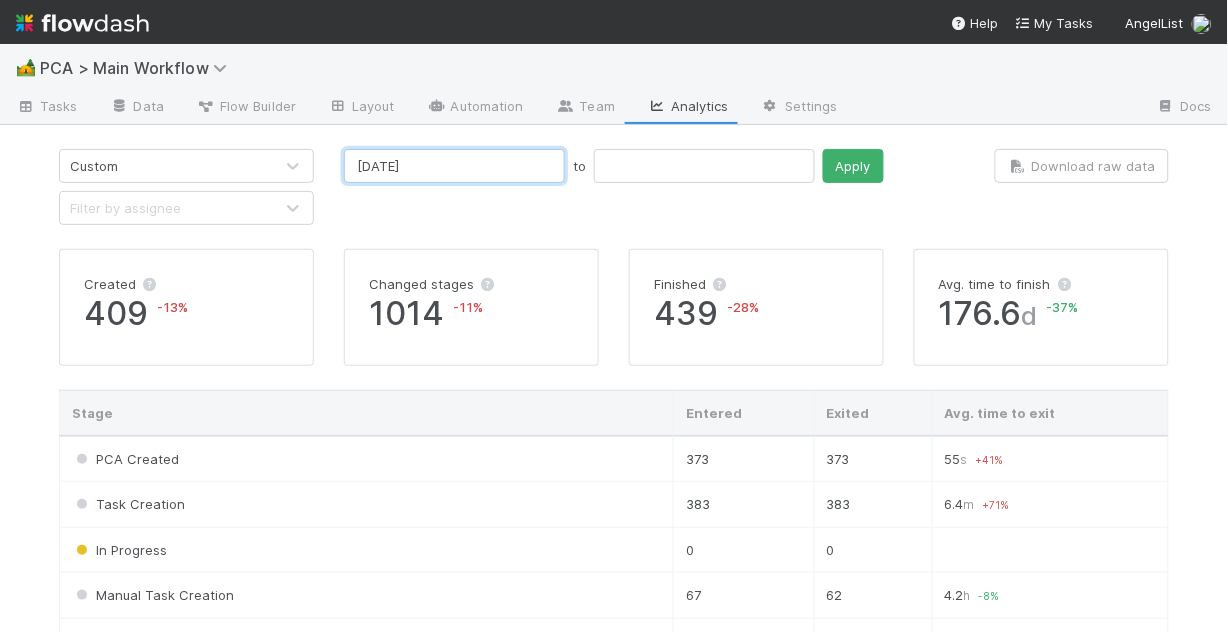 click on "[DATE]" at bounding box center [454, 166] 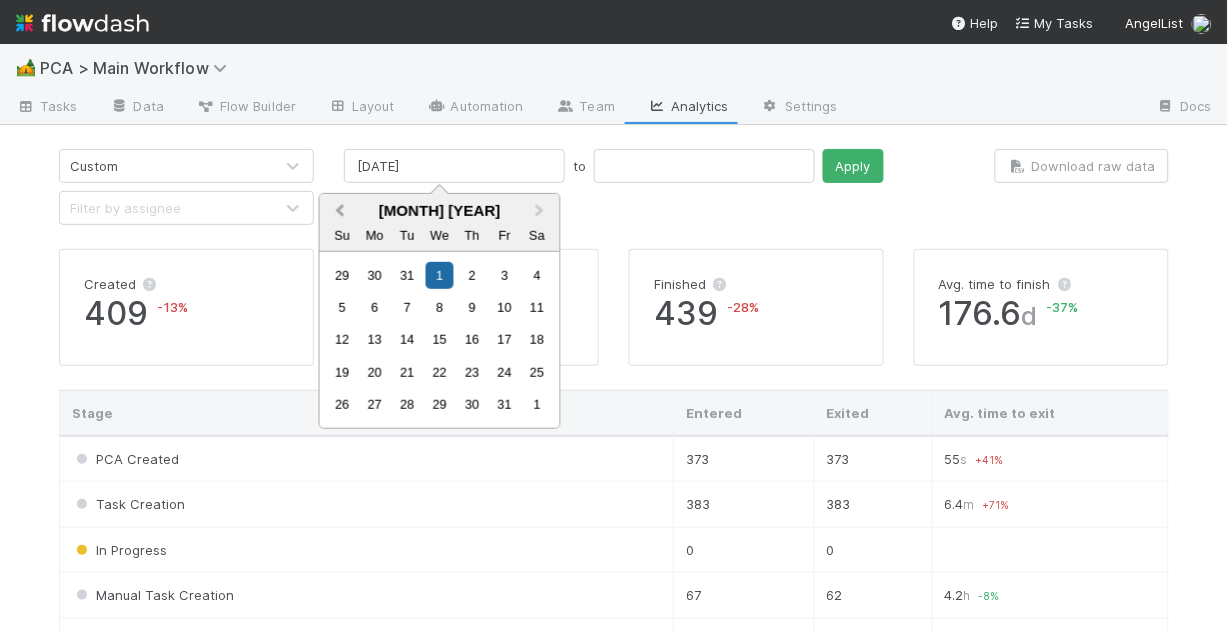 click on "Previous Month" at bounding box center [340, 210] 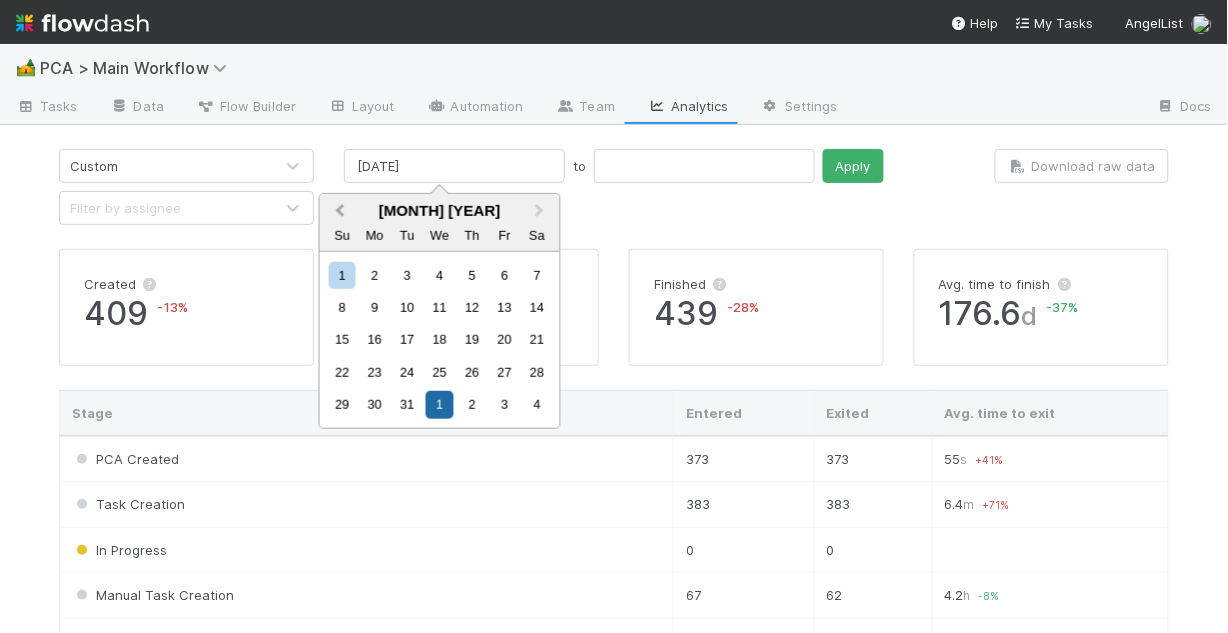 click on "Previous Month" at bounding box center (340, 210) 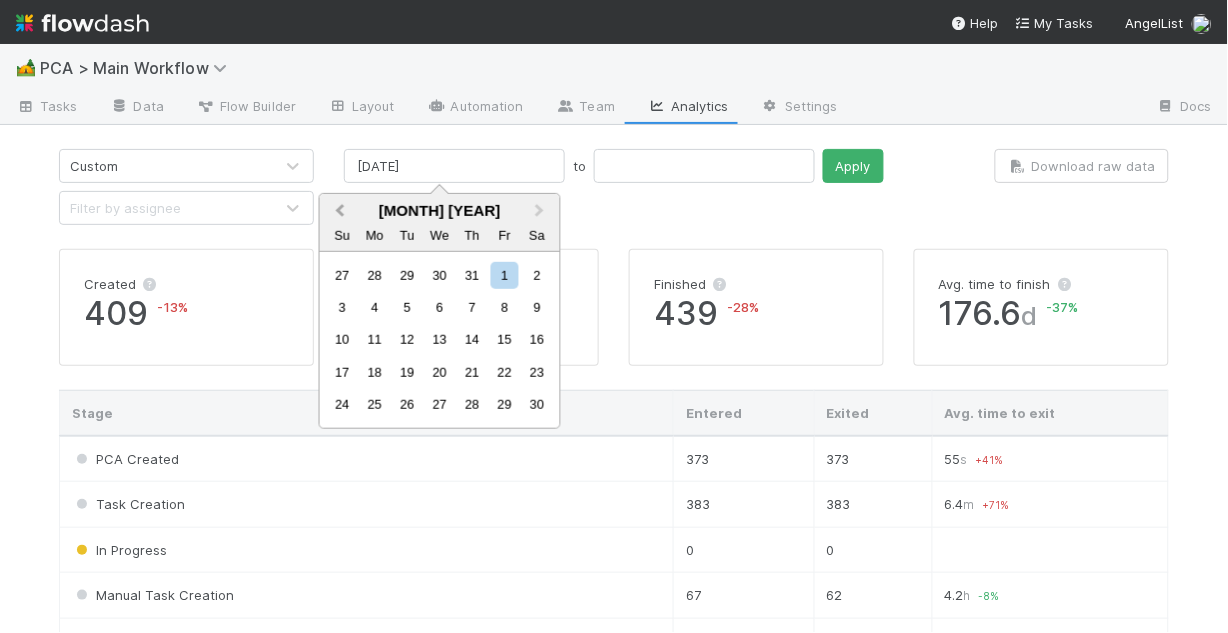click on "Previous Month" at bounding box center (340, 210) 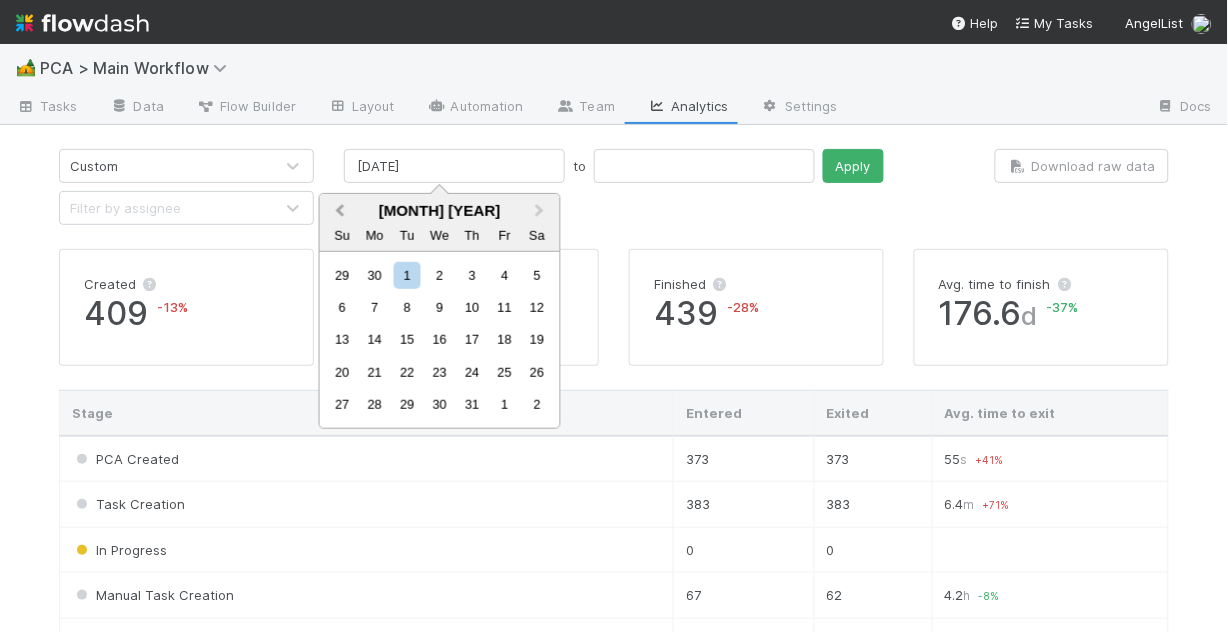 click on "Previous Month" at bounding box center [340, 210] 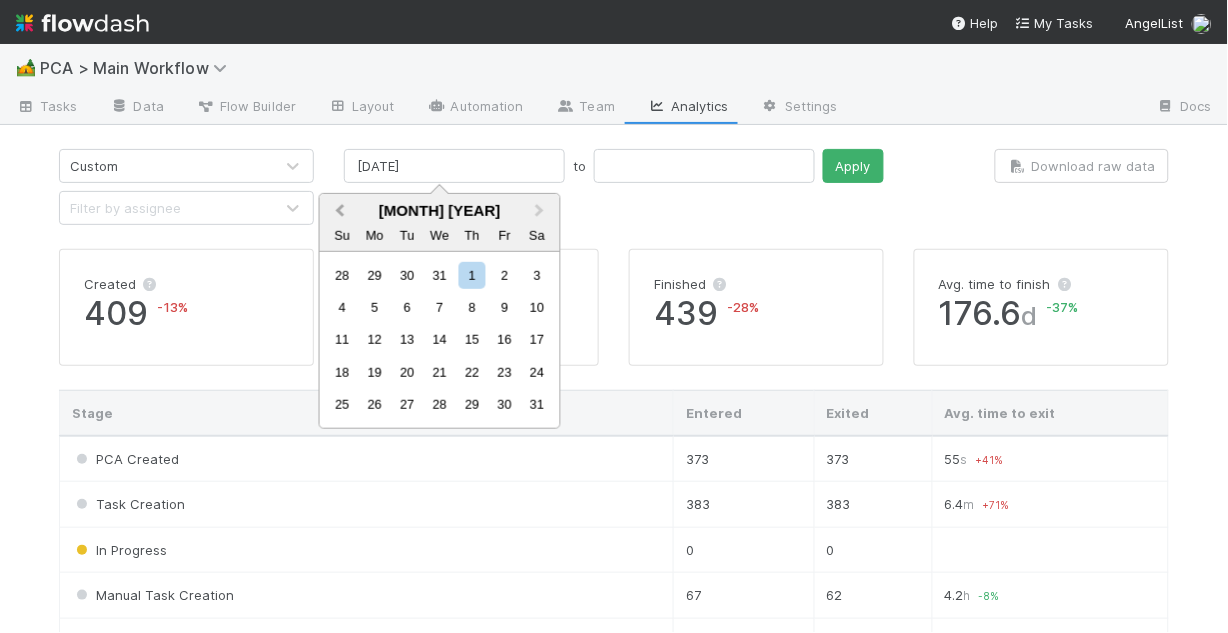 click on "Previous Month" at bounding box center [340, 210] 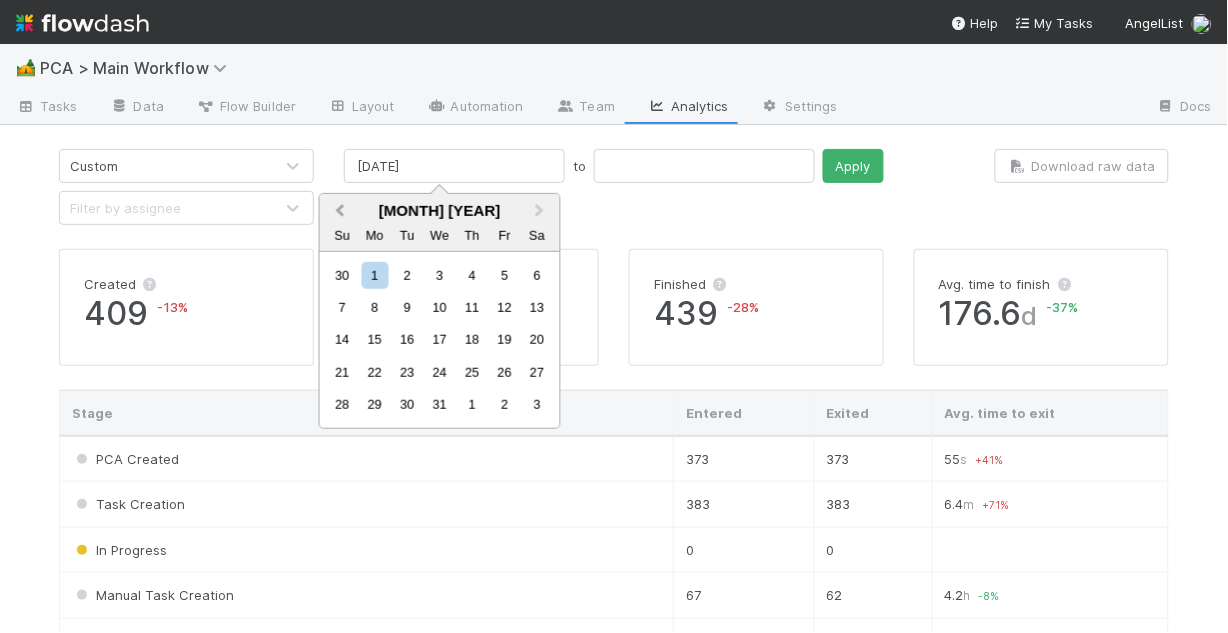 click on "Previous Month" at bounding box center (340, 210) 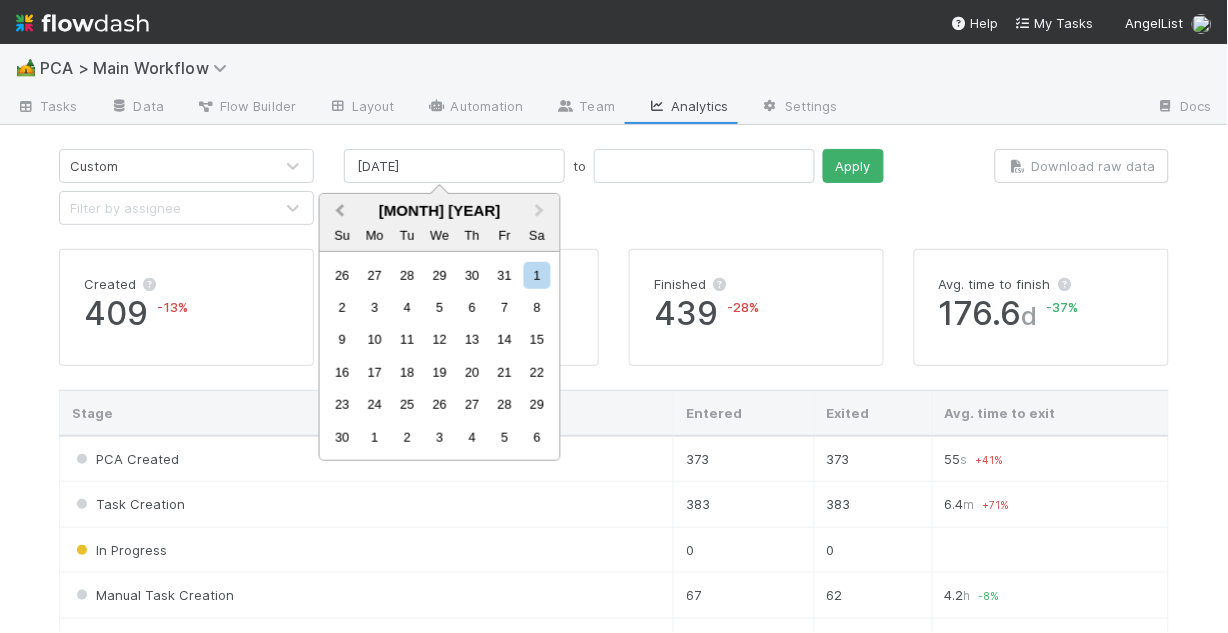 click on "Previous Month" at bounding box center (340, 210) 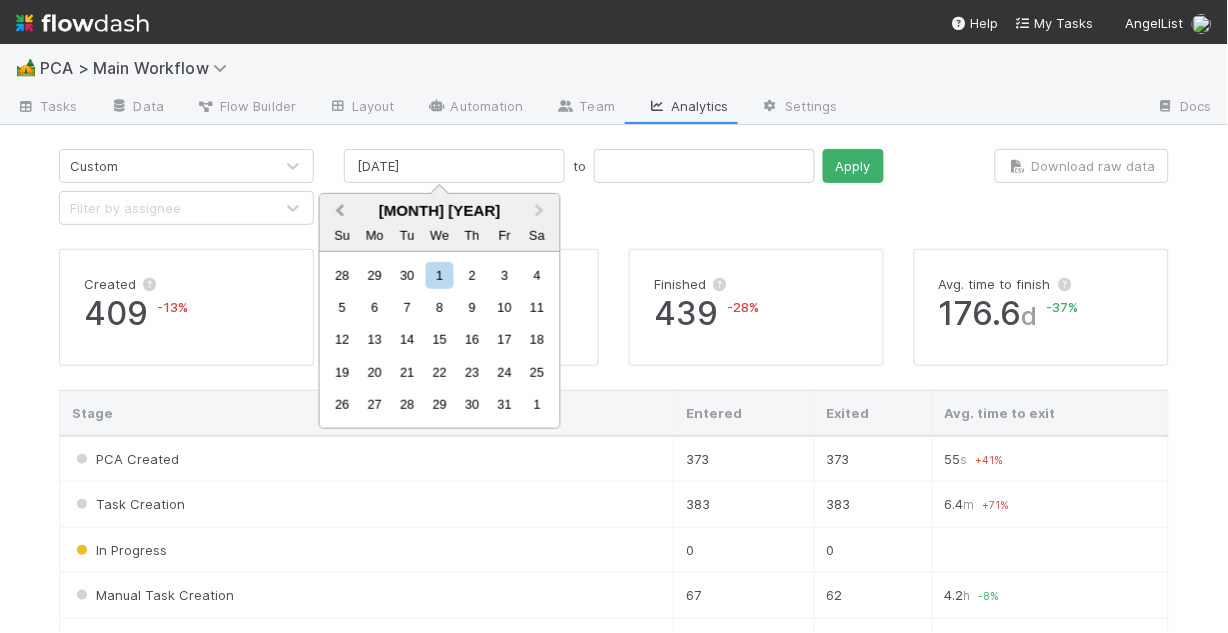click on "Previous Month" at bounding box center [340, 210] 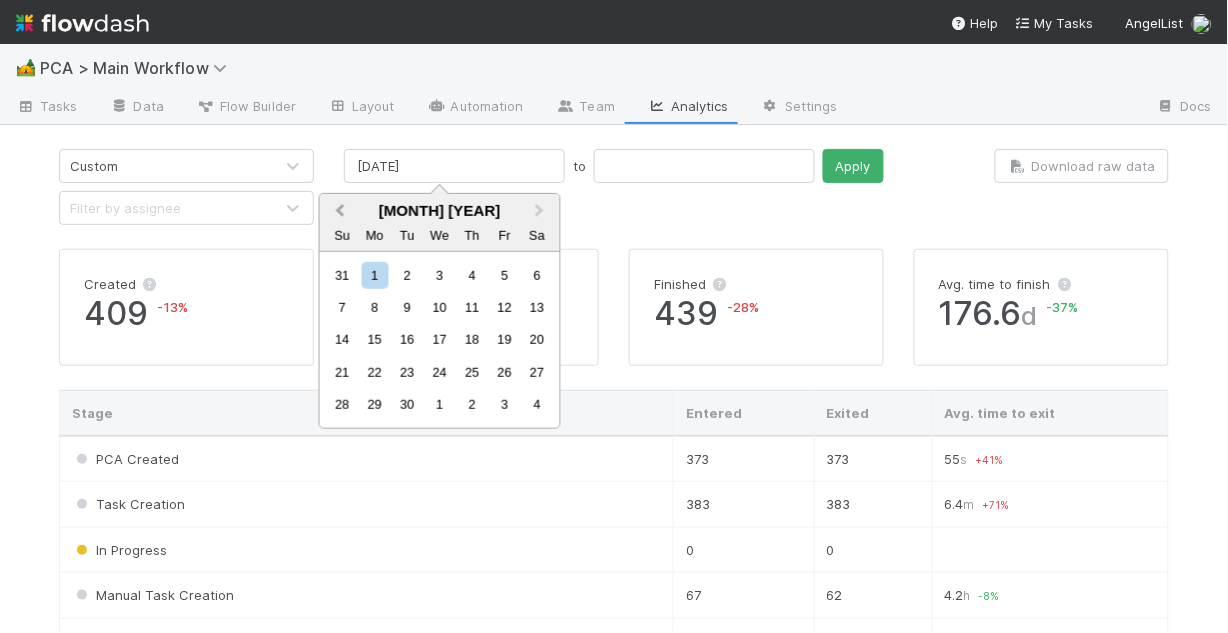 click on "Previous Month" at bounding box center (340, 210) 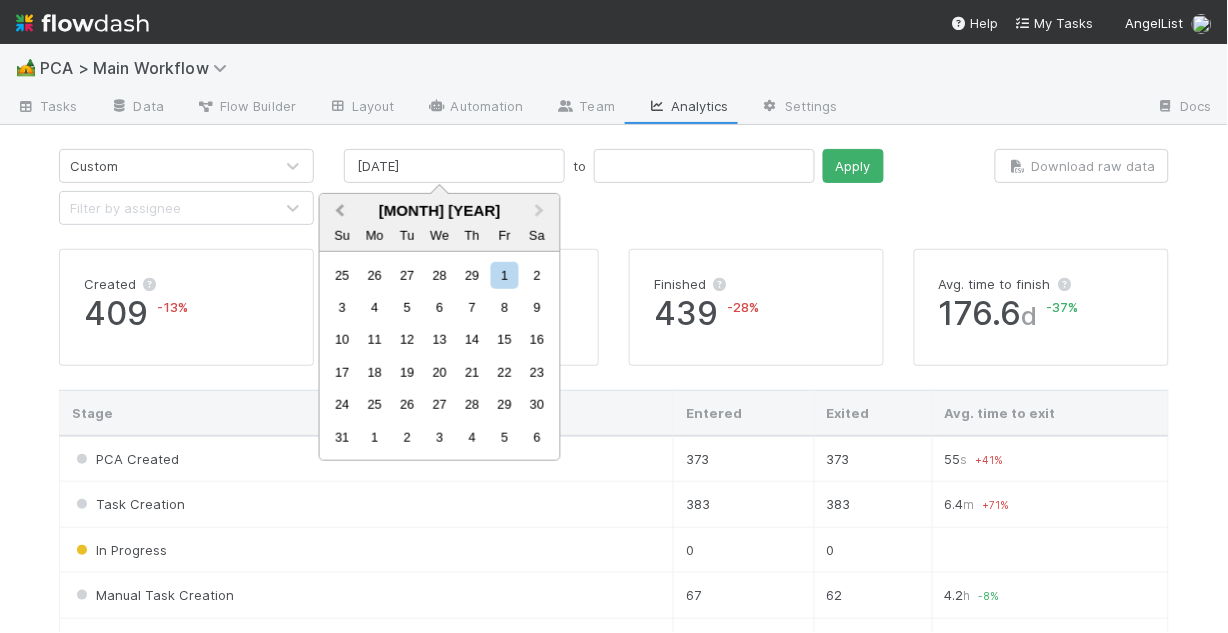 click on "Previous Month" at bounding box center (340, 210) 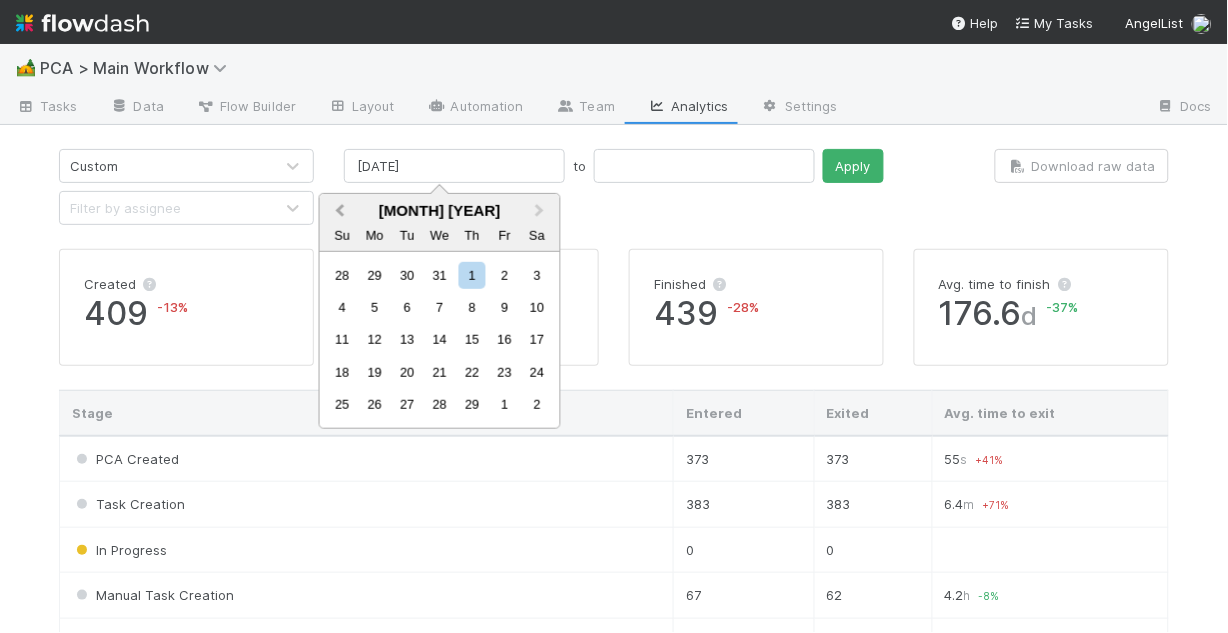 click on "Previous Month" at bounding box center [340, 210] 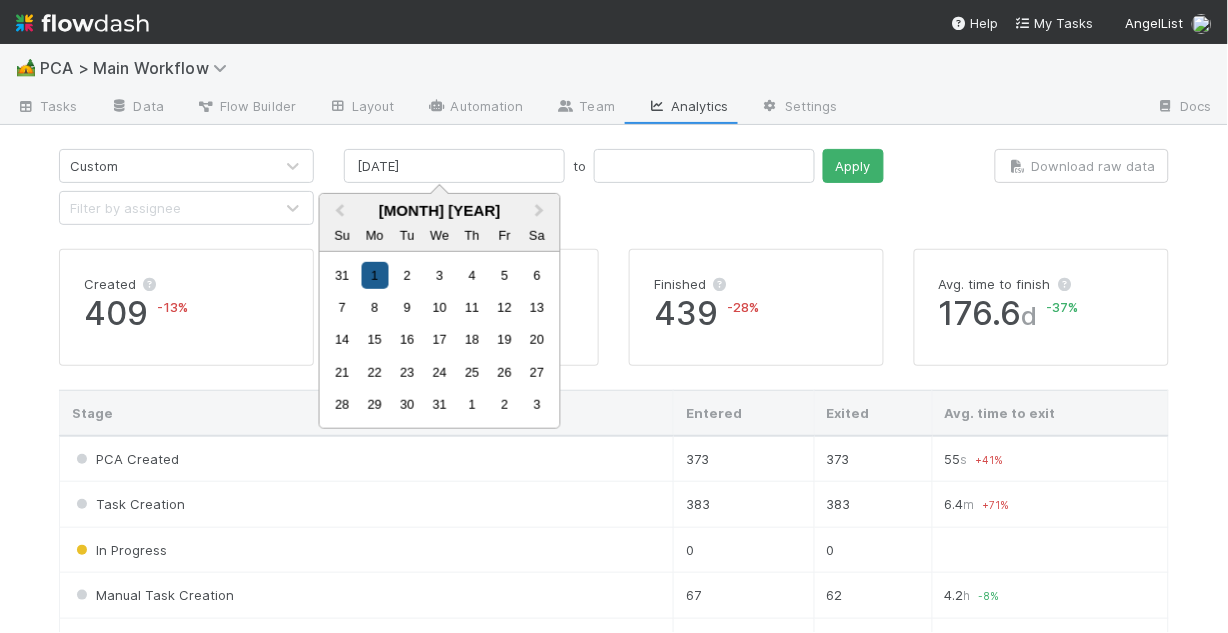 click on "1" at bounding box center (374, 274) 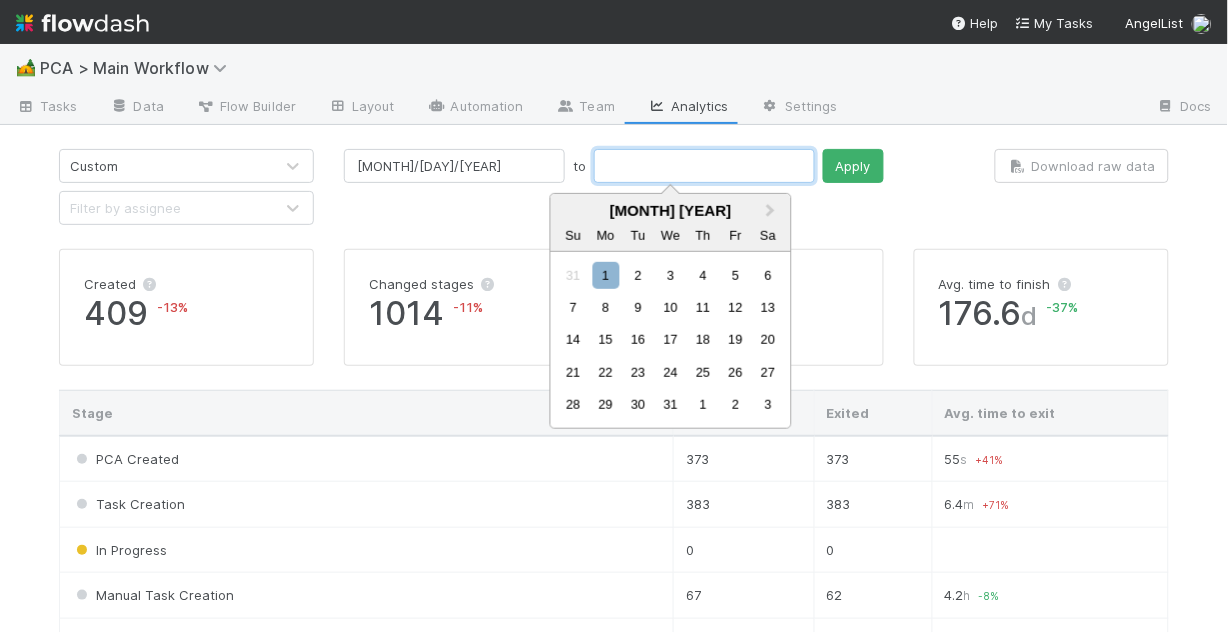 click at bounding box center (704, 166) 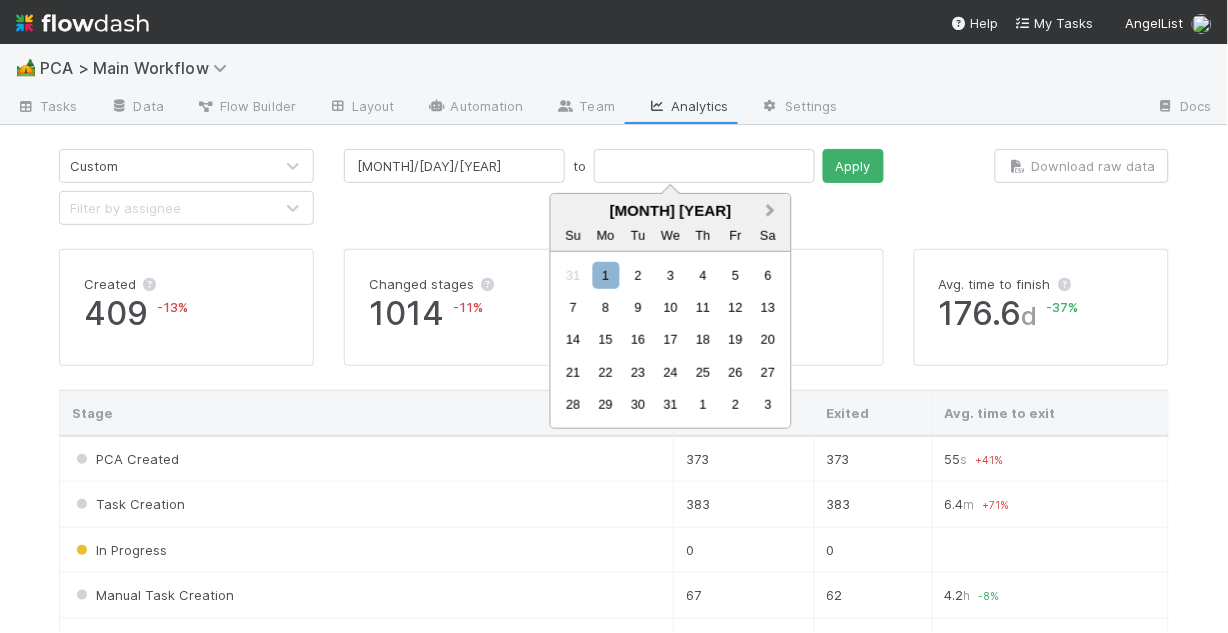click on "Next Month" at bounding box center (773, 212) 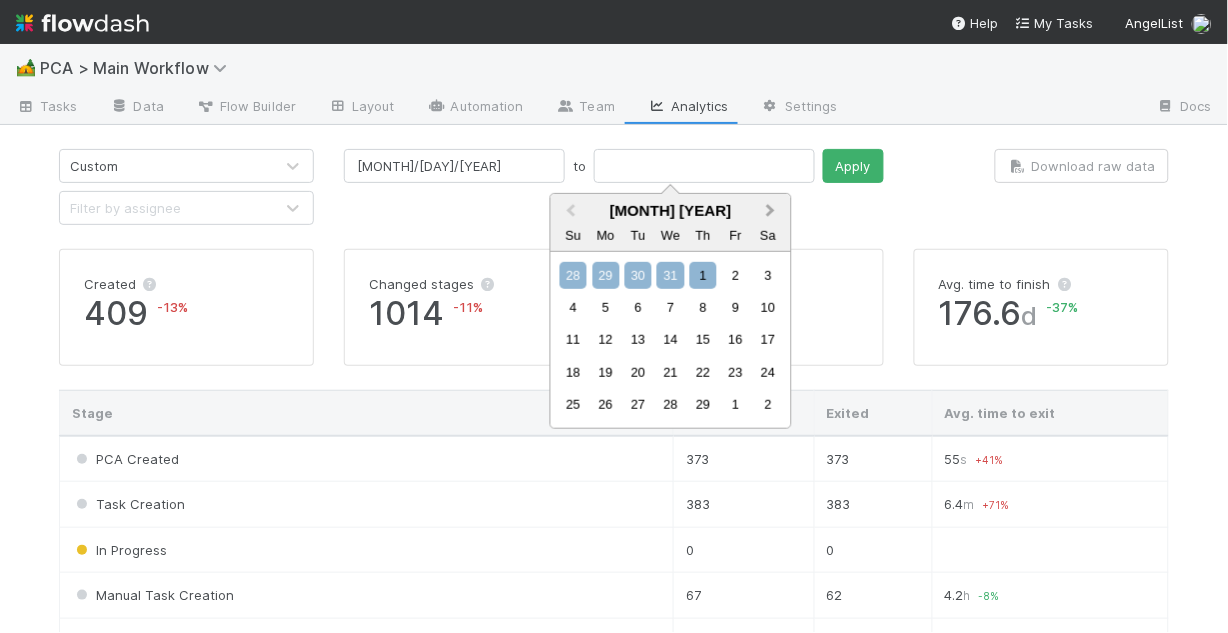 click on "Next Month" at bounding box center (773, 212) 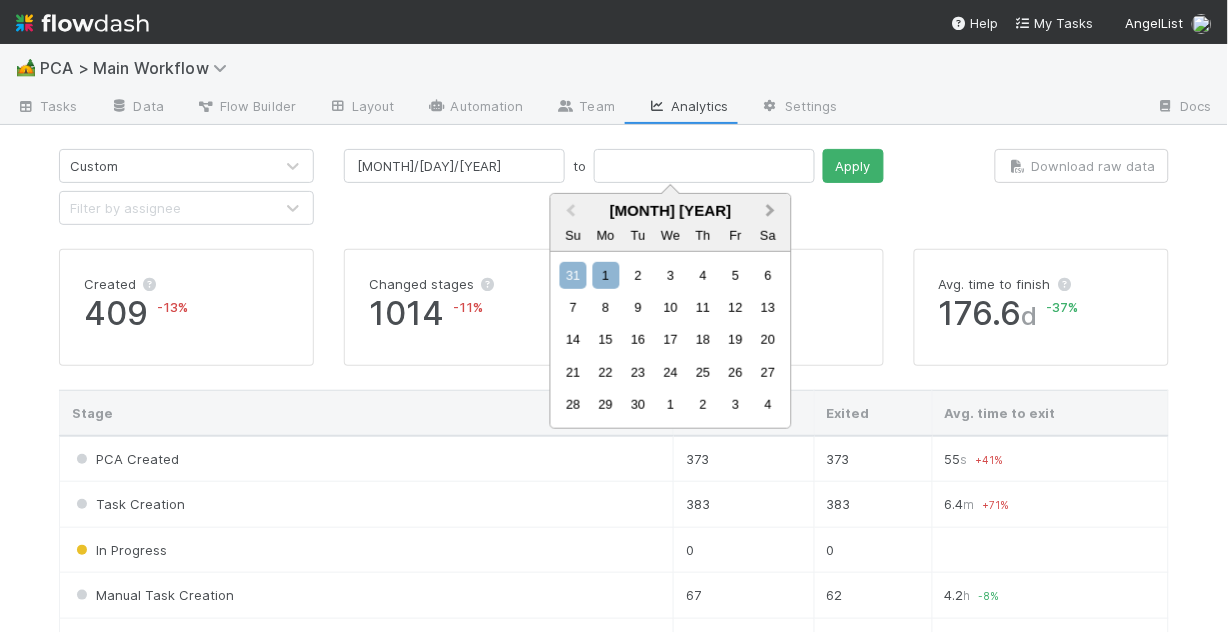 click on "Next Month" at bounding box center [773, 212] 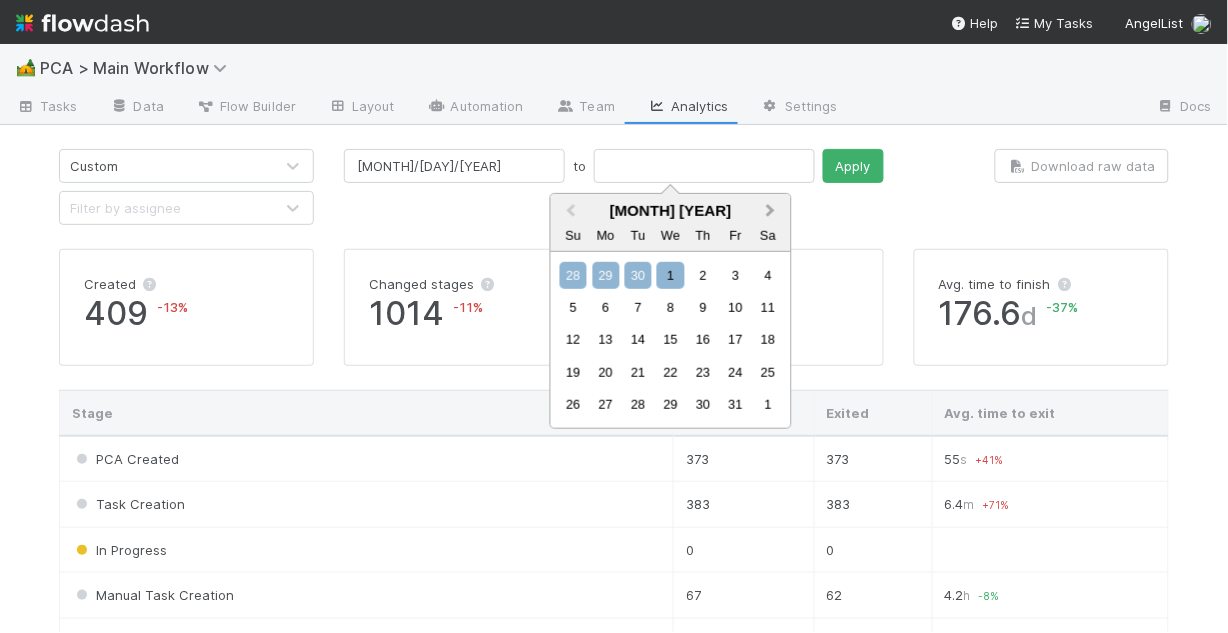 click on "Next Month" at bounding box center (773, 212) 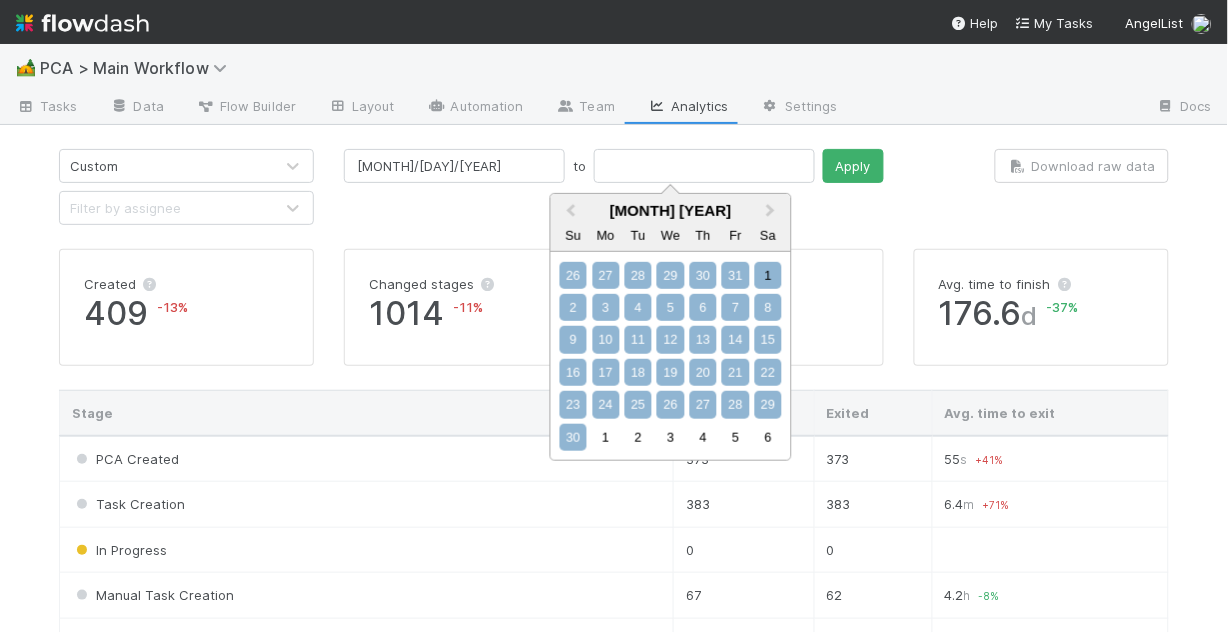 click on "30" at bounding box center (573, 437) 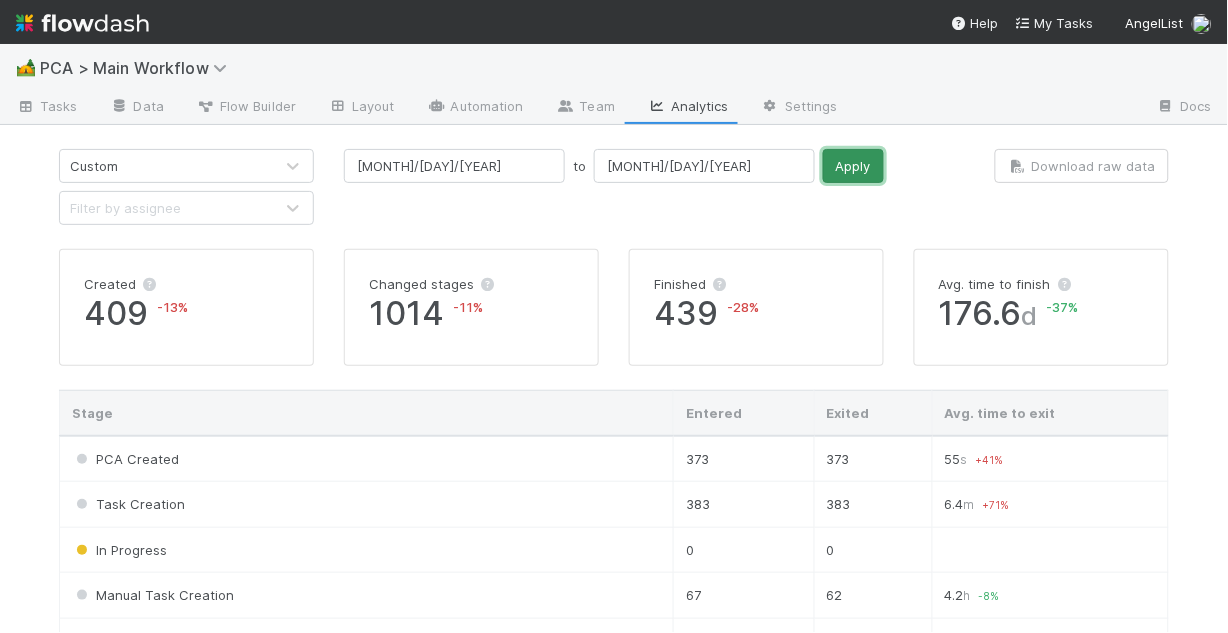 click on "Apply" at bounding box center [853, 166] 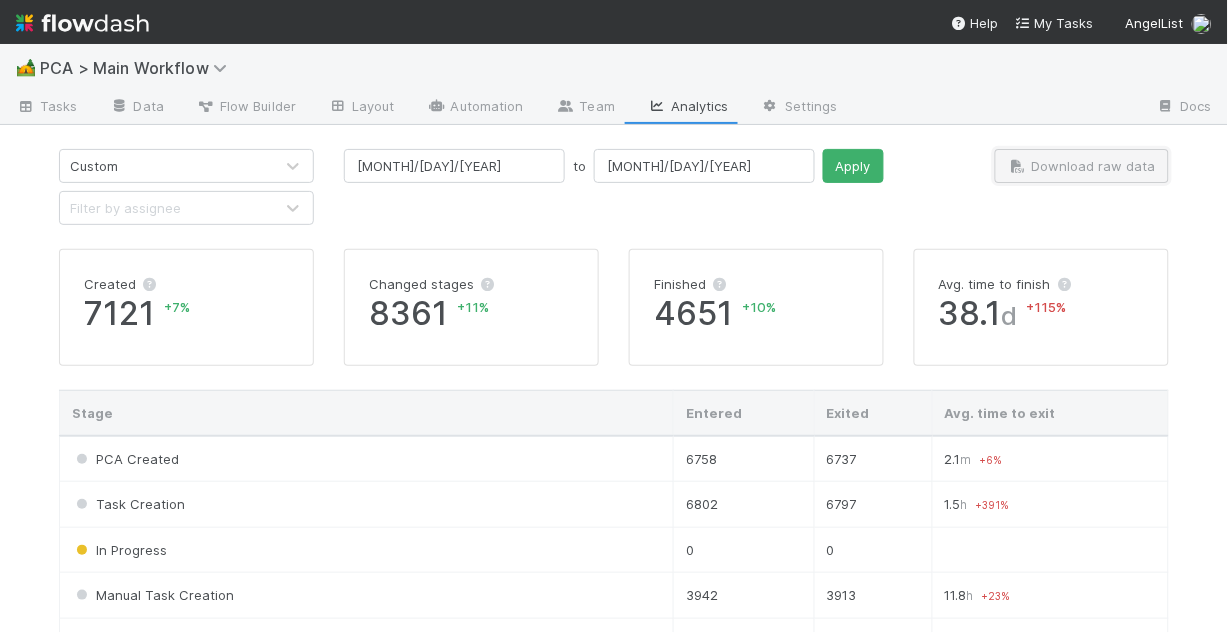 click on "Download raw data" at bounding box center (1082, 166) 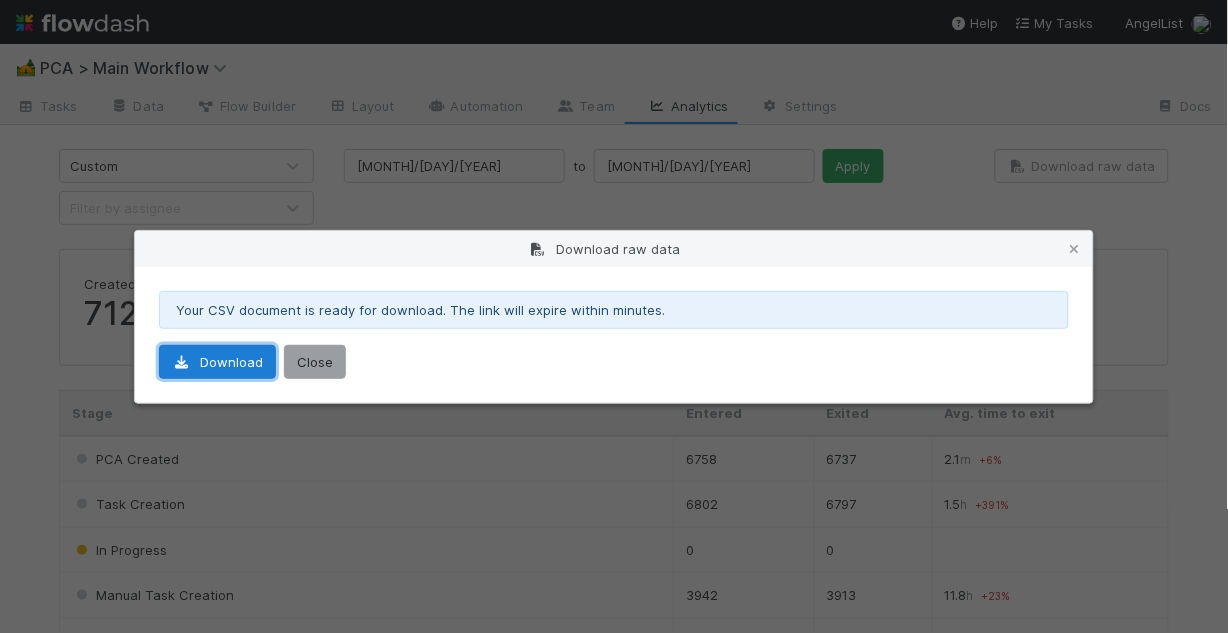 click on "Download" at bounding box center [217, 362] 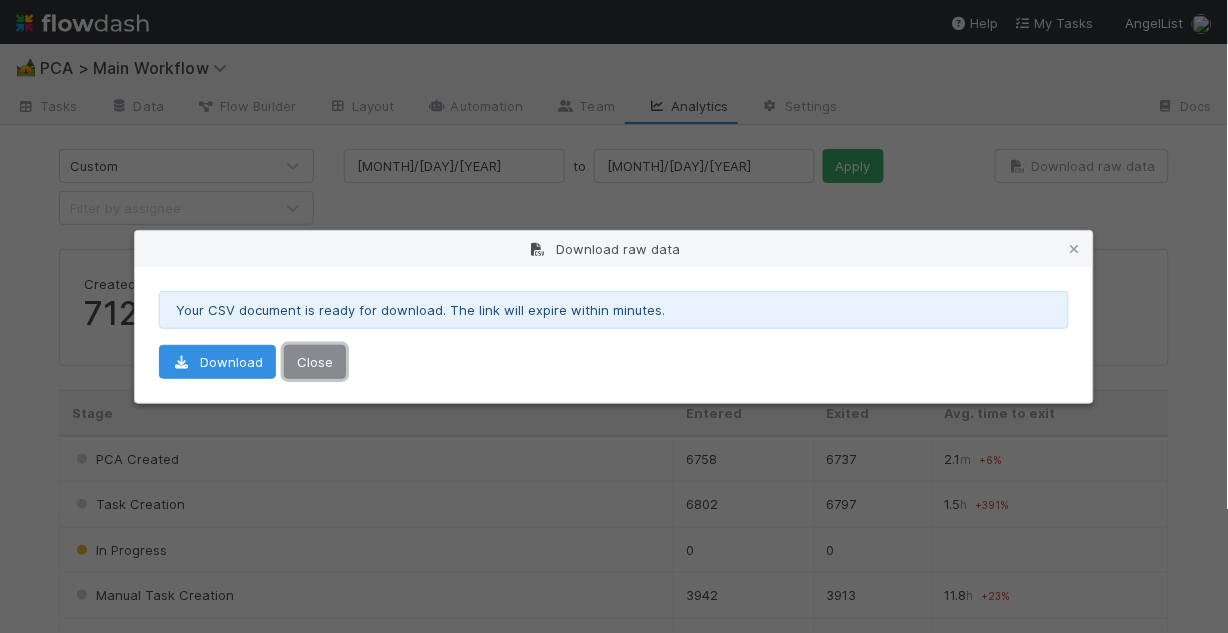 click on "Close" at bounding box center [315, 362] 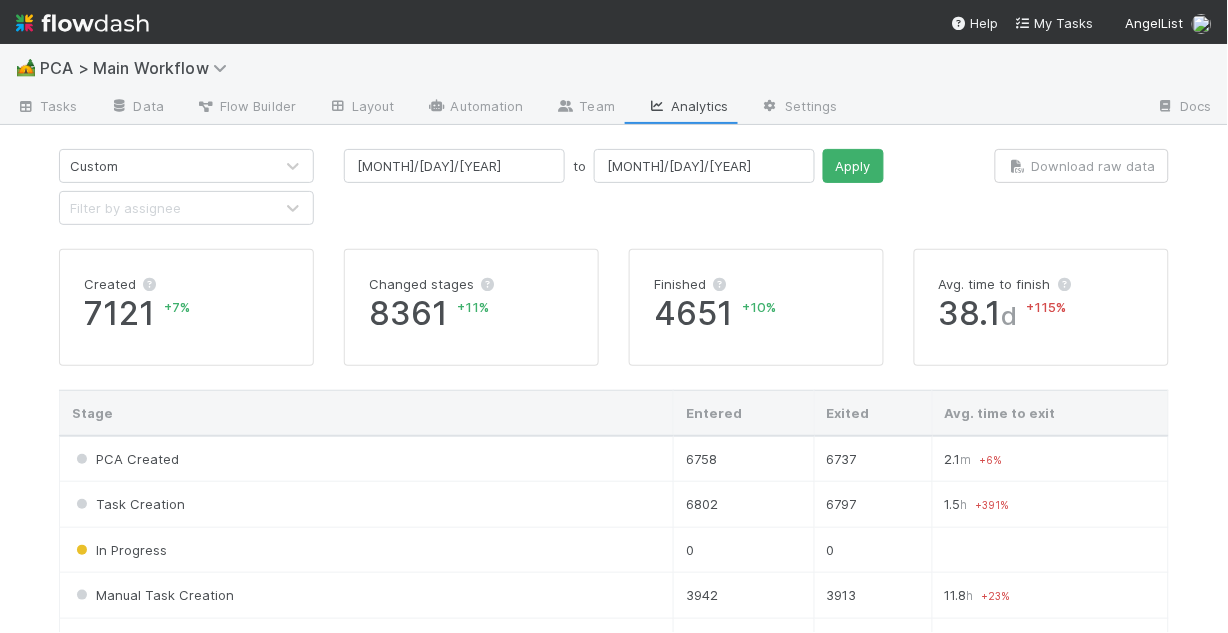 click on "Filter by assignee" at bounding box center (166, 208) 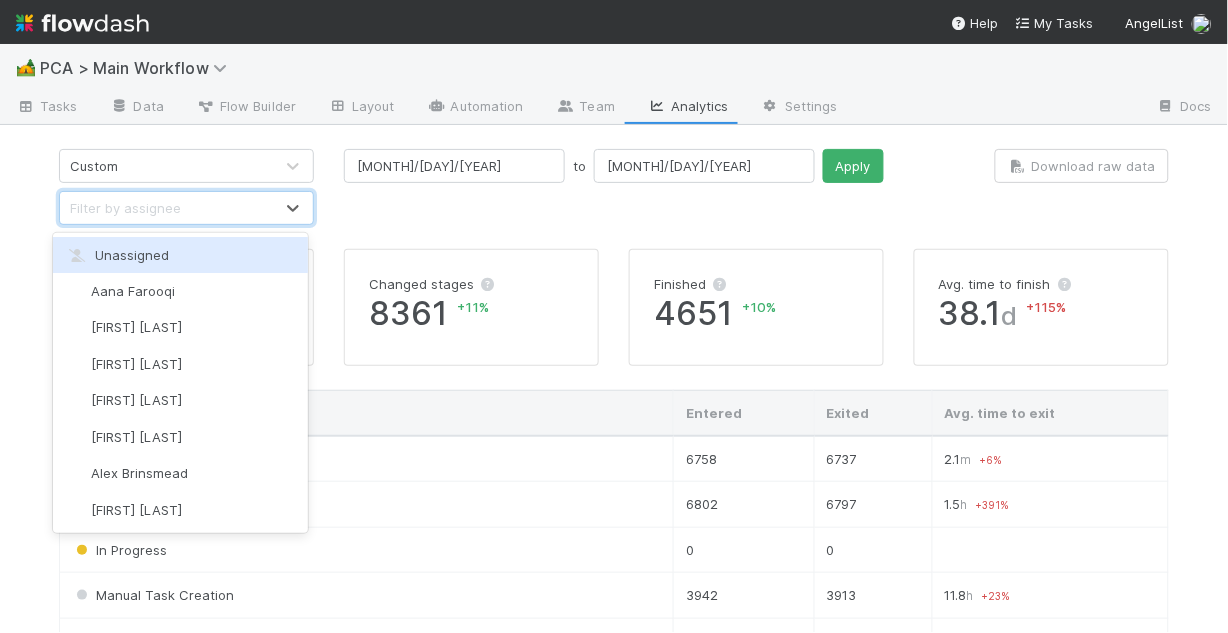 click on "[DATE] to [DATE] Apply" at bounding box center (614, 187) 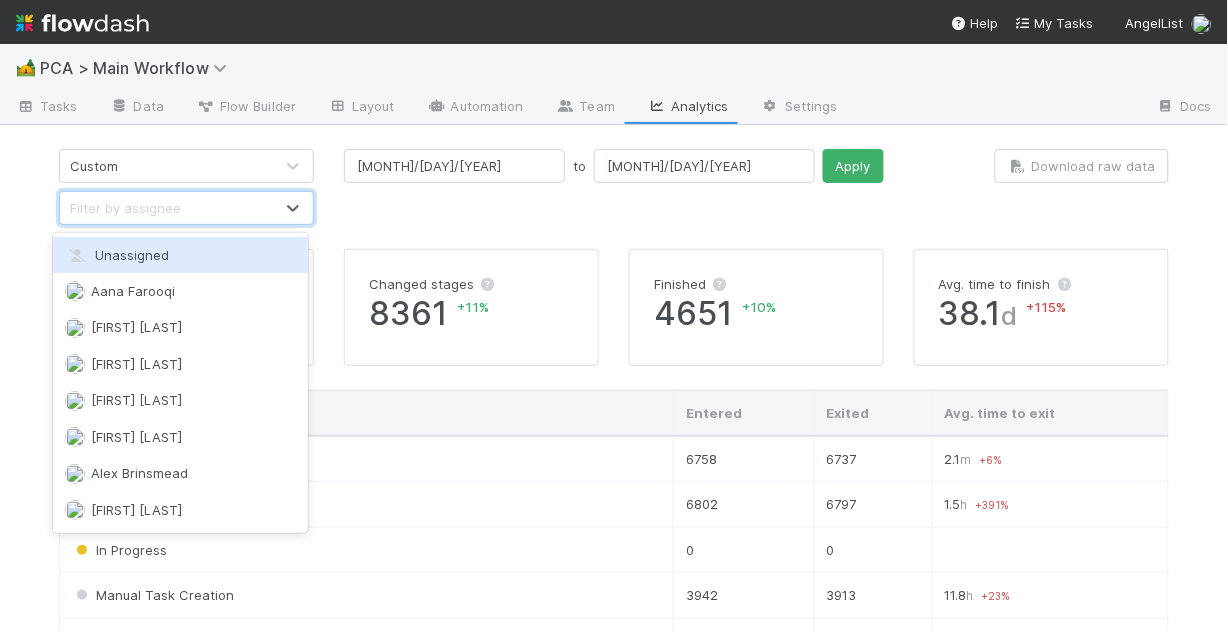 click on "Filter by assignee" at bounding box center [166, 208] 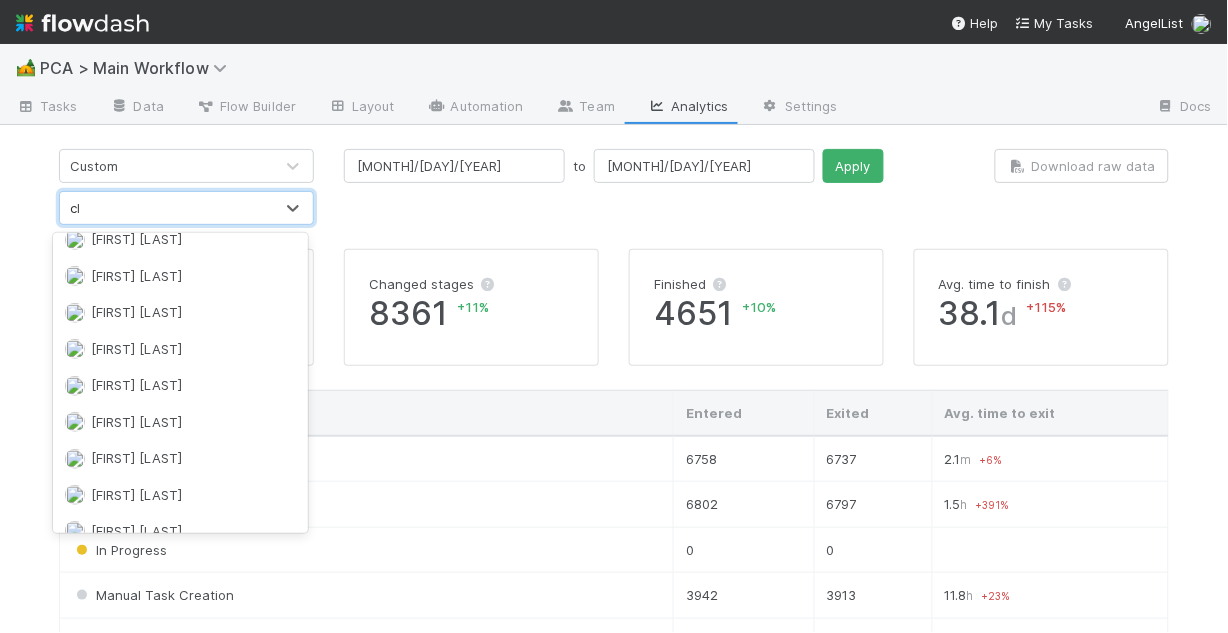 scroll, scrollTop: 16, scrollLeft: 0, axis: vertical 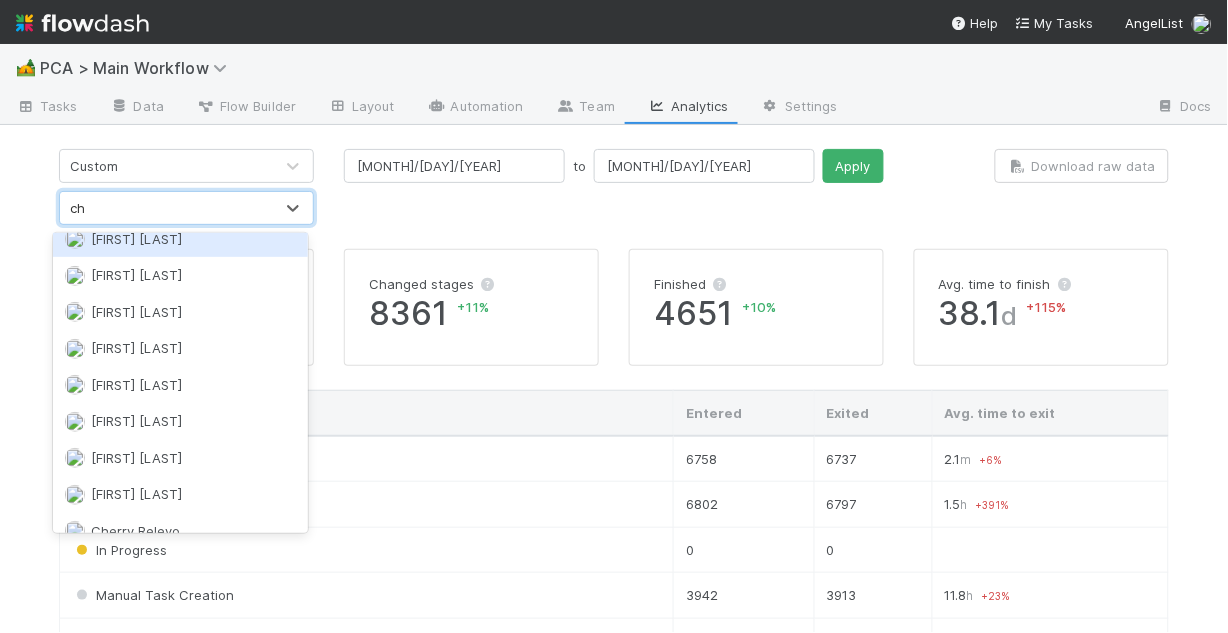 type on "cha" 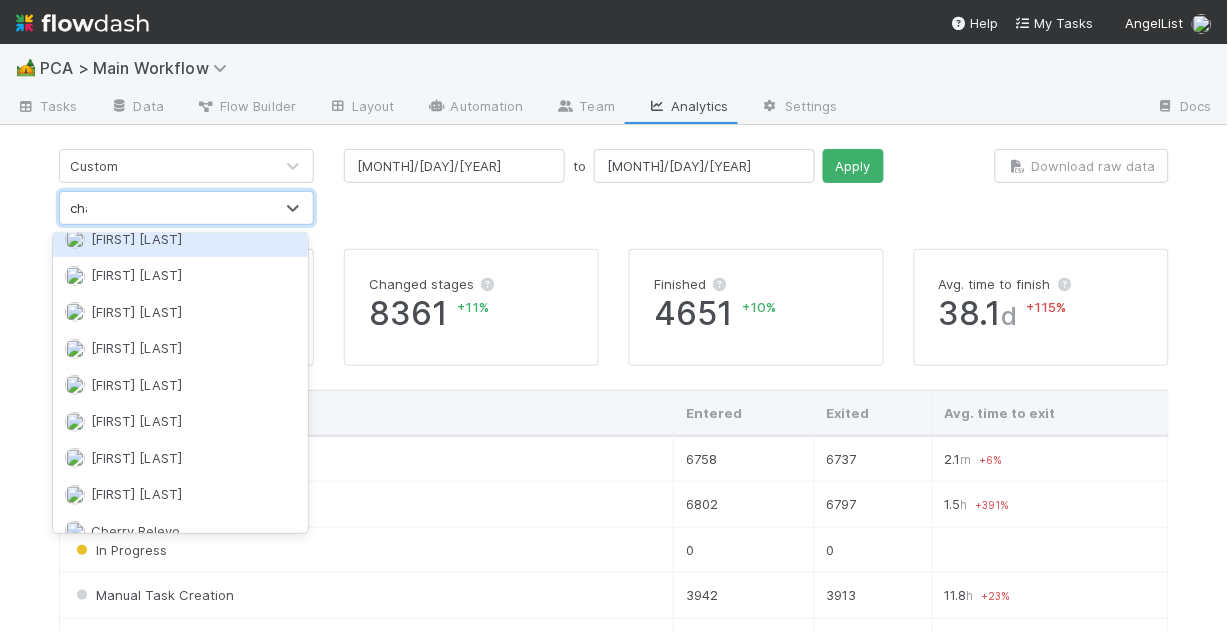 scroll, scrollTop: 0, scrollLeft: 0, axis: both 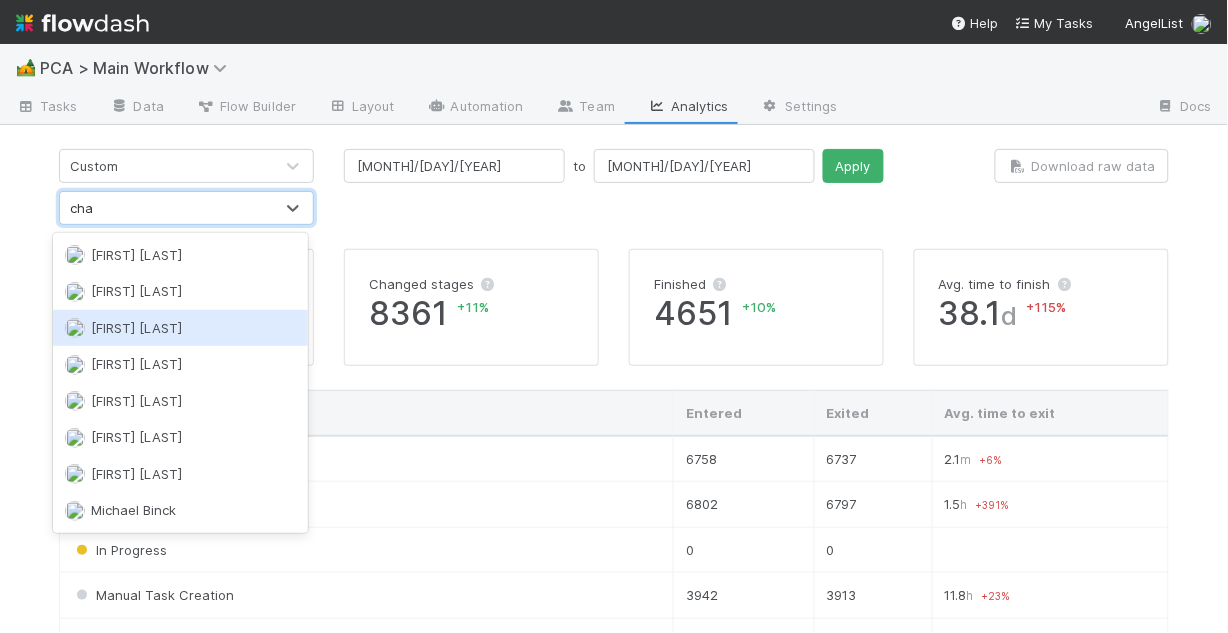 click on "[FIRST] [LAST]" at bounding box center (136, 328) 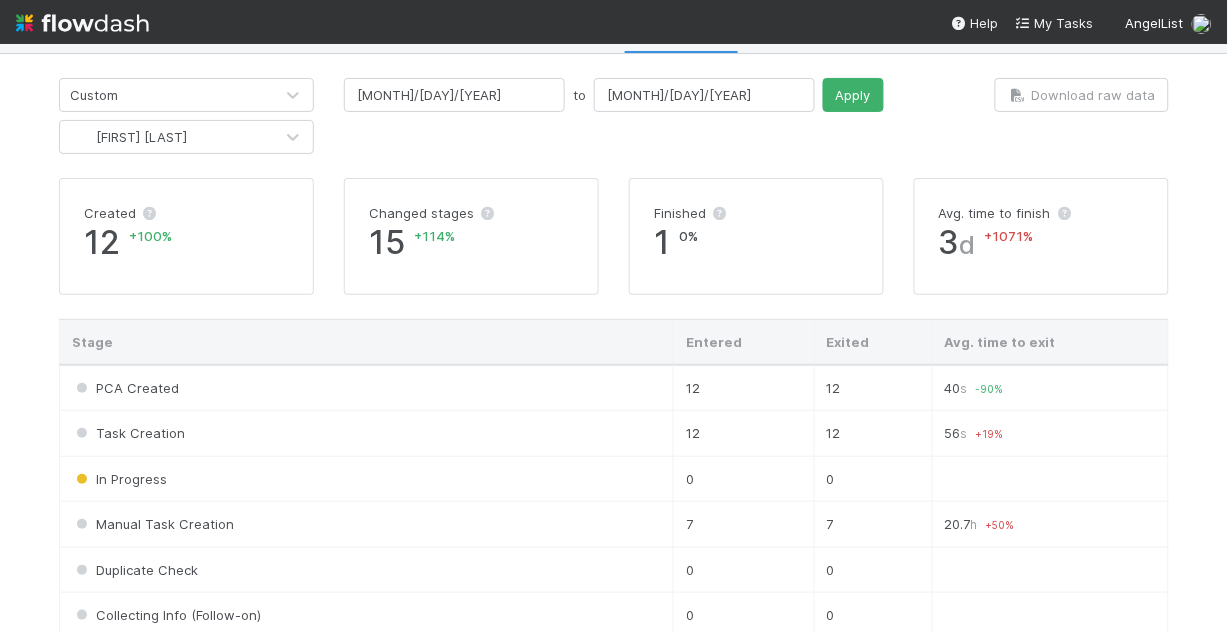 scroll, scrollTop: 0, scrollLeft: 0, axis: both 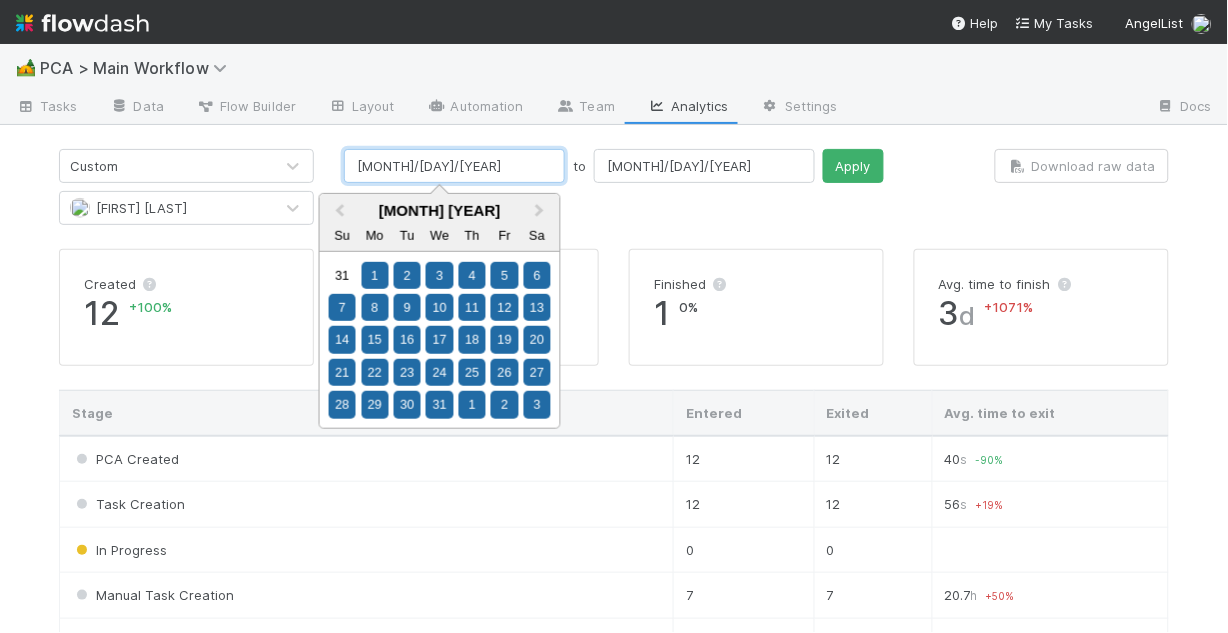 click on "[MONTH]/[DAY]/[YEAR]" at bounding box center (454, 166) 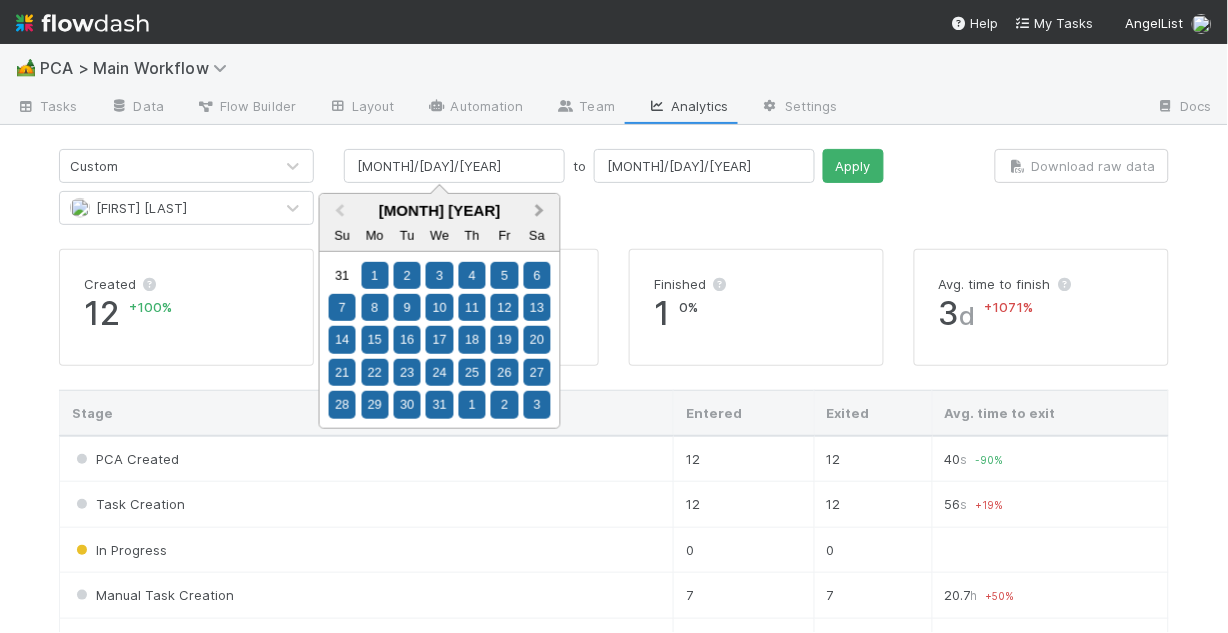 click on "Next Month" at bounding box center [540, 210] 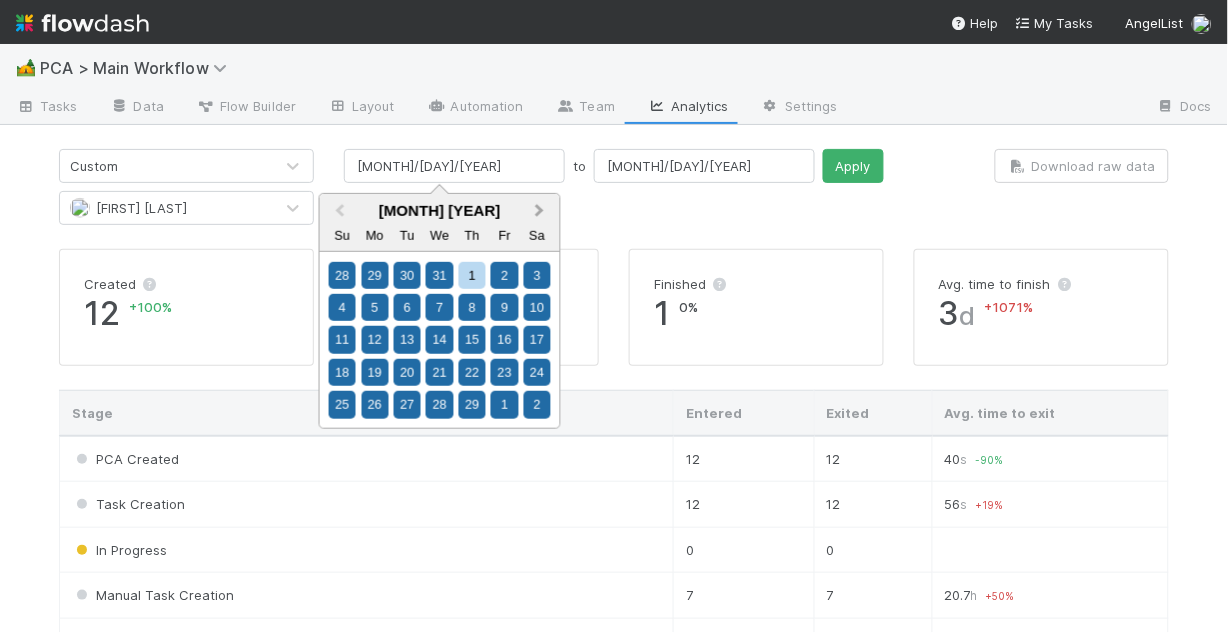 click on "Next Month" at bounding box center [540, 210] 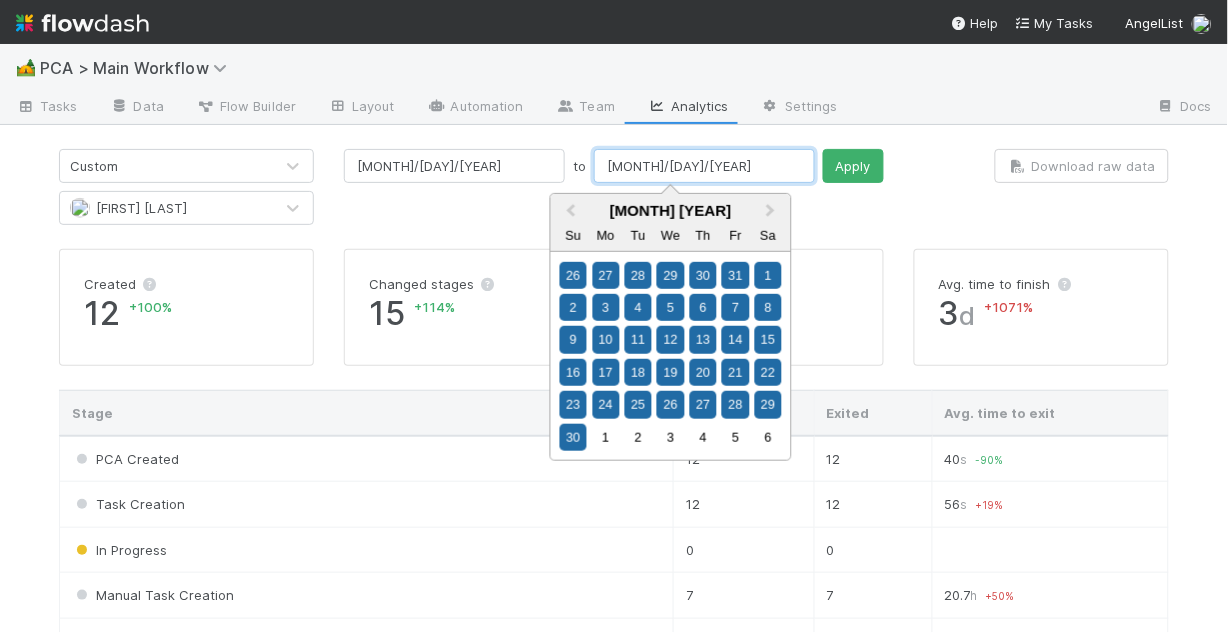 click on "[MONTH]/[DAY]/[YEAR]" at bounding box center (704, 166) 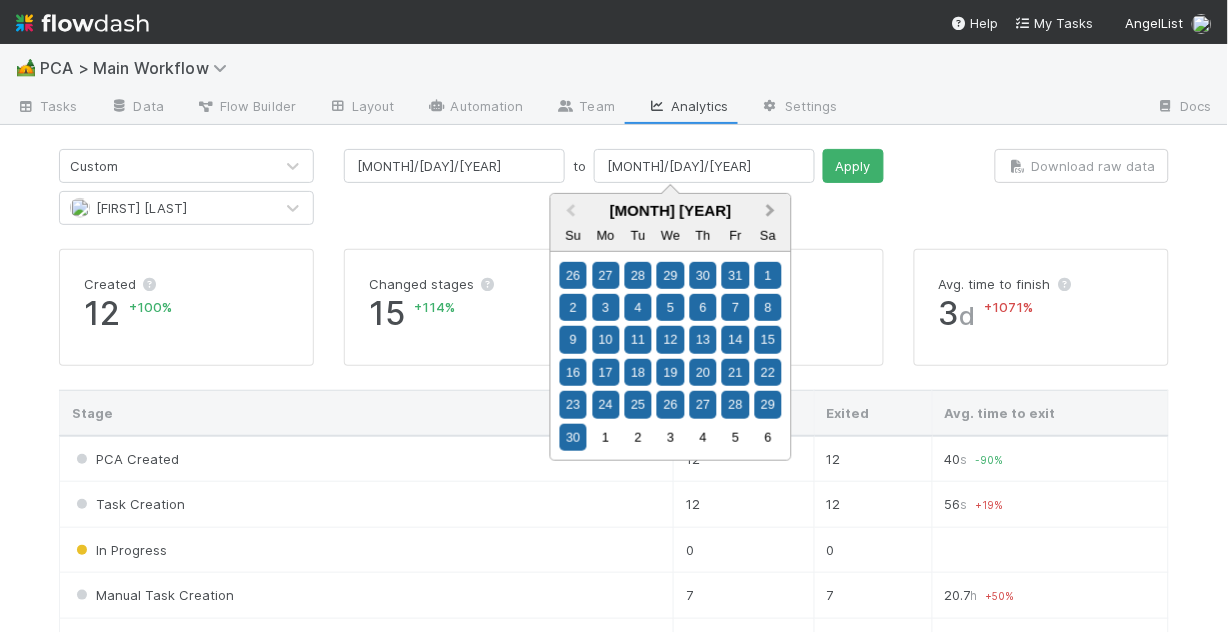 click on "Next Month" at bounding box center (773, 212) 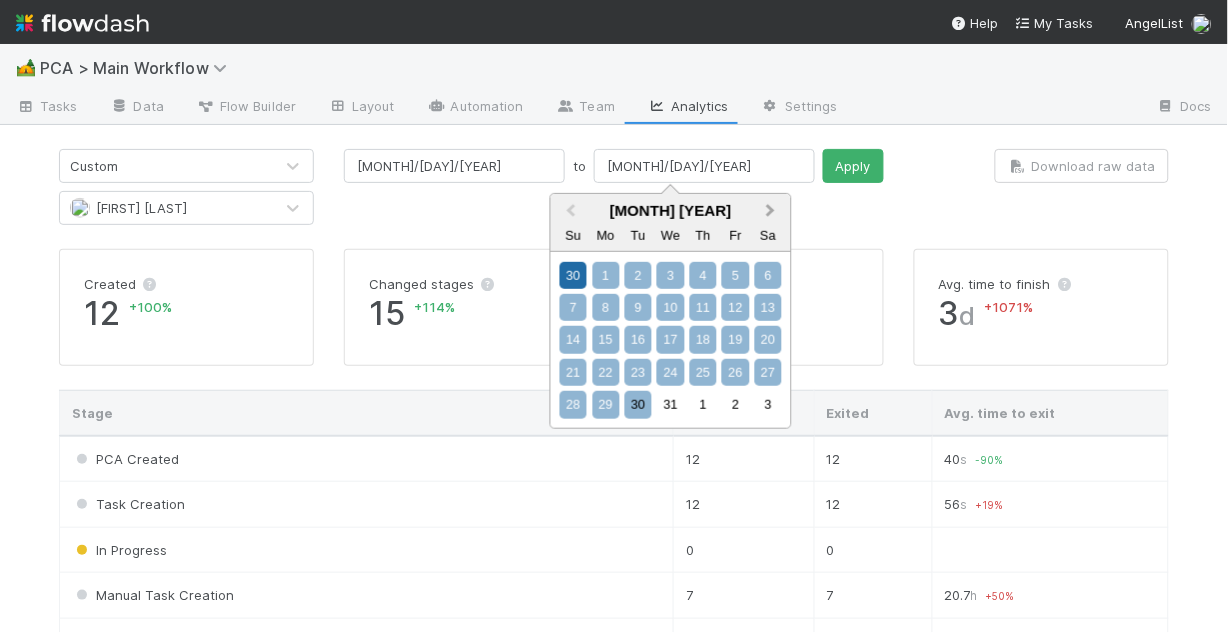 click on "Next Month" at bounding box center [773, 212] 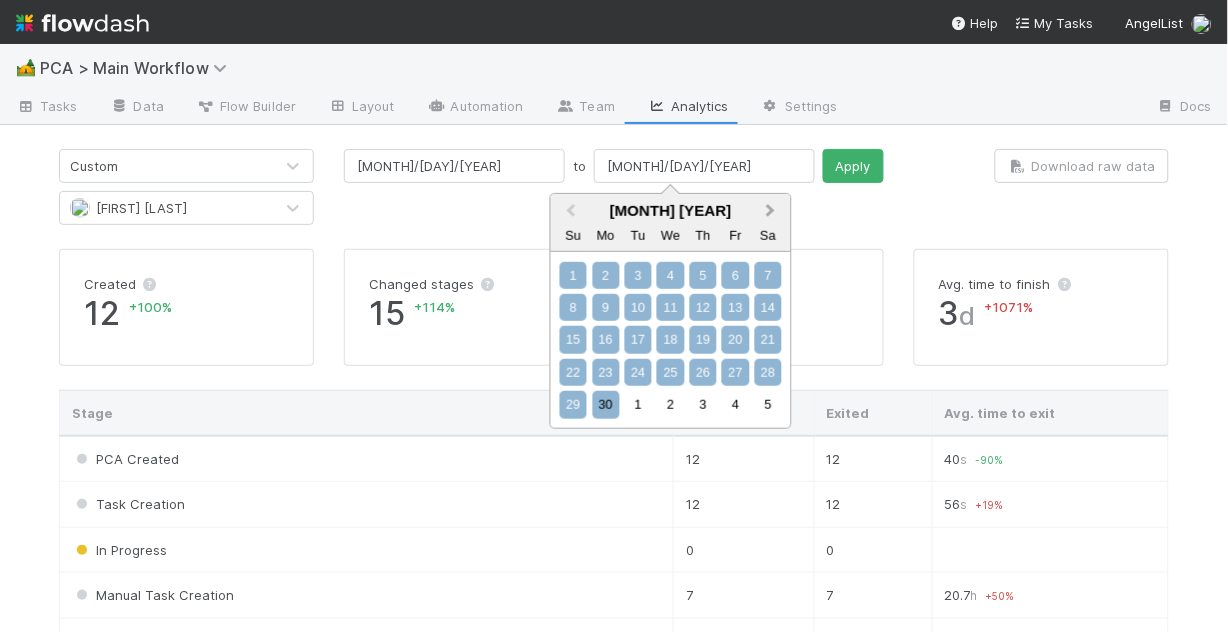 click on "Next Month" at bounding box center [773, 212] 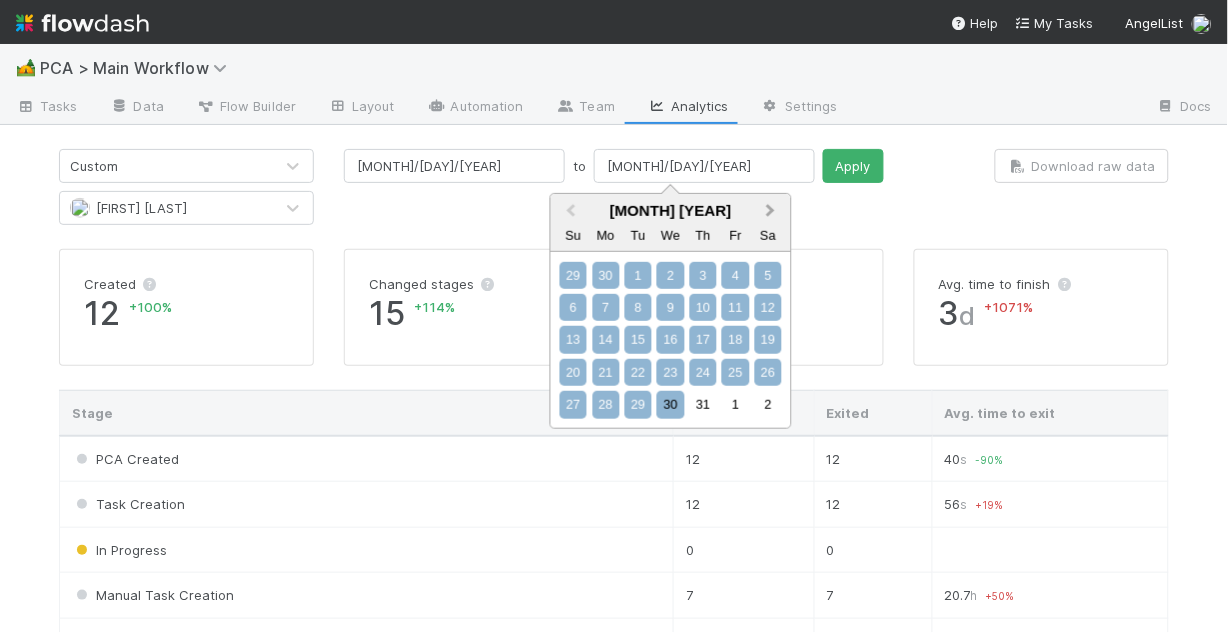 click on "Next Month" at bounding box center [773, 212] 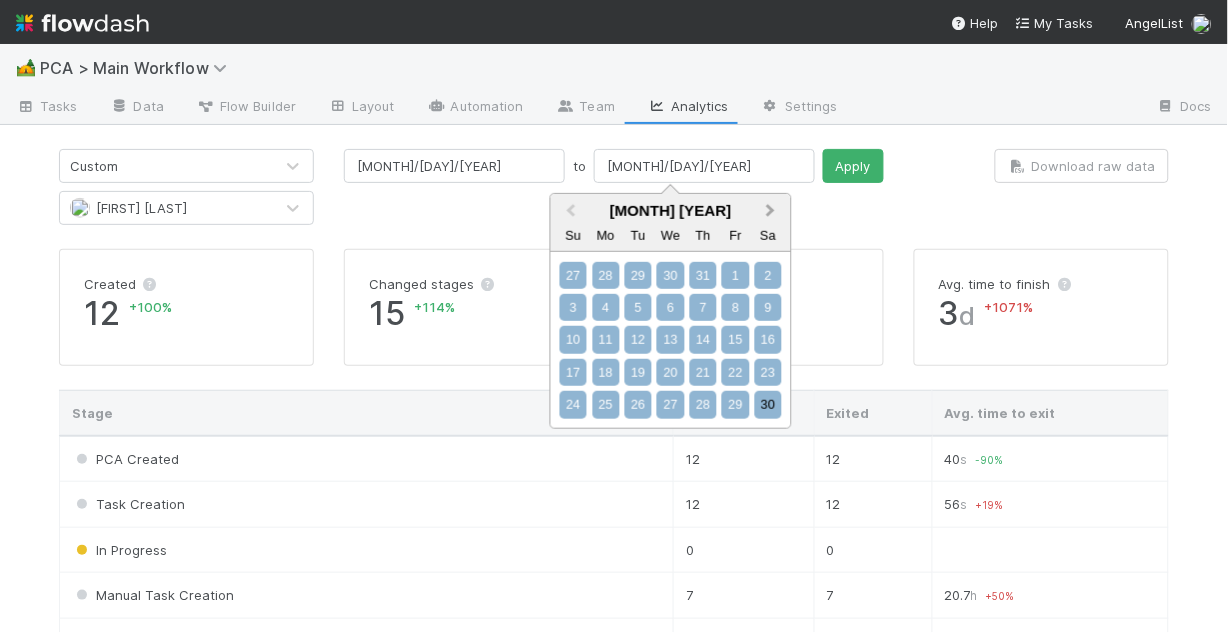 click on "Next Month" at bounding box center (773, 212) 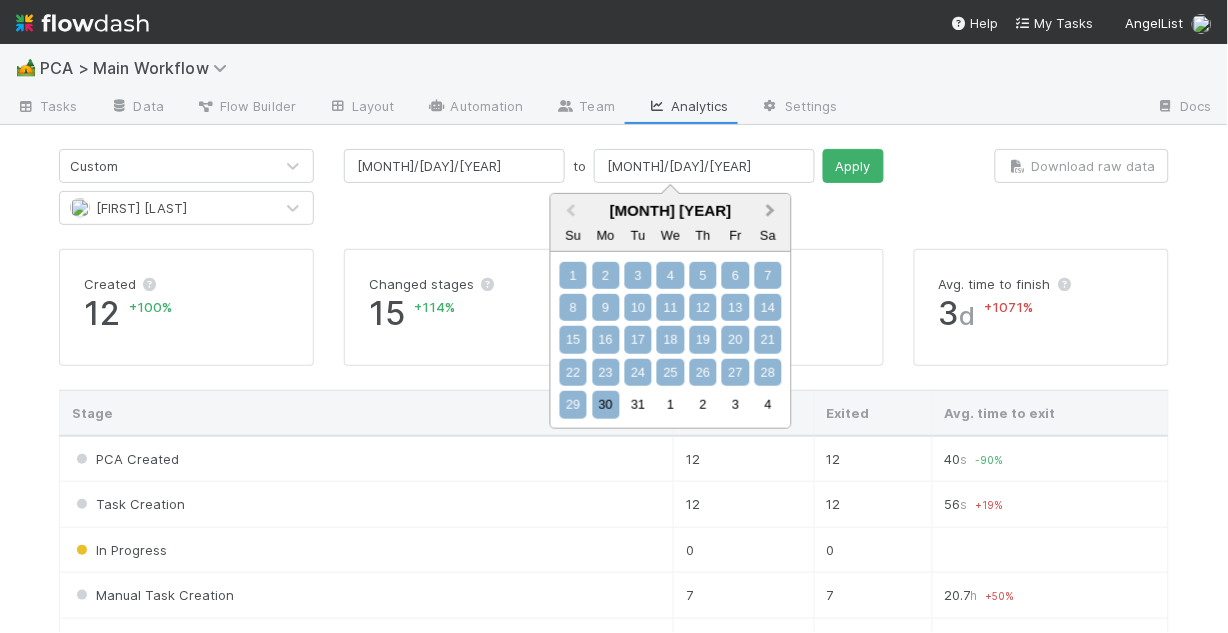 click on "Next Month" at bounding box center [773, 212] 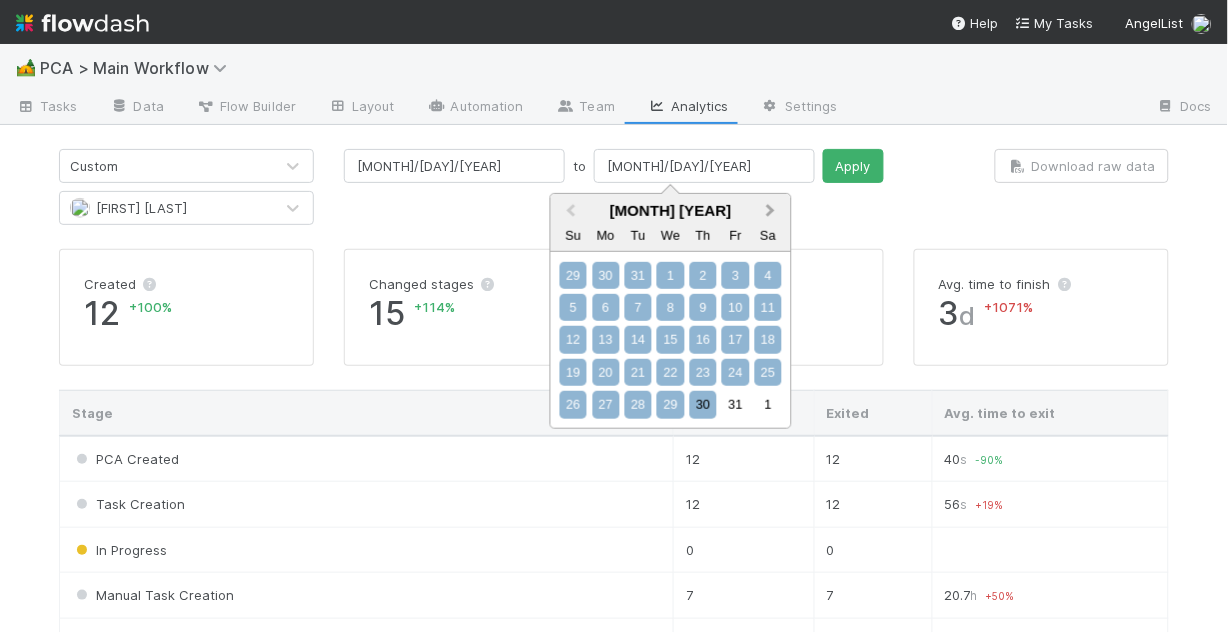 click on "Next Month" at bounding box center (773, 212) 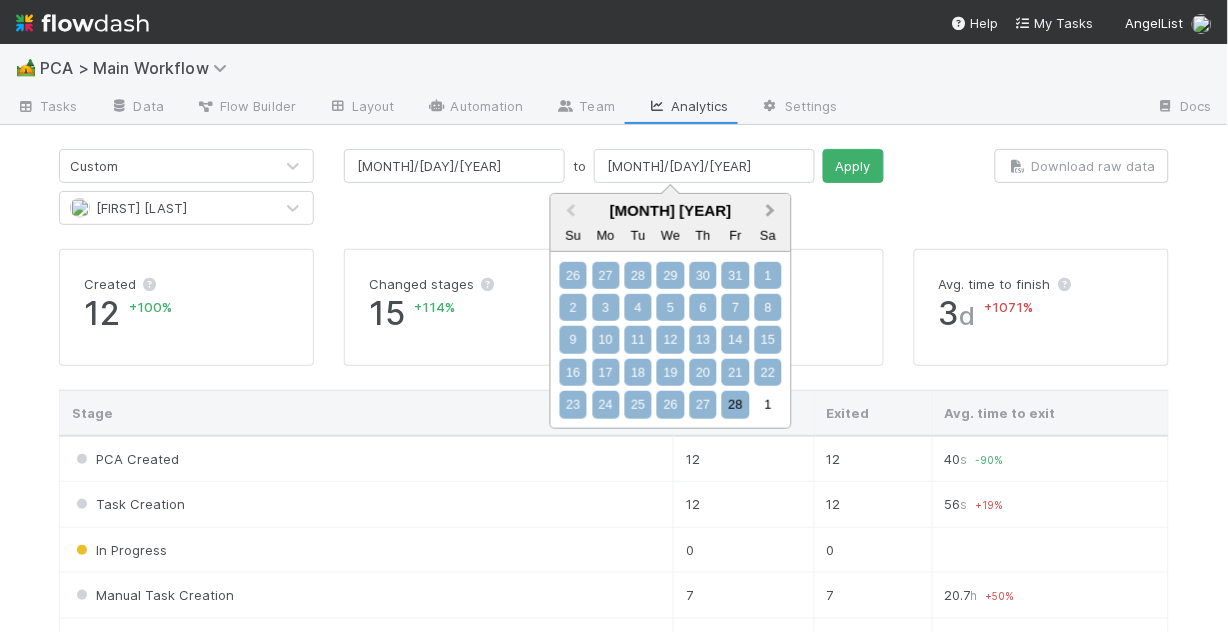 click on "Next Month" at bounding box center (773, 212) 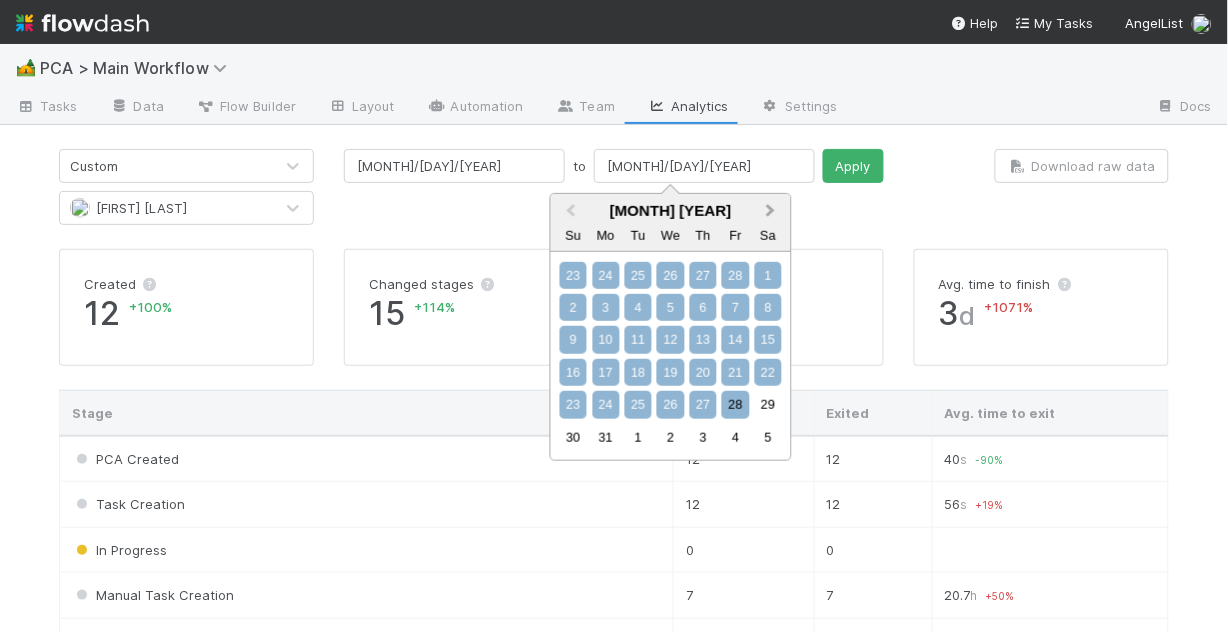 click on "Next Month" at bounding box center [773, 212] 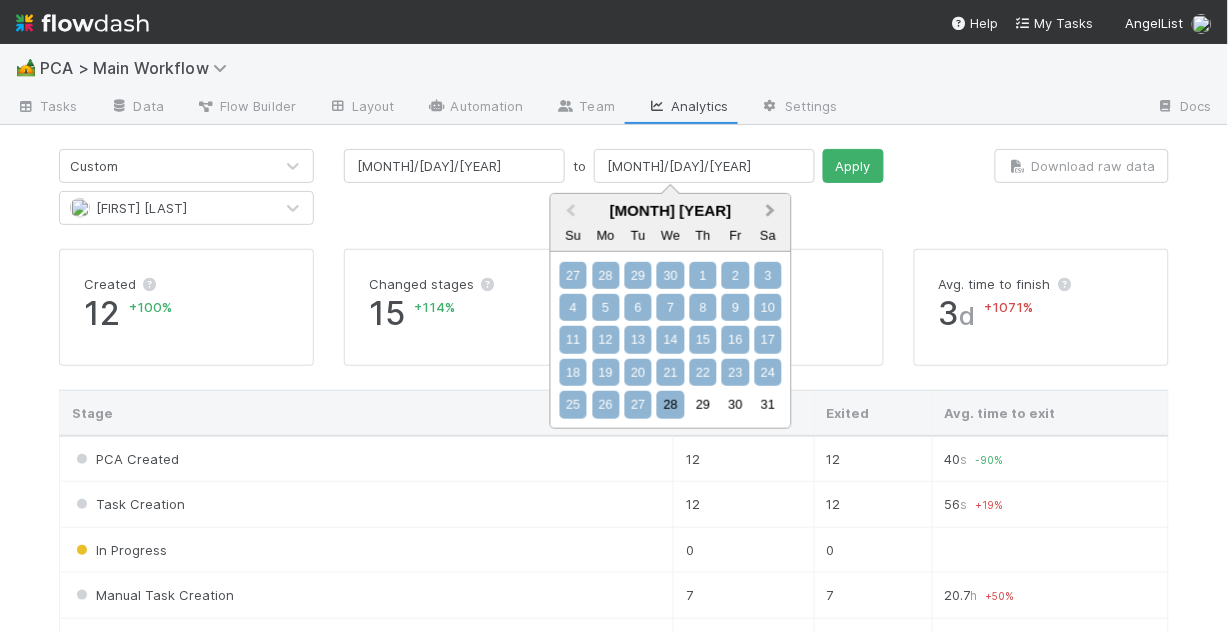 click on "Next Month" at bounding box center [773, 212] 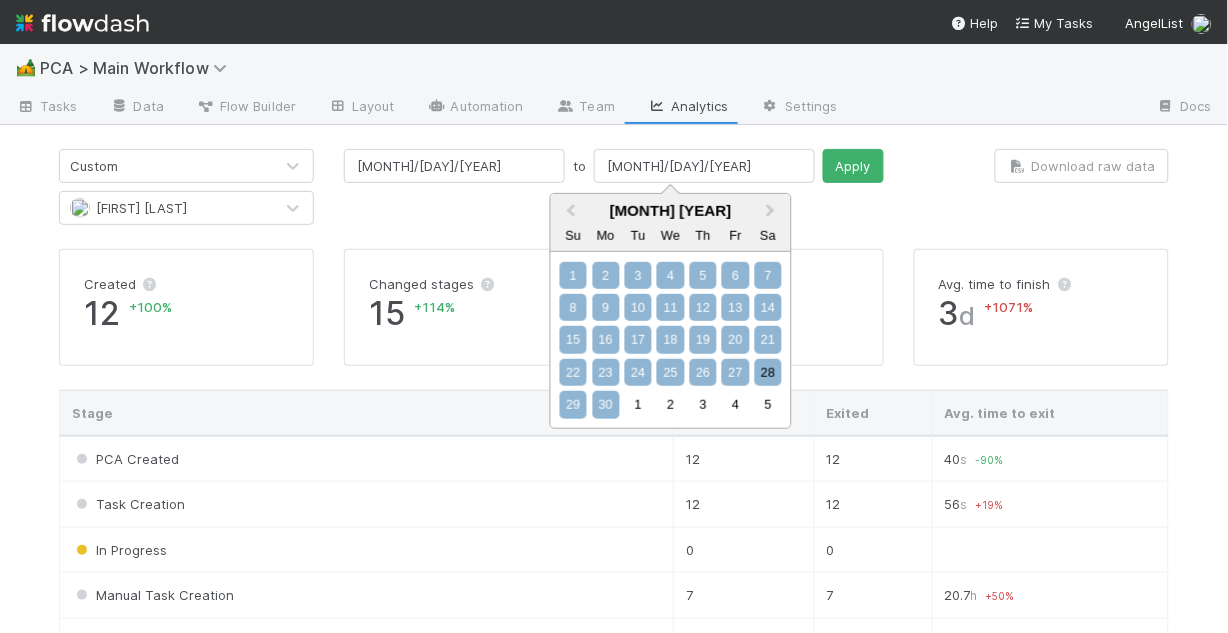 click on "30" at bounding box center [605, 404] 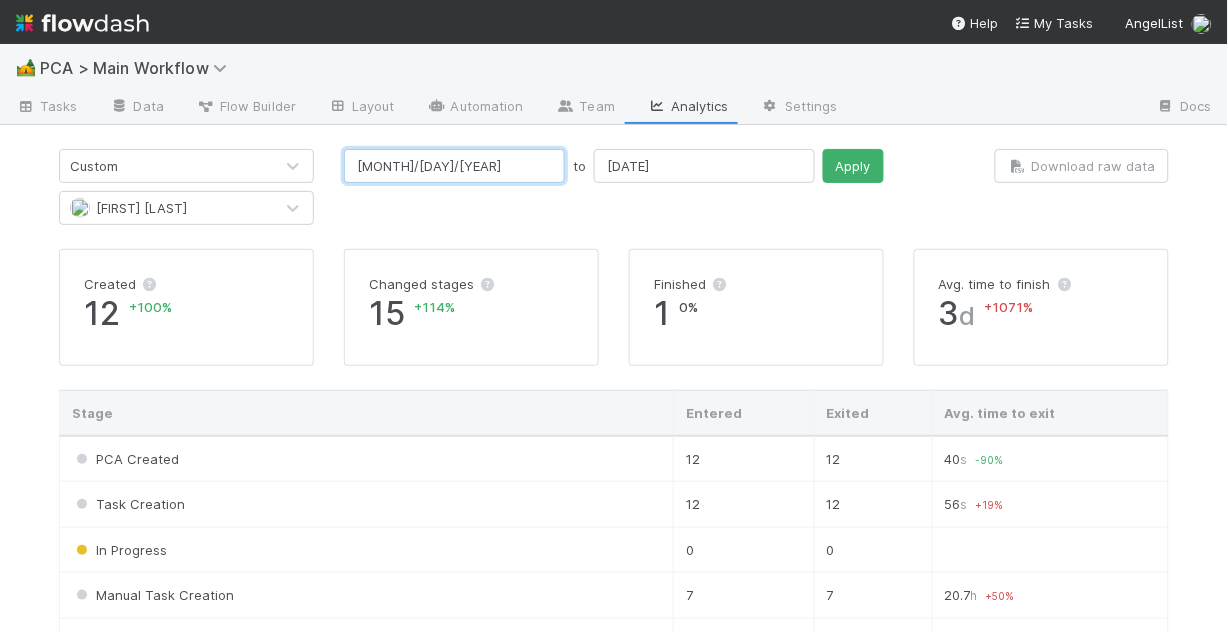 click on "[MONTH]/[DAY]/[YEAR]" at bounding box center (454, 166) 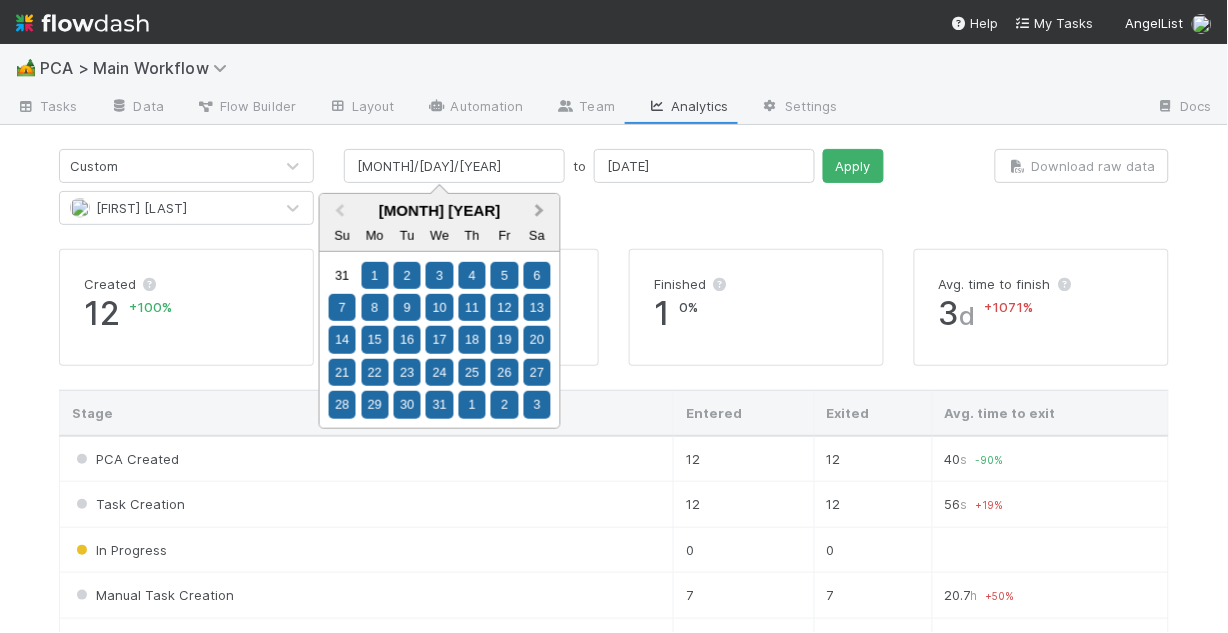 click on "Next Month" at bounding box center (542, 212) 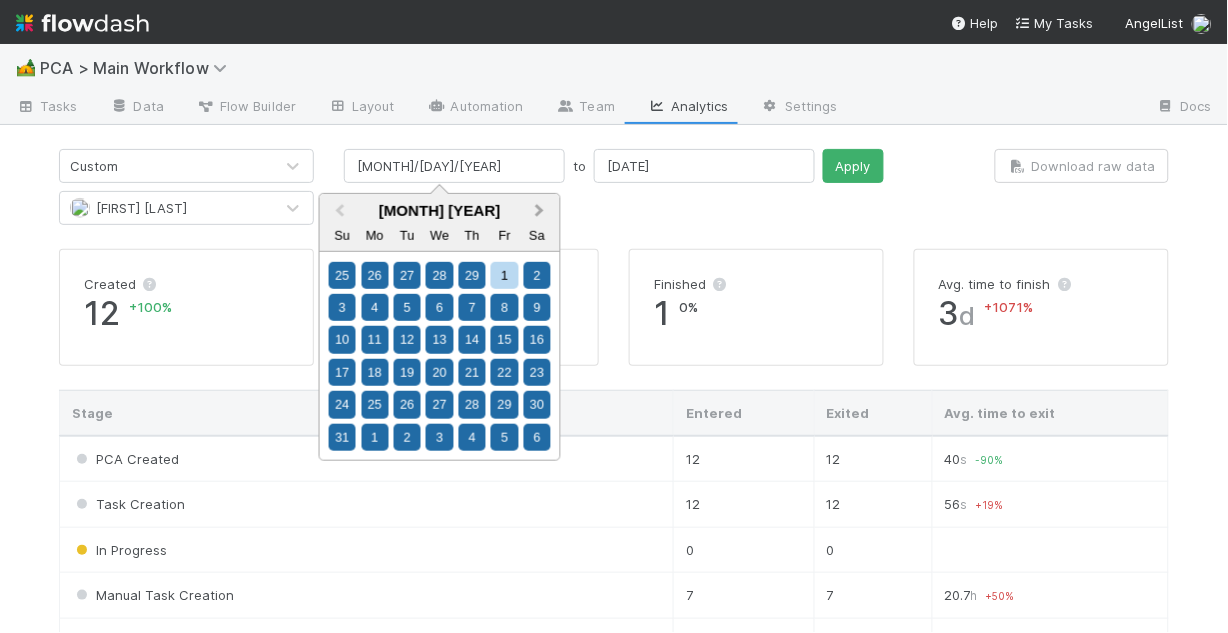 click on "Next Month" at bounding box center (542, 212) 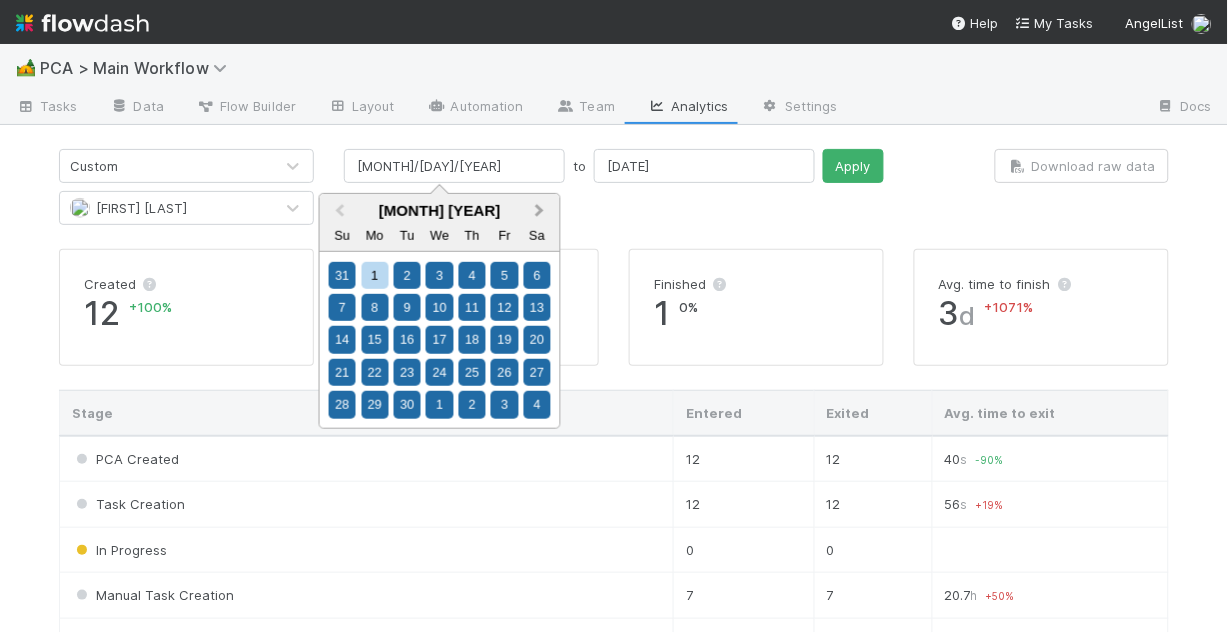 click on "Next Month" at bounding box center (542, 212) 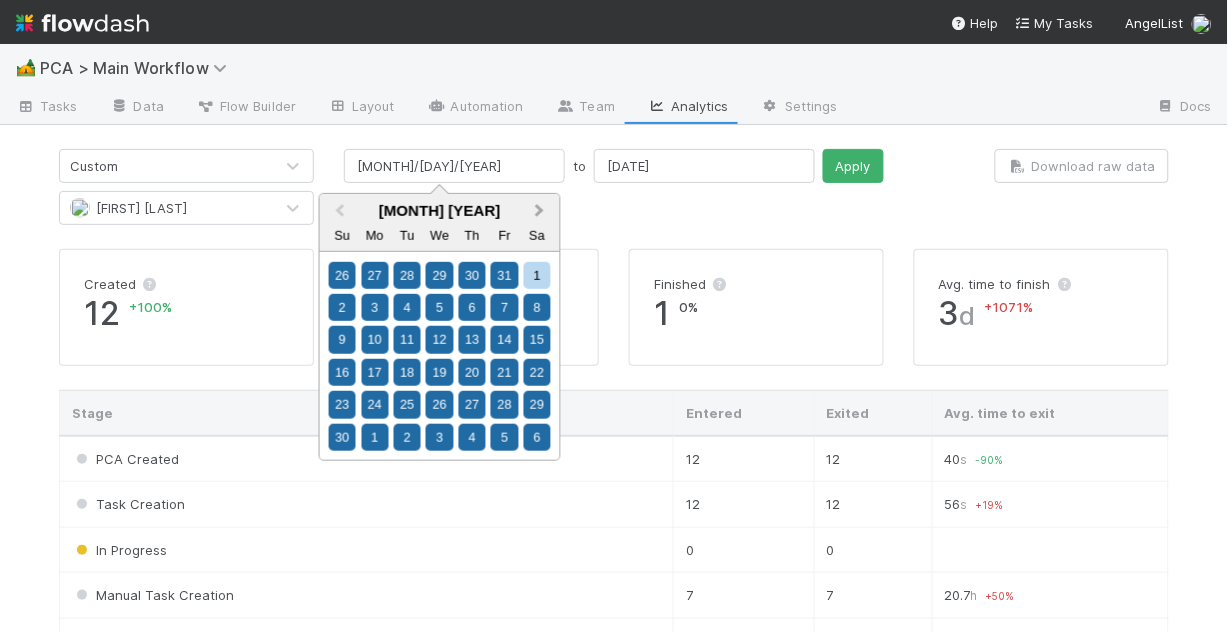 click on "Next Month" at bounding box center [542, 212] 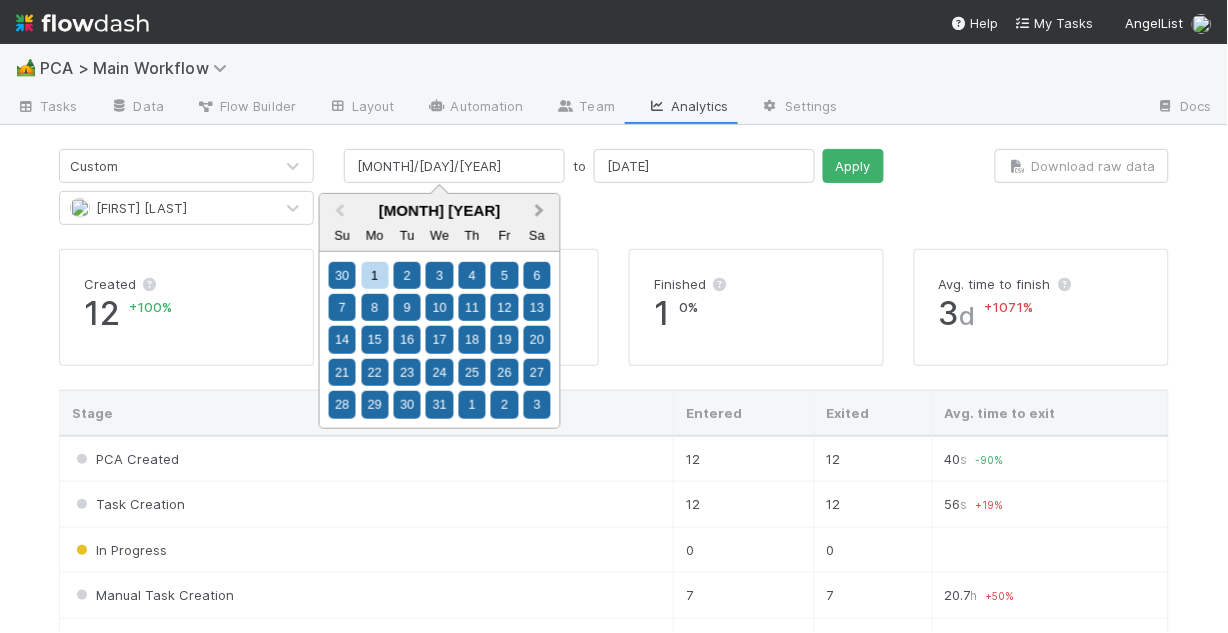 click on "Next Month" at bounding box center (542, 212) 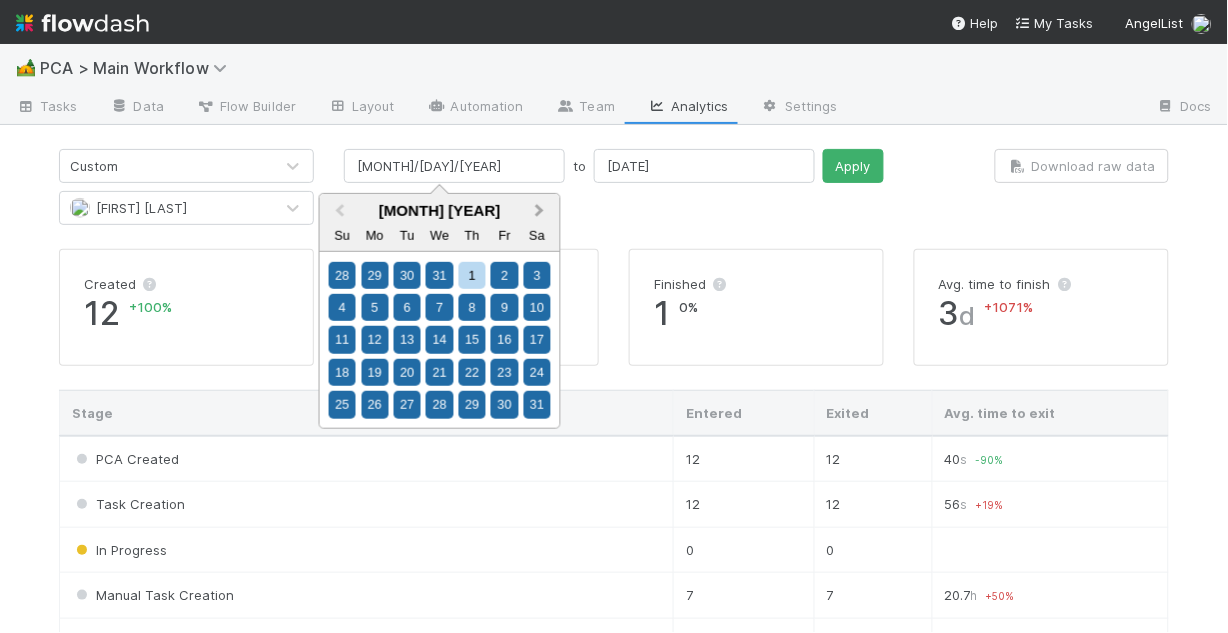 click on "Next Month" at bounding box center [542, 212] 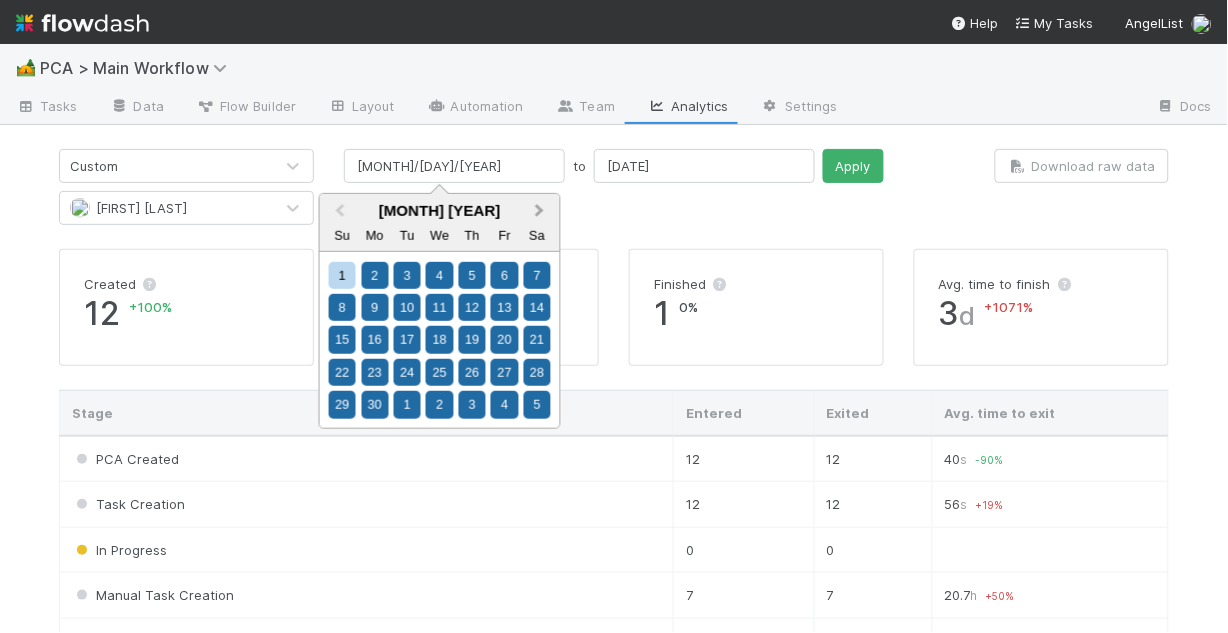 click on "Next Month" at bounding box center [542, 212] 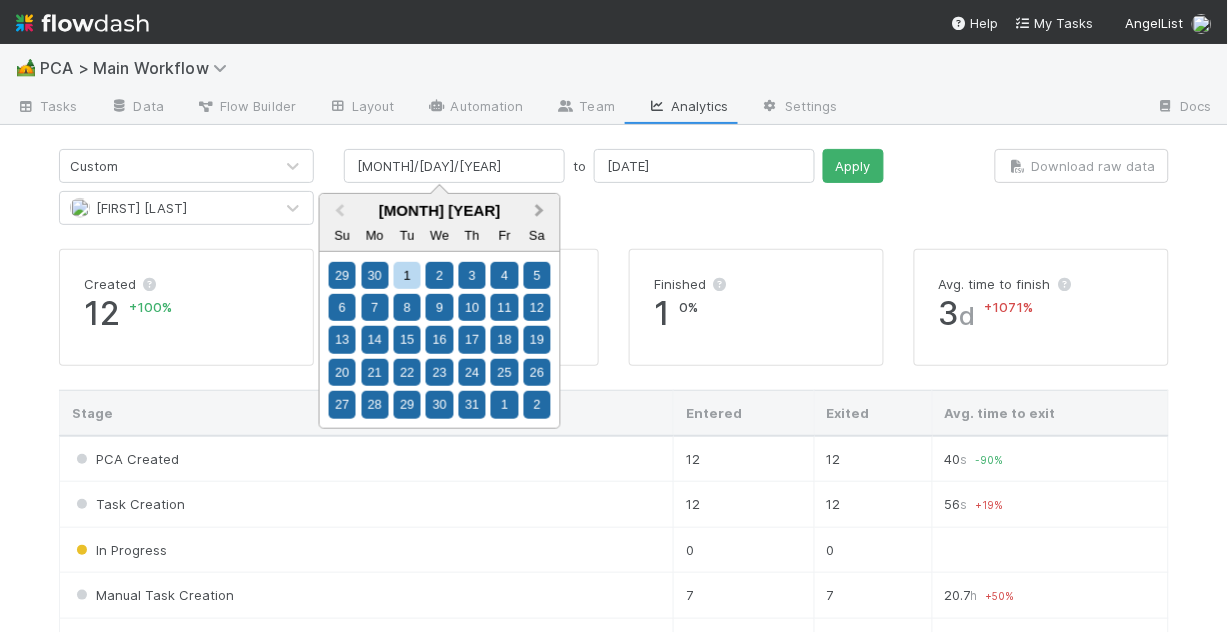 click on "Next Month" at bounding box center [542, 212] 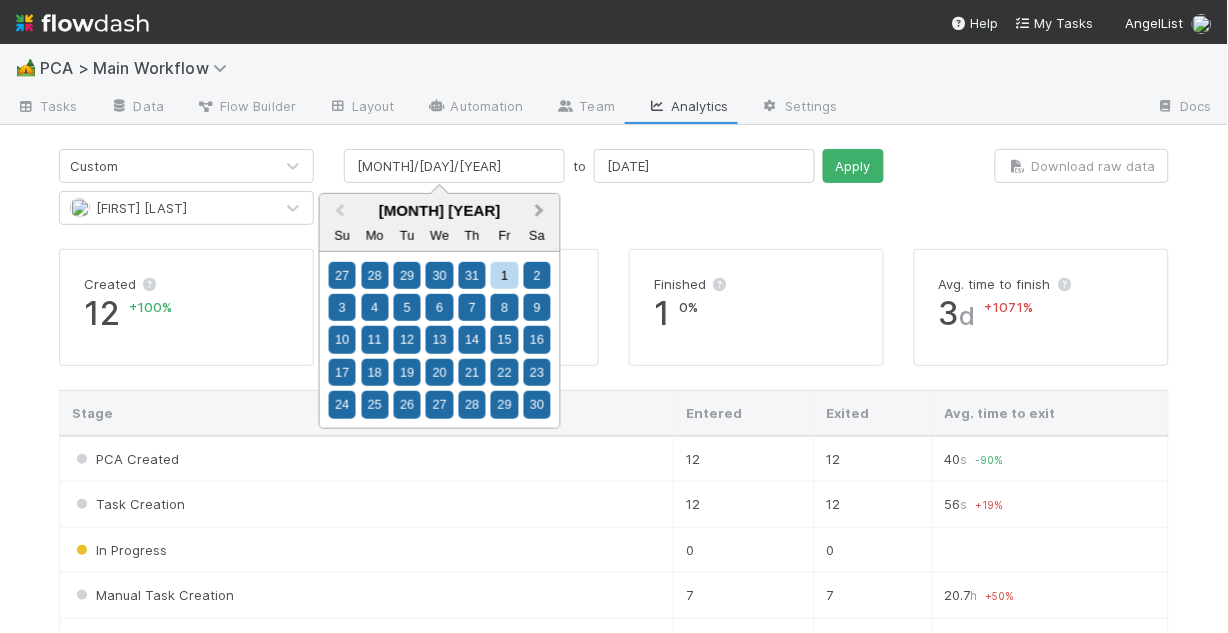click on "Next Month" at bounding box center (542, 212) 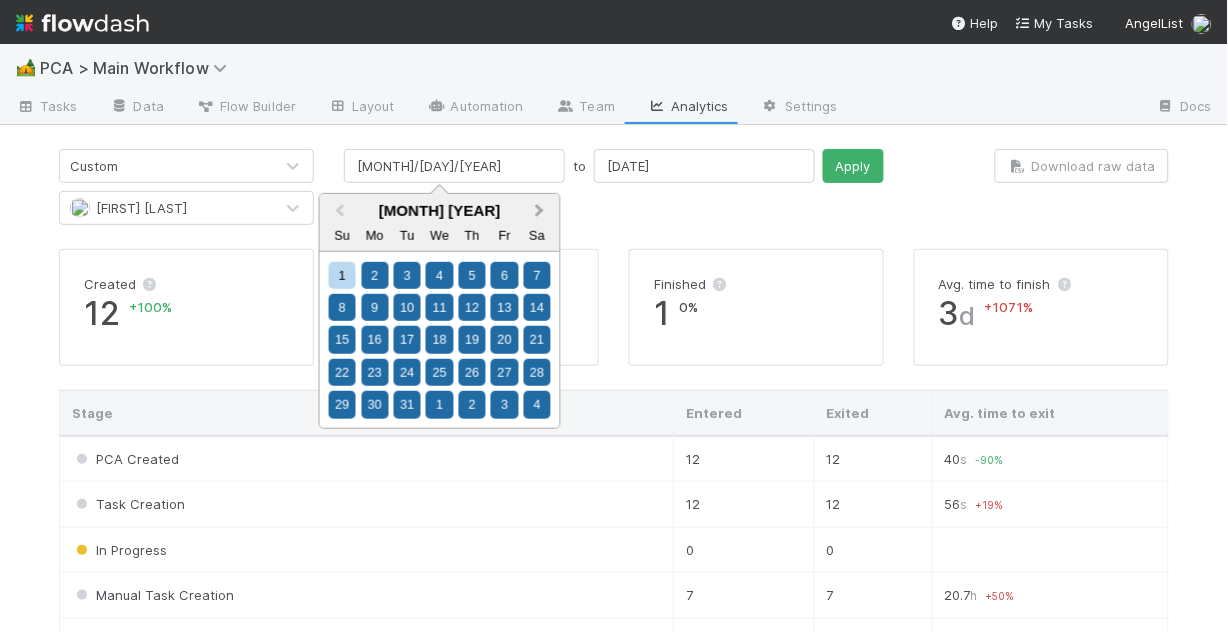 click on "Next Month" at bounding box center (542, 212) 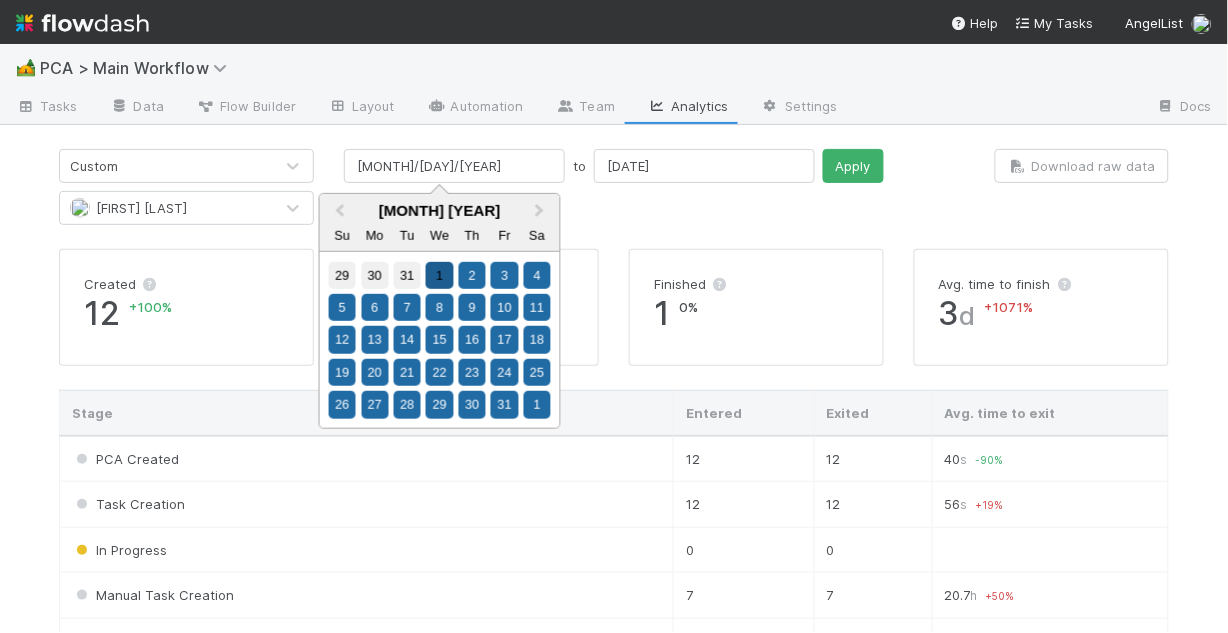 click on "1" at bounding box center (439, 274) 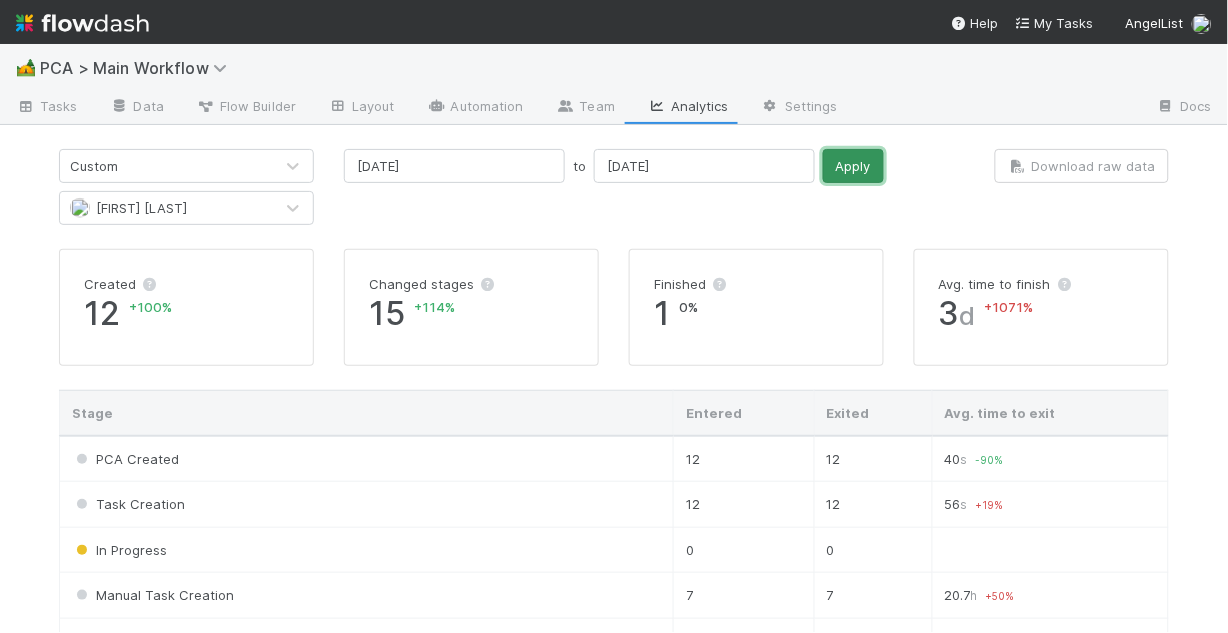 click on "Apply" at bounding box center (853, 166) 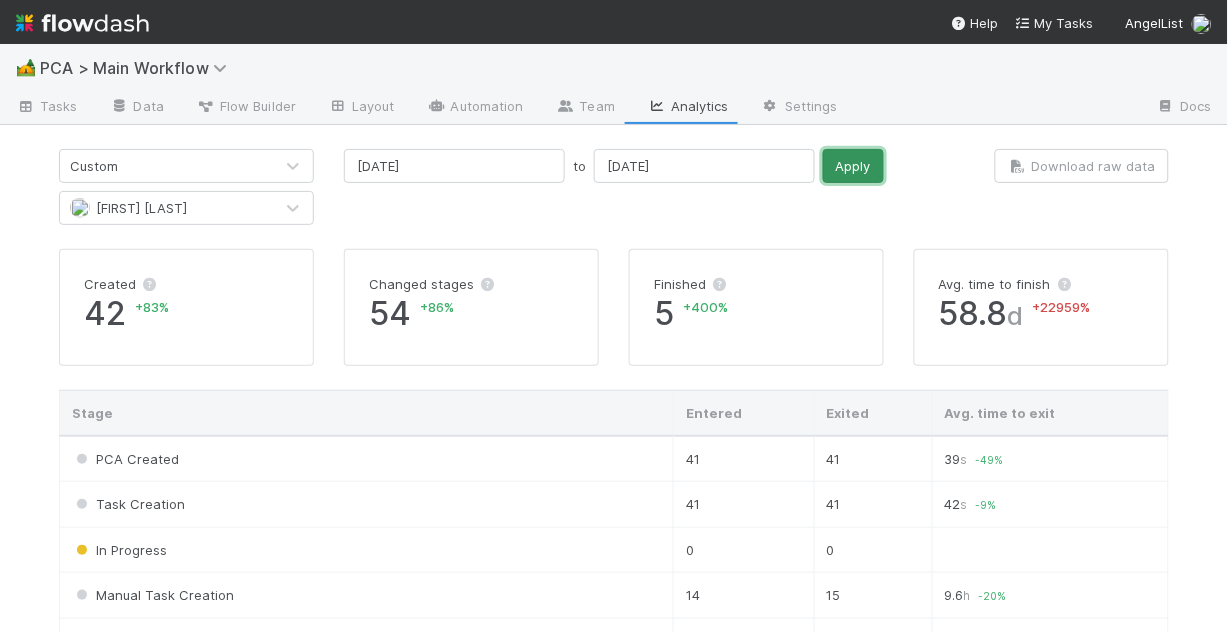 drag, startPoint x: 801, startPoint y: 158, endPoint x: 792, endPoint y: 174, distance: 18.35756 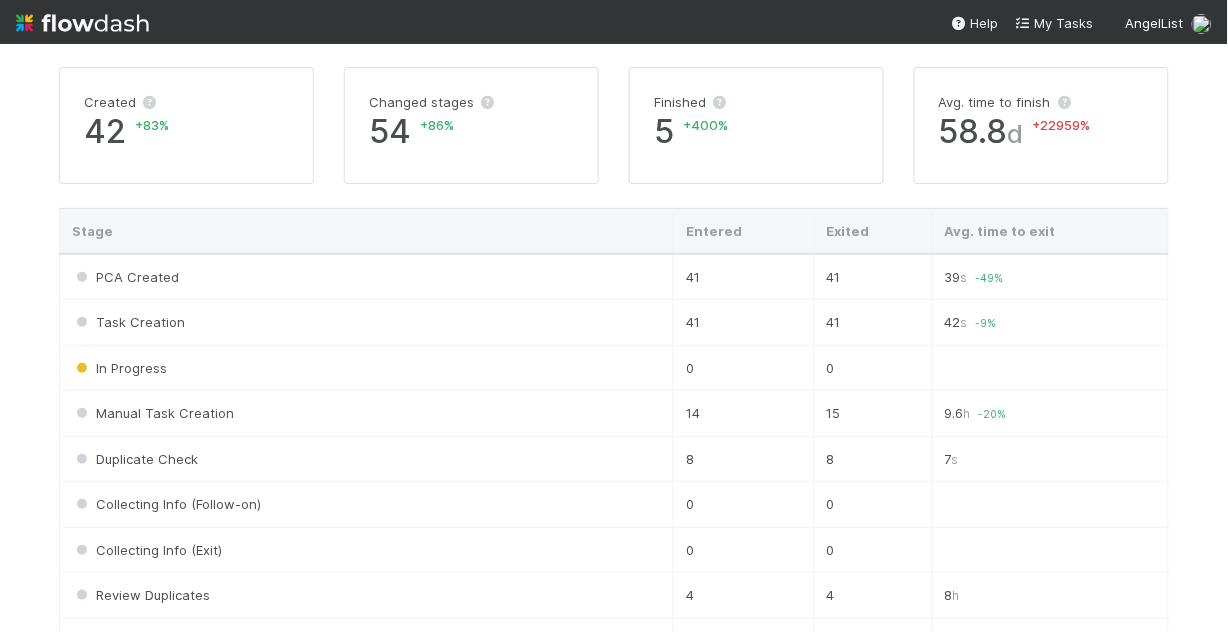 scroll, scrollTop: 0, scrollLeft: 0, axis: both 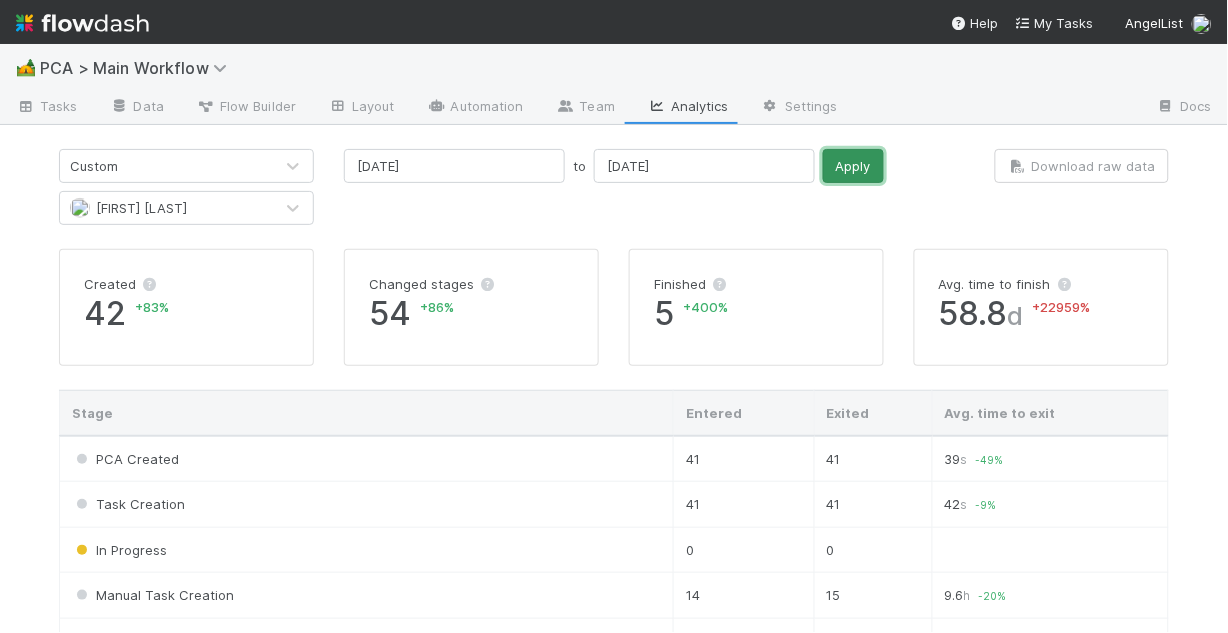 click on "Apply" at bounding box center [853, 166] 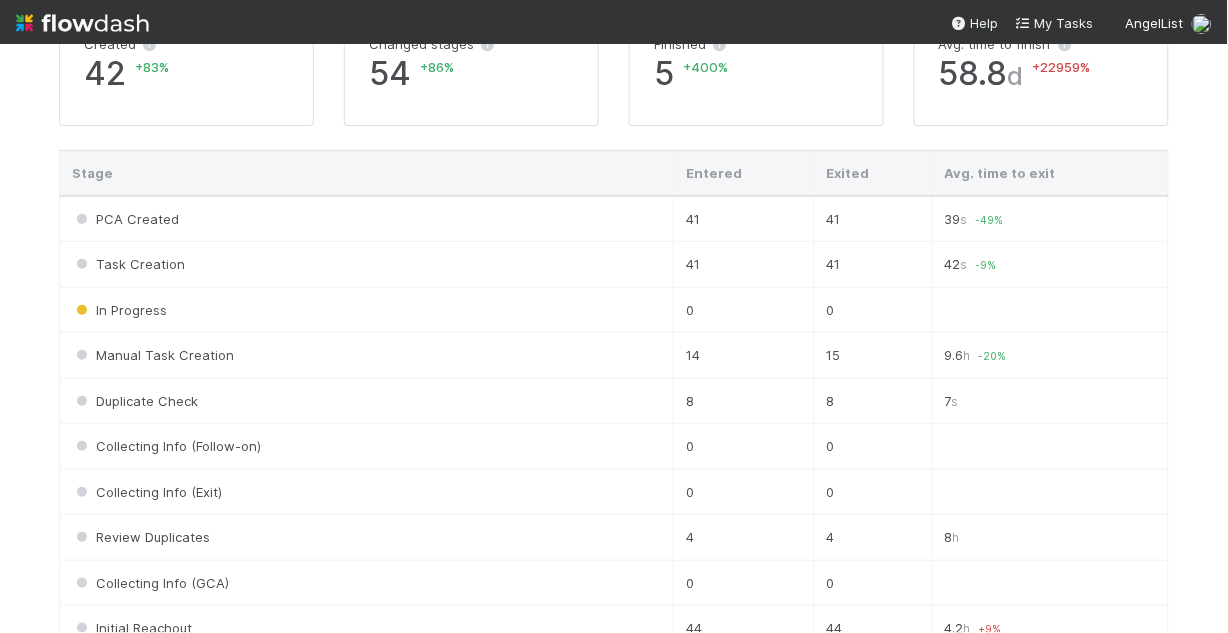 scroll, scrollTop: 0, scrollLeft: 0, axis: both 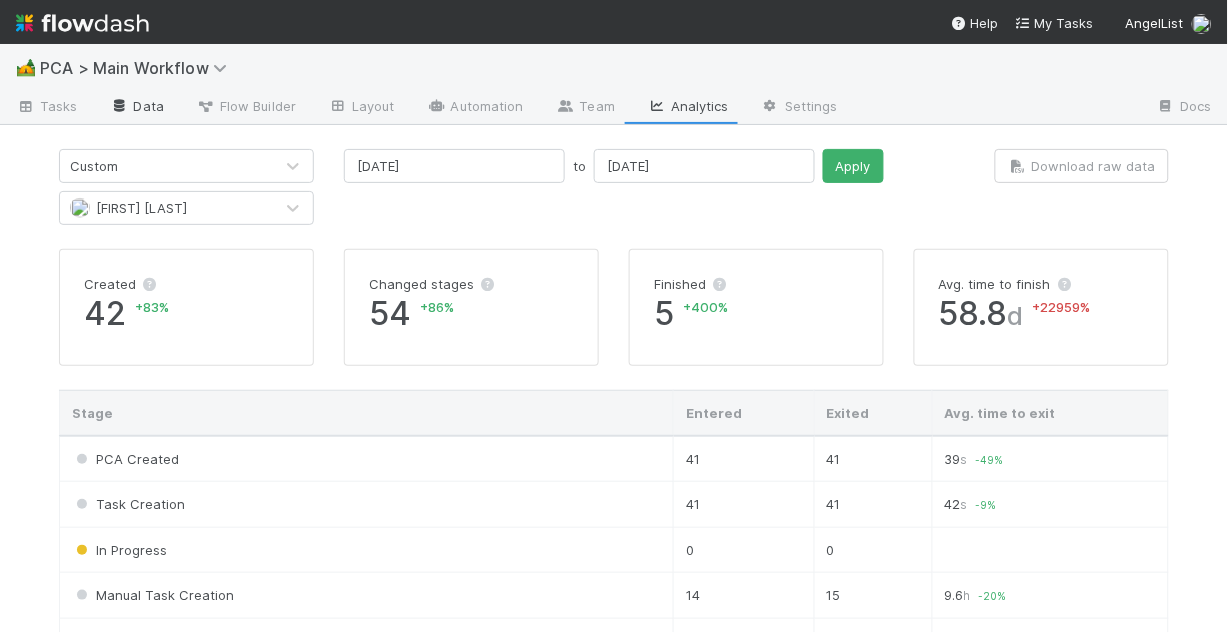 click on "Data" at bounding box center (137, 108) 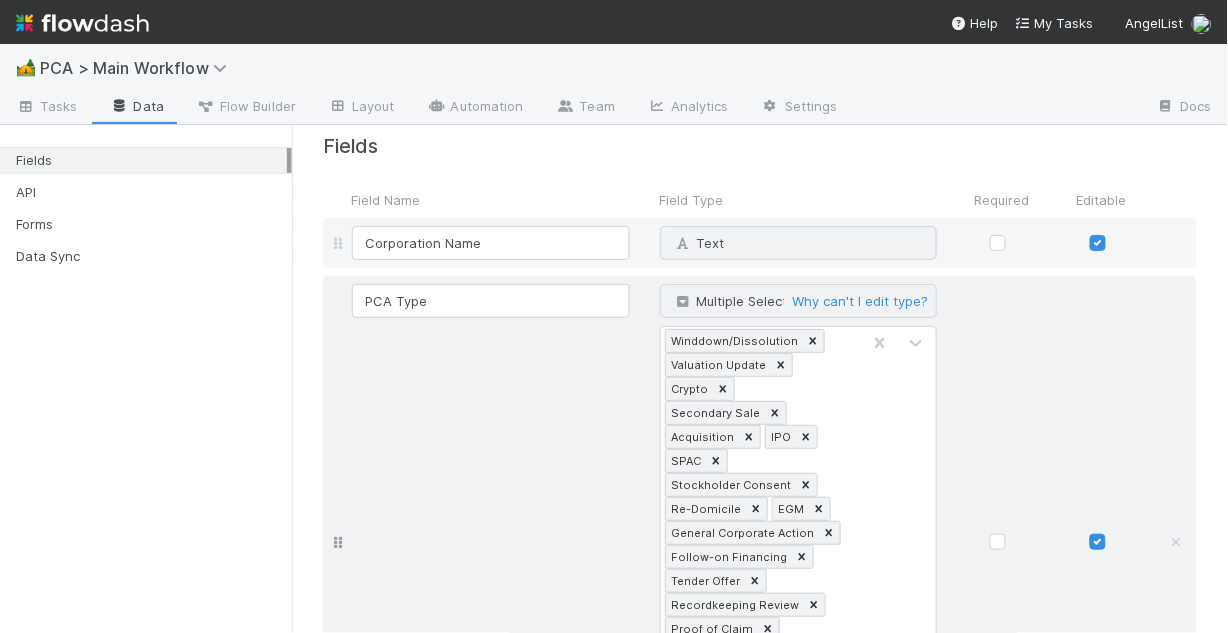 scroll, scrollTop: 0, scrollLeft: 0, axis: both 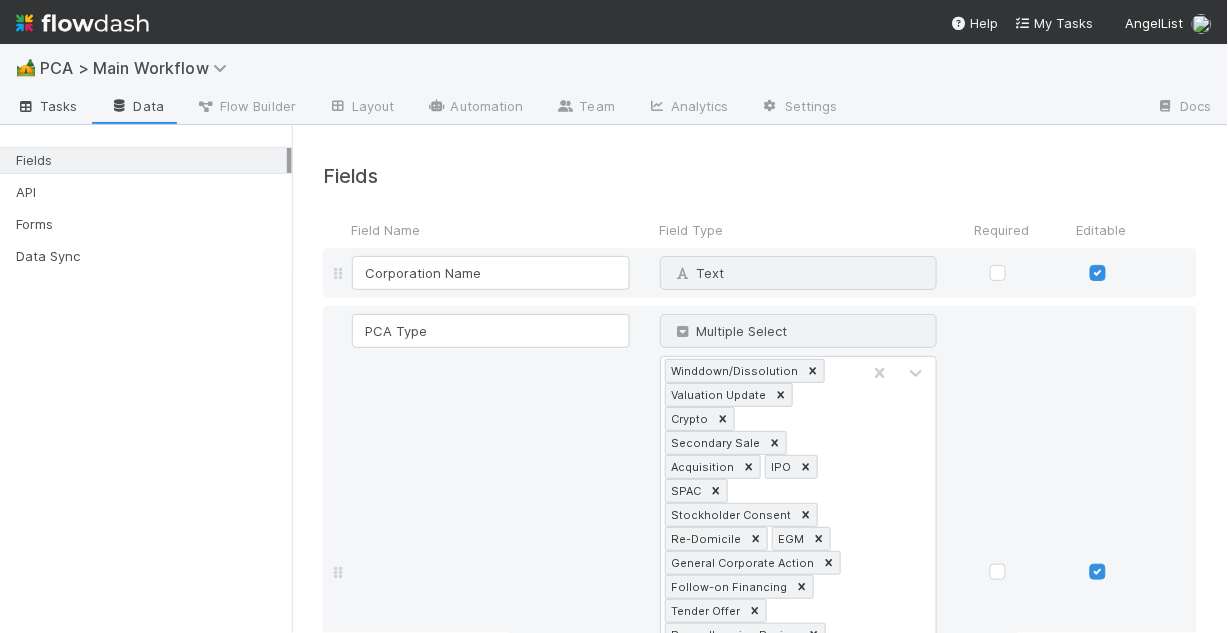 click on "Tasks" at bounding box center [47, 106] 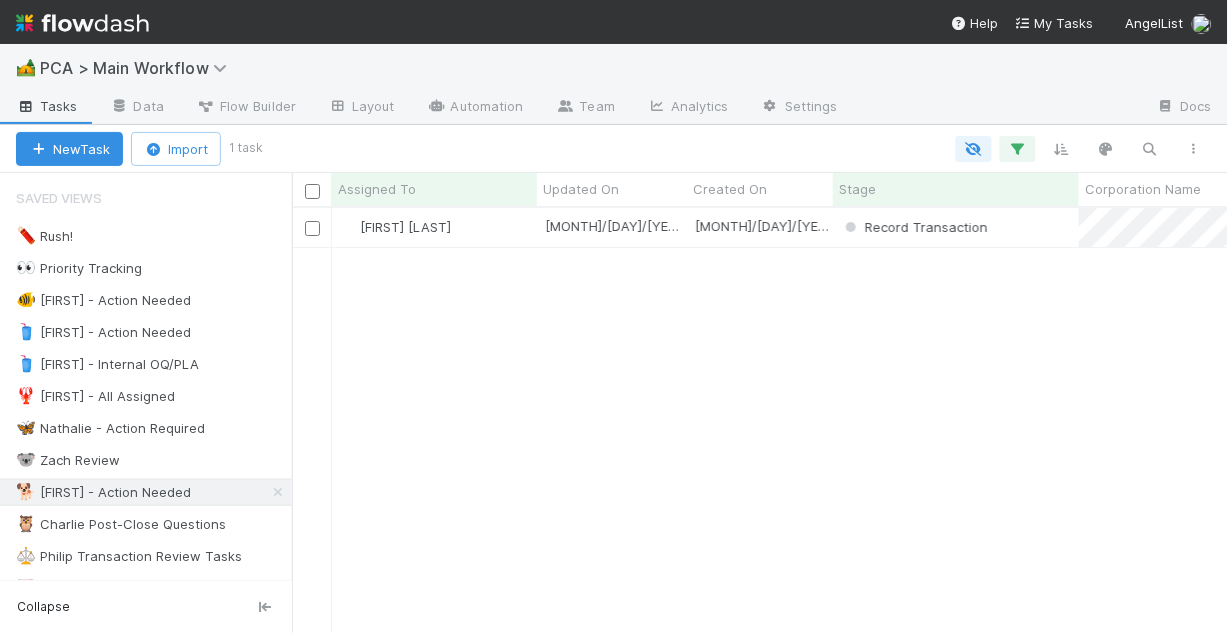 scroll, scrollTop: 13, scrollLeft: 13, axis: both 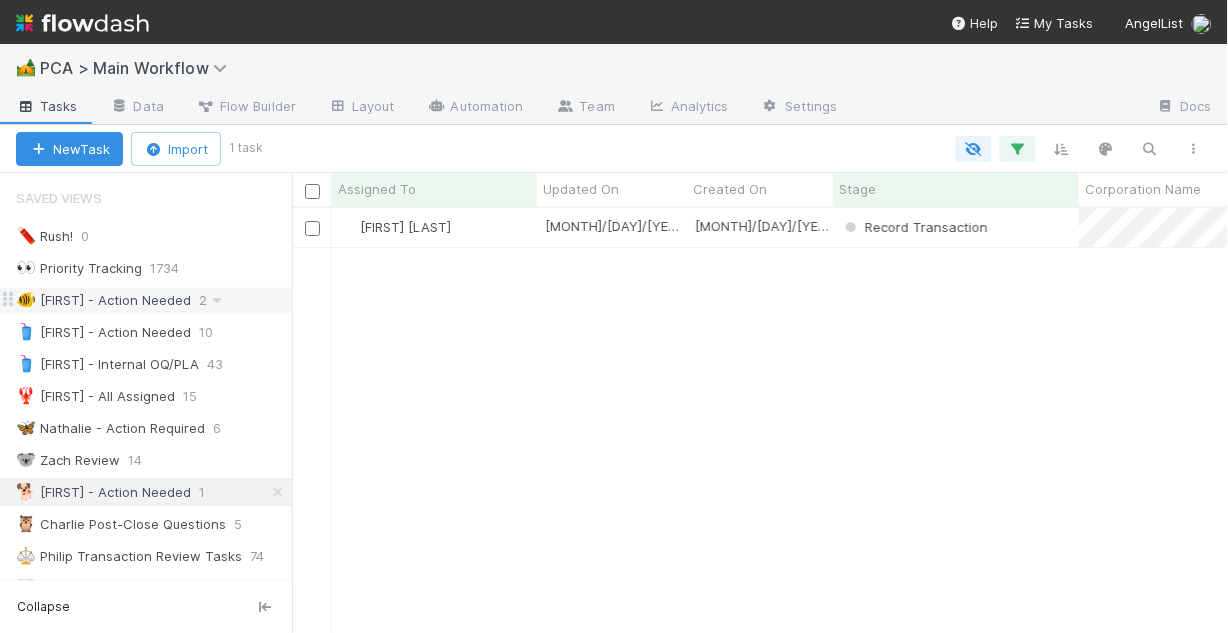 click on "🐠 [FIRST] - Action Needed" at bounding box center (103, 300) 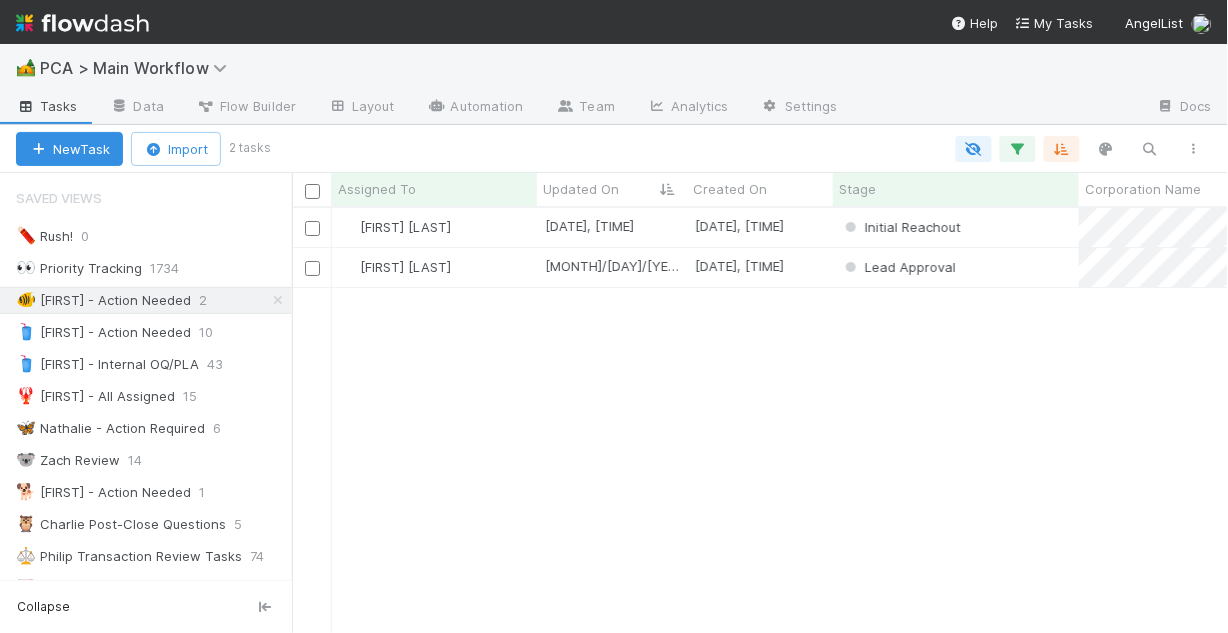 scroll, scrollTop: 13, scrollLeft: 13, axis: both 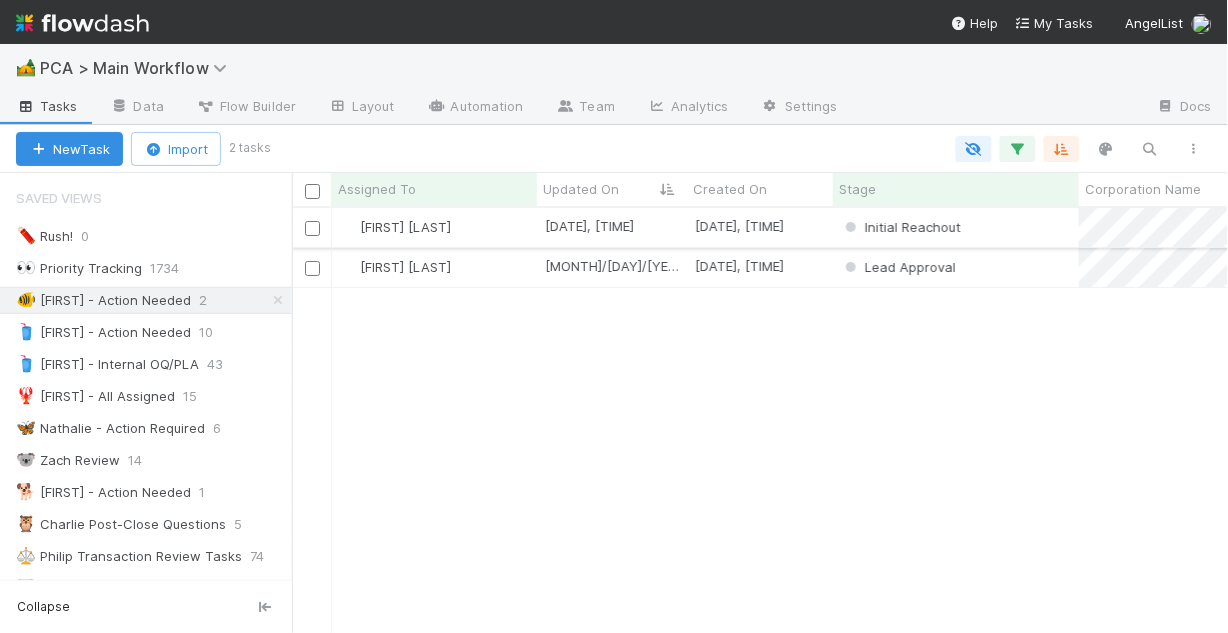click on "[FIRST] [LAST]" at bounding box center [434, 227] 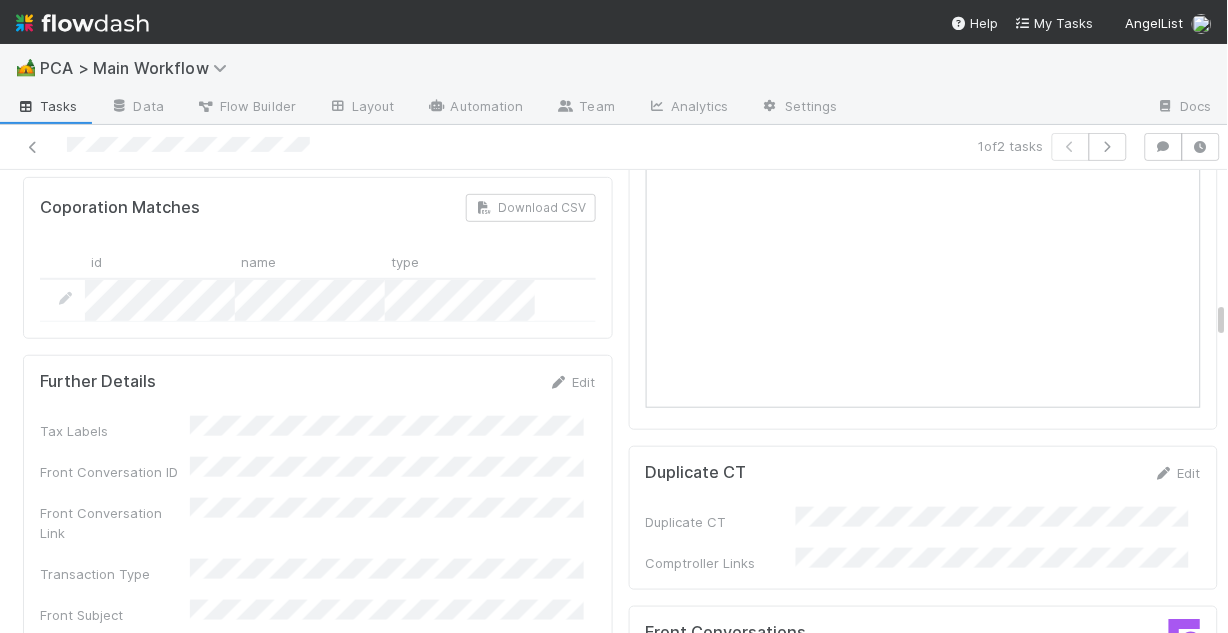 scroll, scrollTop: 1840, scrollLeft: 0, axis: vertical 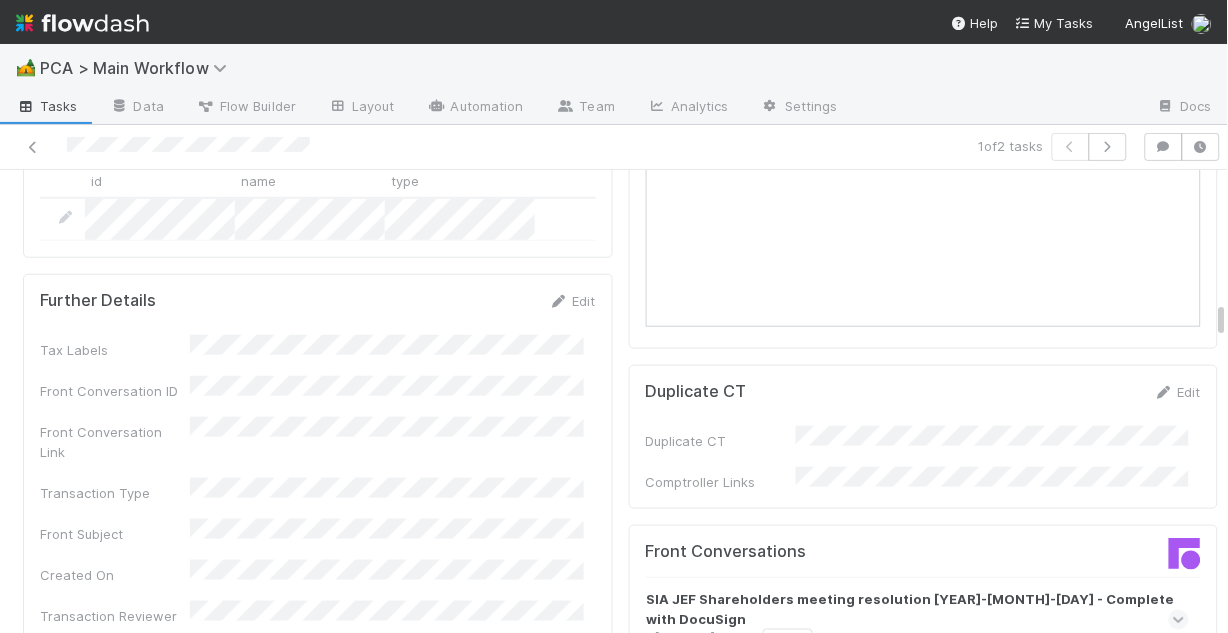 drag, startPoint x: 279, startPoint y: 308, endPoint x: 208, endPoint y: 310, distance: 71.02816 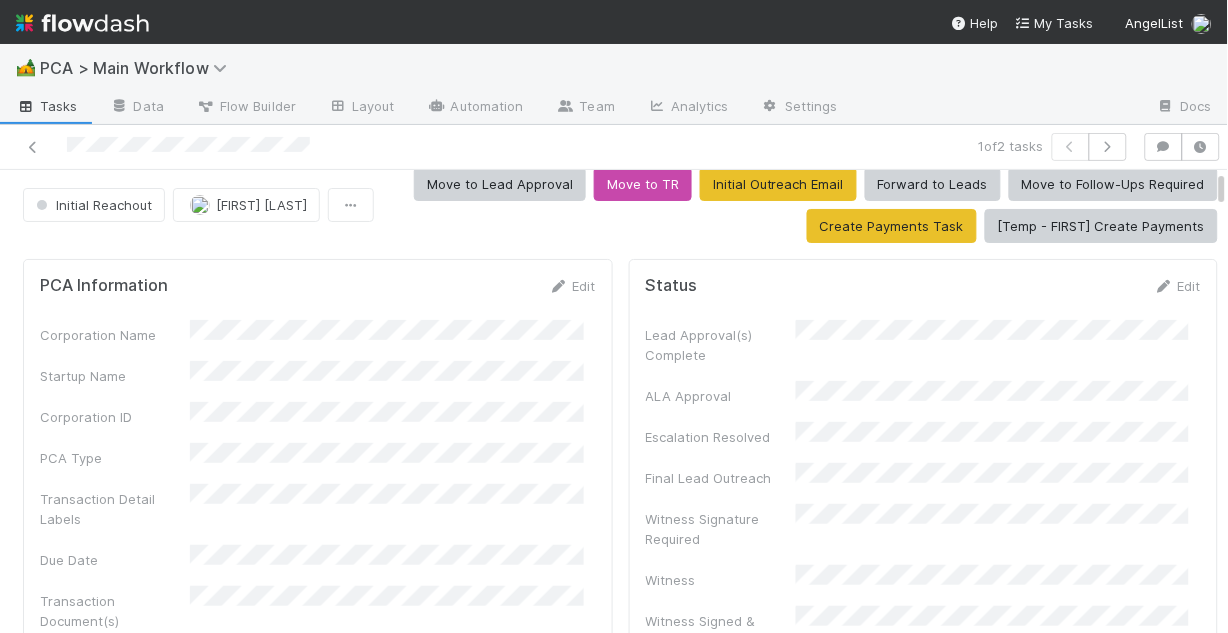 scroll, scrollTop: 0, scrollLeft: 0, axis: both 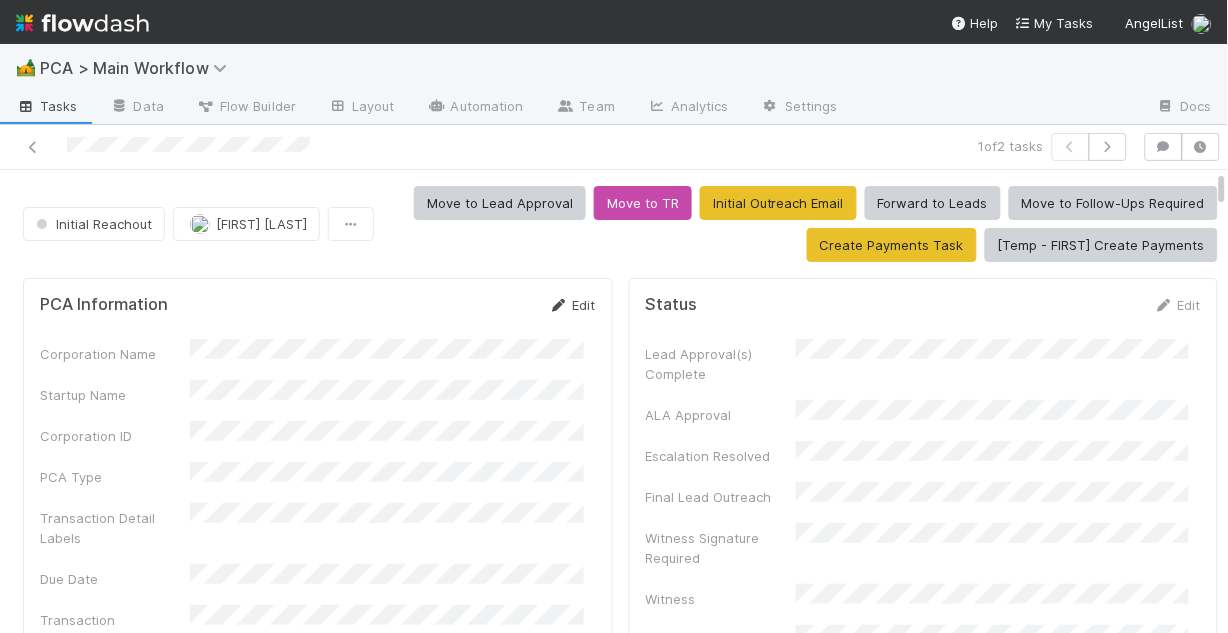 click on "Edit" at bounding box center (572, 305) 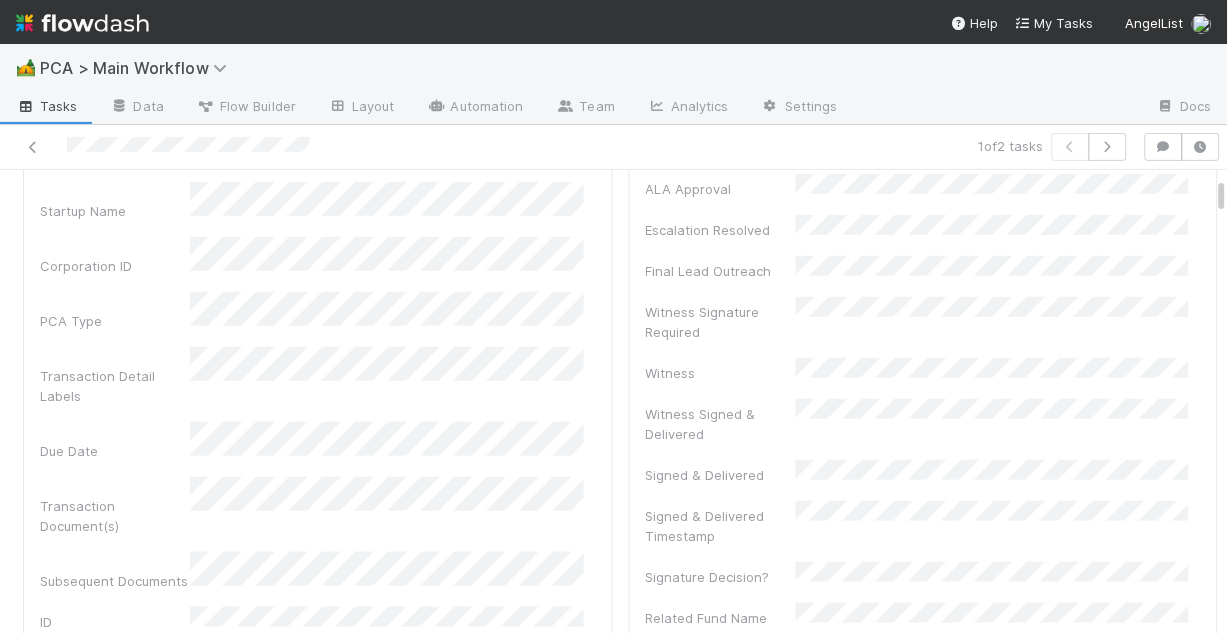 scroll, scrollTop: 240, scrollLeft: 0, axis: vertical 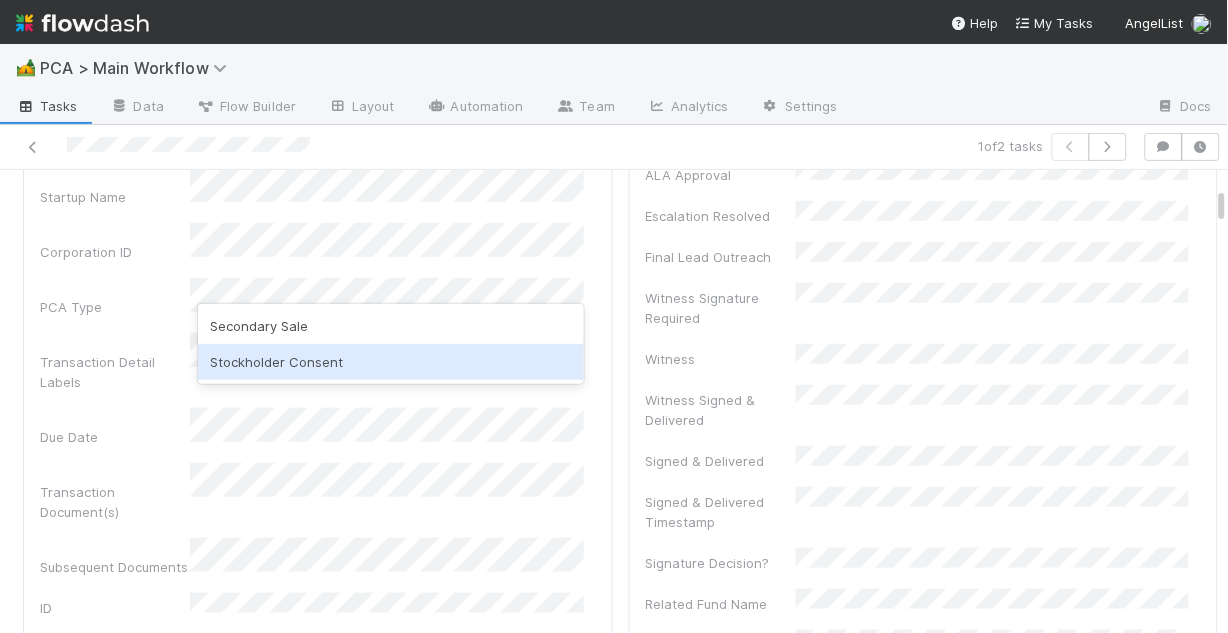 click on "Stockholder Consent" at bounding box center [391, 362] 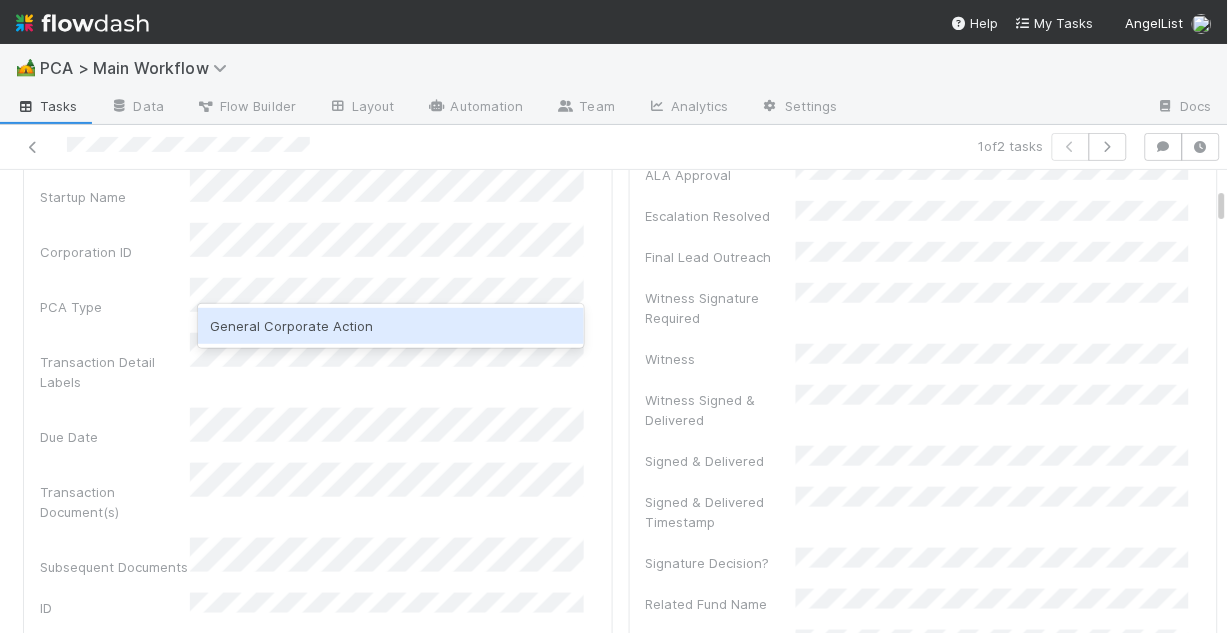 click on "General Corporate Action" at bounding box center (391, 326) 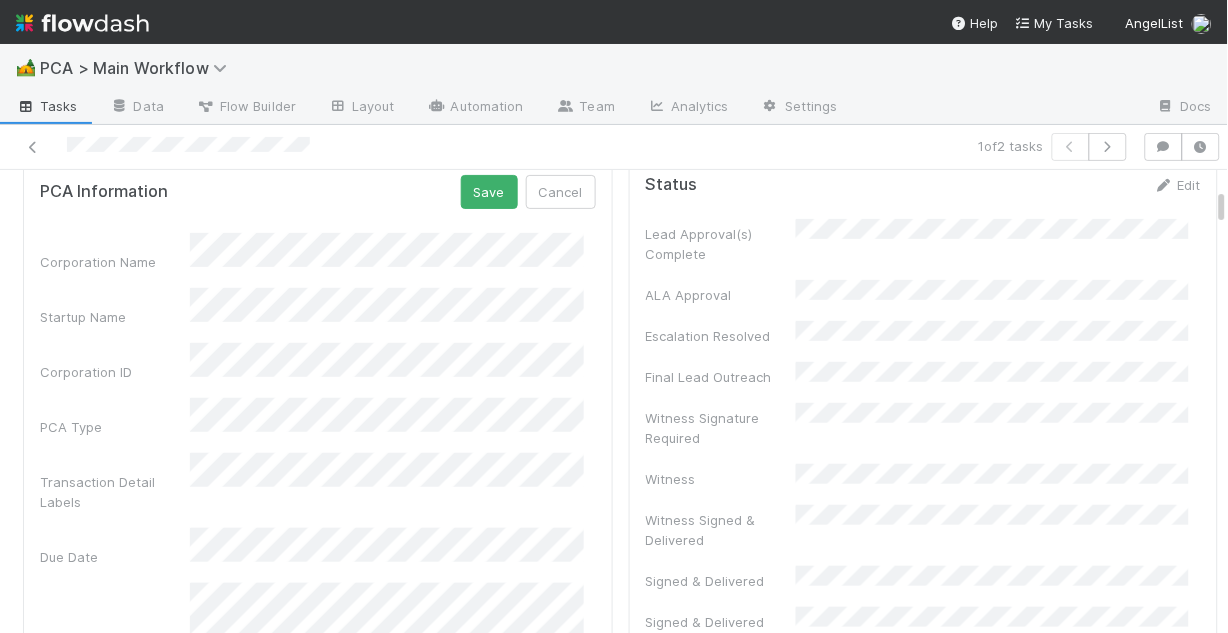 scroll, scrollTop: 80, scrollLeft: 0, axis: vertical 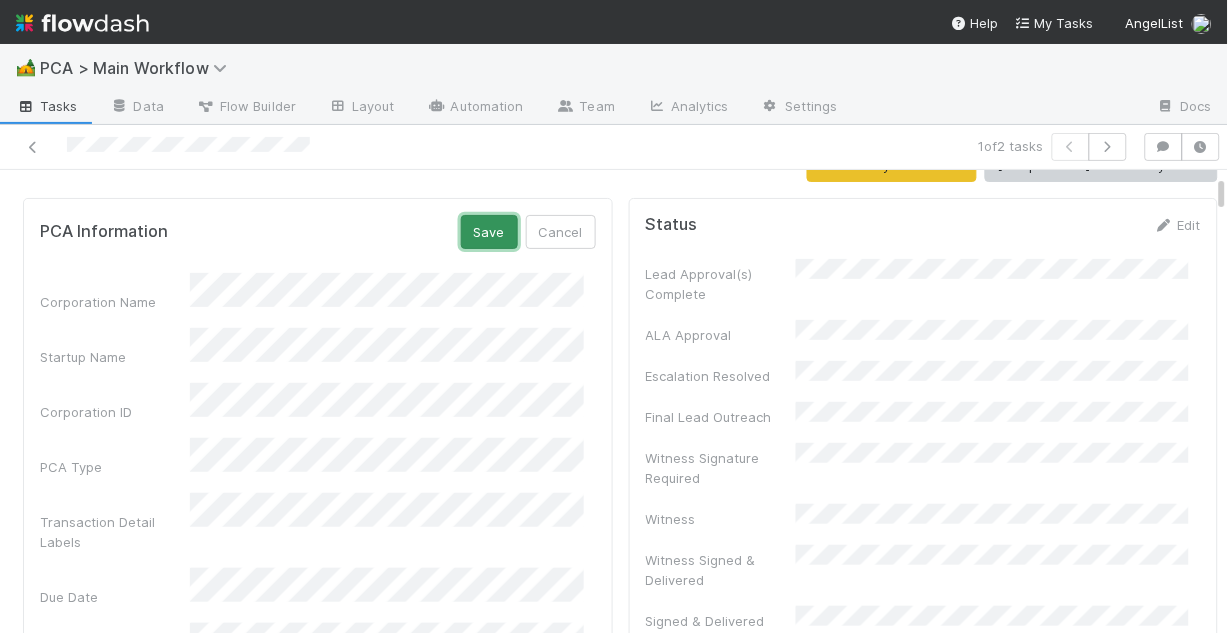 click on "Save" at bounding box center [489, 232] 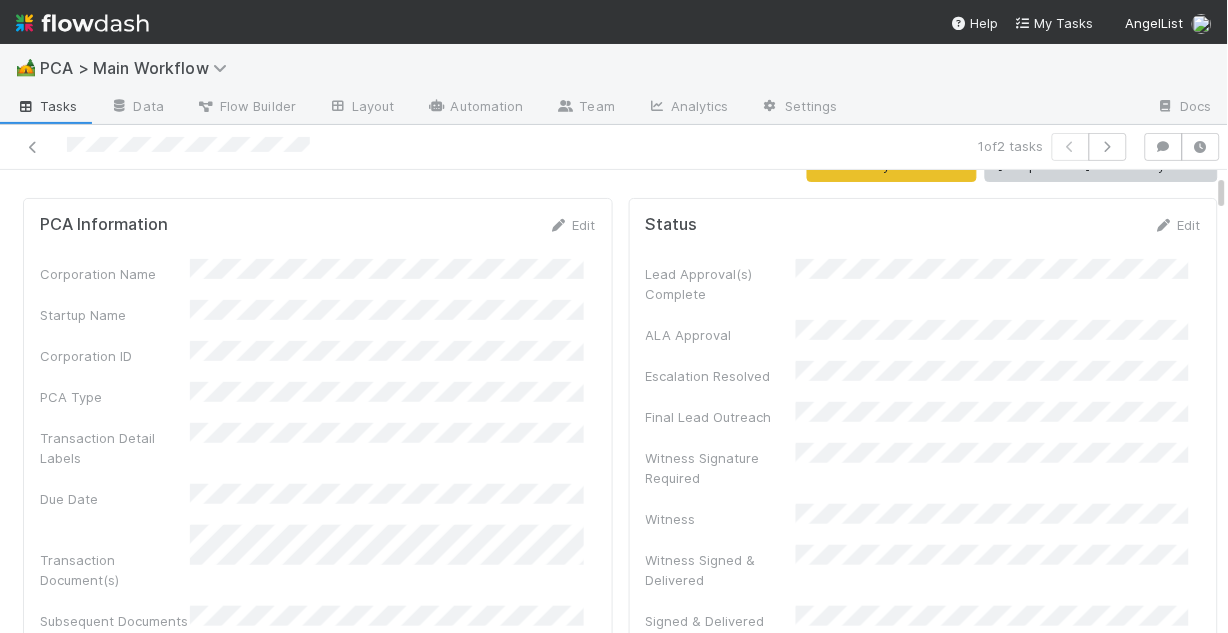 scroll, scrollTop: 0, scrollLeft: 0, axis: both 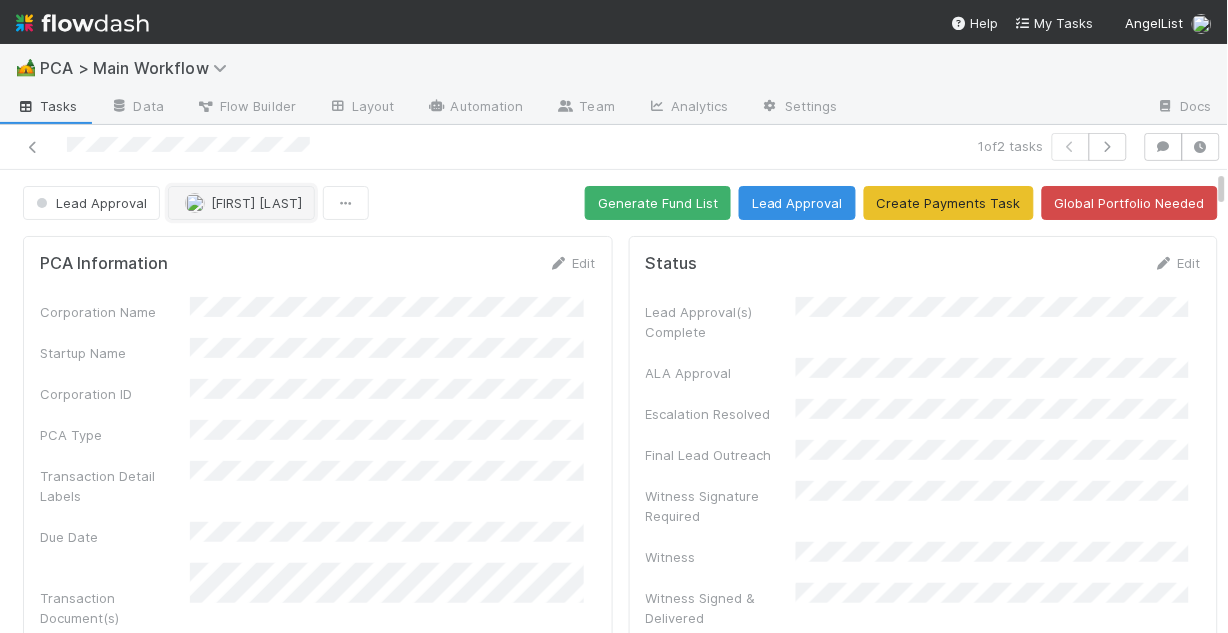 click on "[FIRST] [LAST]" at bounding box center [241, 203] 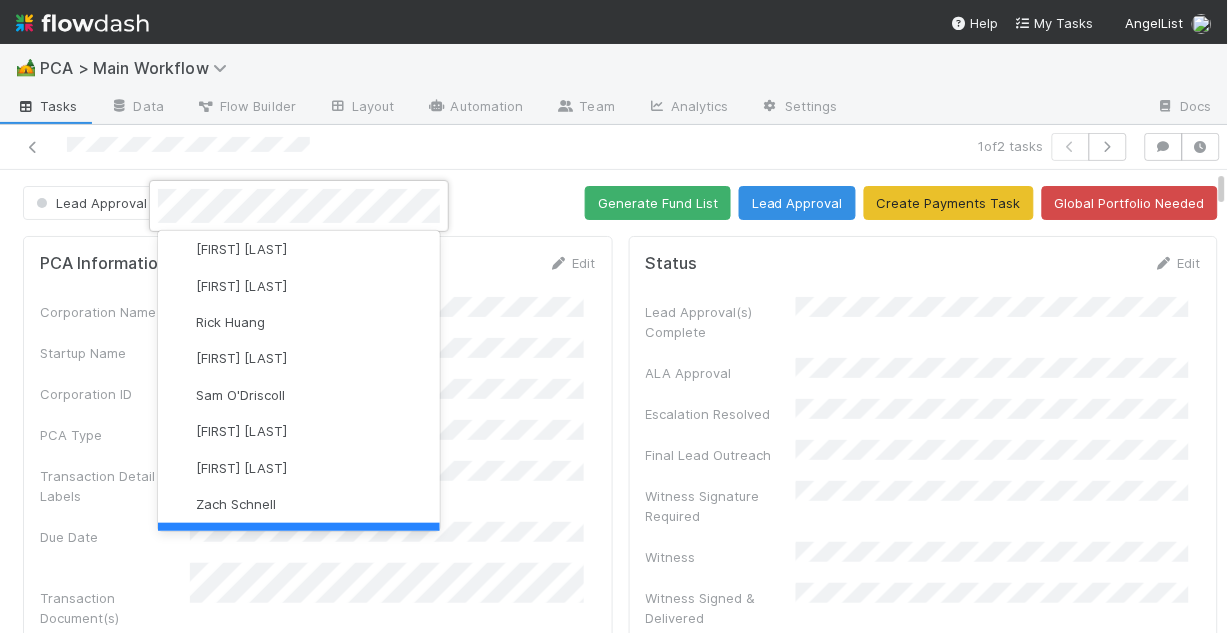 scroll, scrollTop: 0, scrollLeft: 0, axis: both 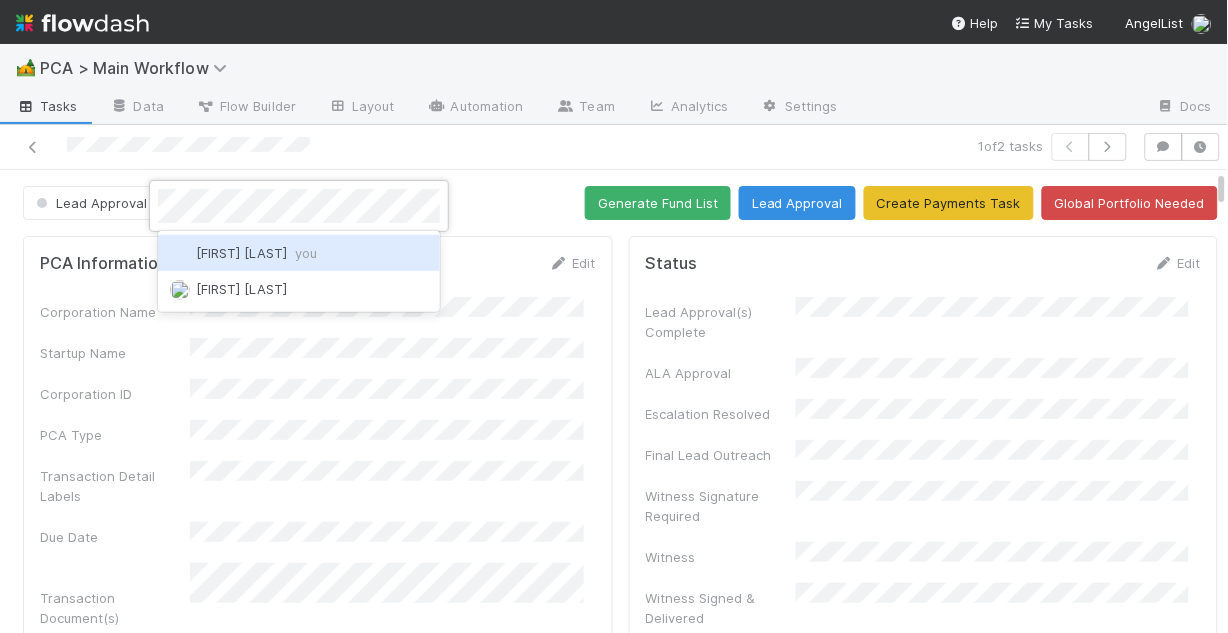 click on "[FIRST] [LAST] you" at bounding box center (256, 253) 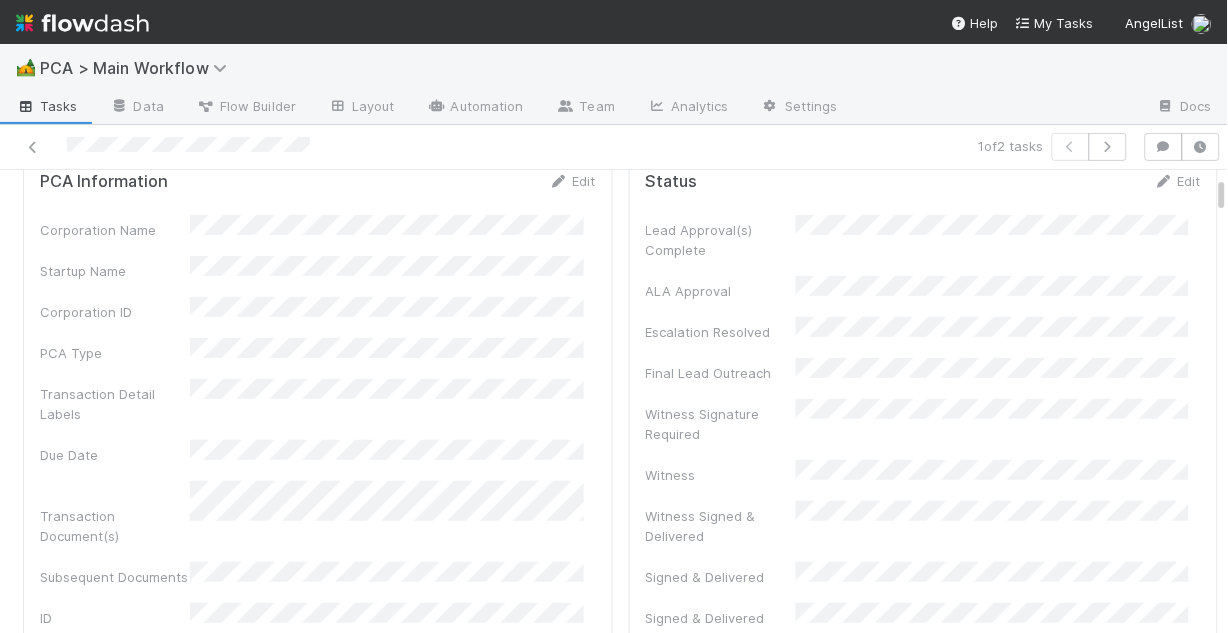 scroll, scrollTop: 80, scrollLeft: 0, axis: vertical 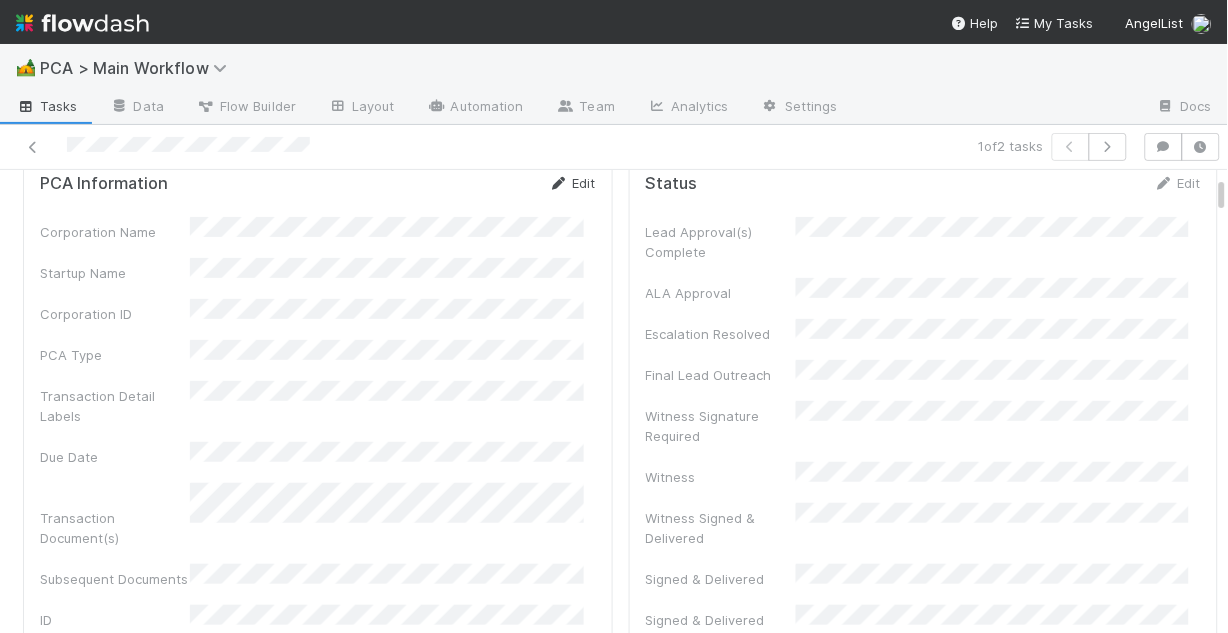 click on "Edit" at bounding box center (572, 183) 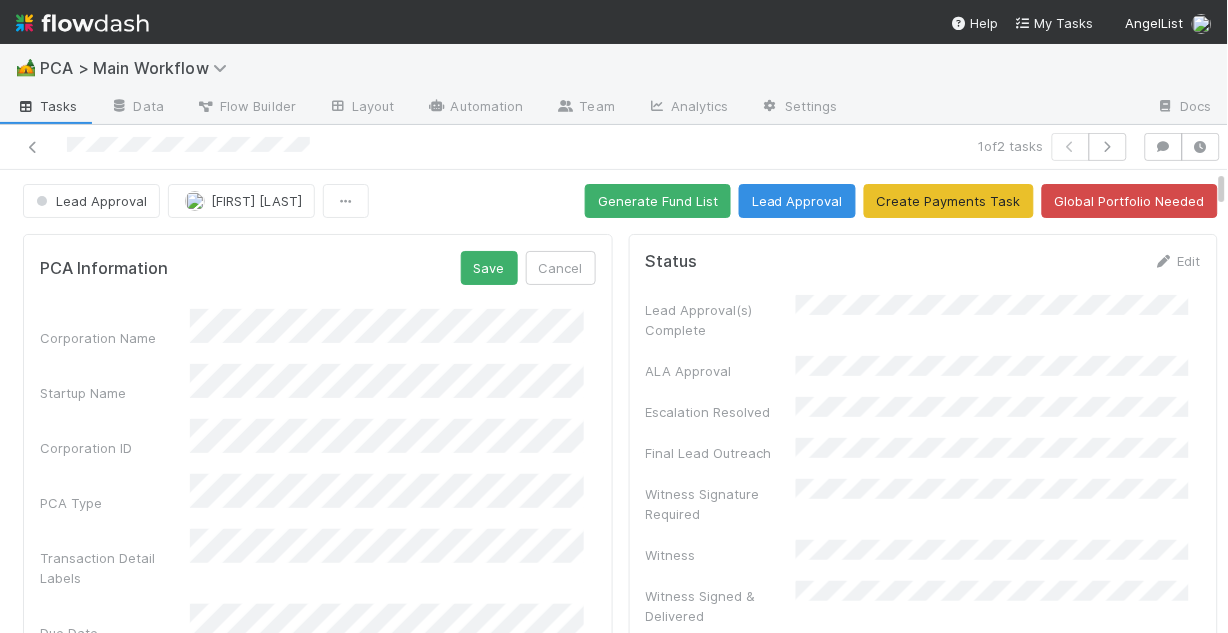 scroll, scrollTop: 0, scrollLeft: 0, axis: both 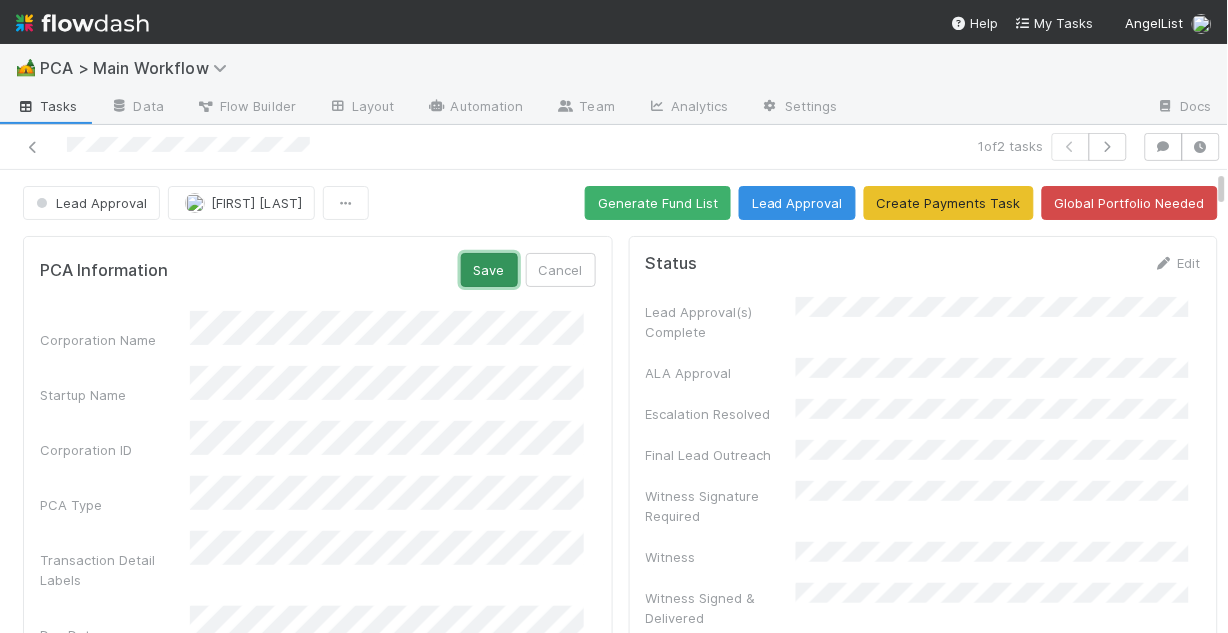 click on "Save" at bounding box center [489, 270] 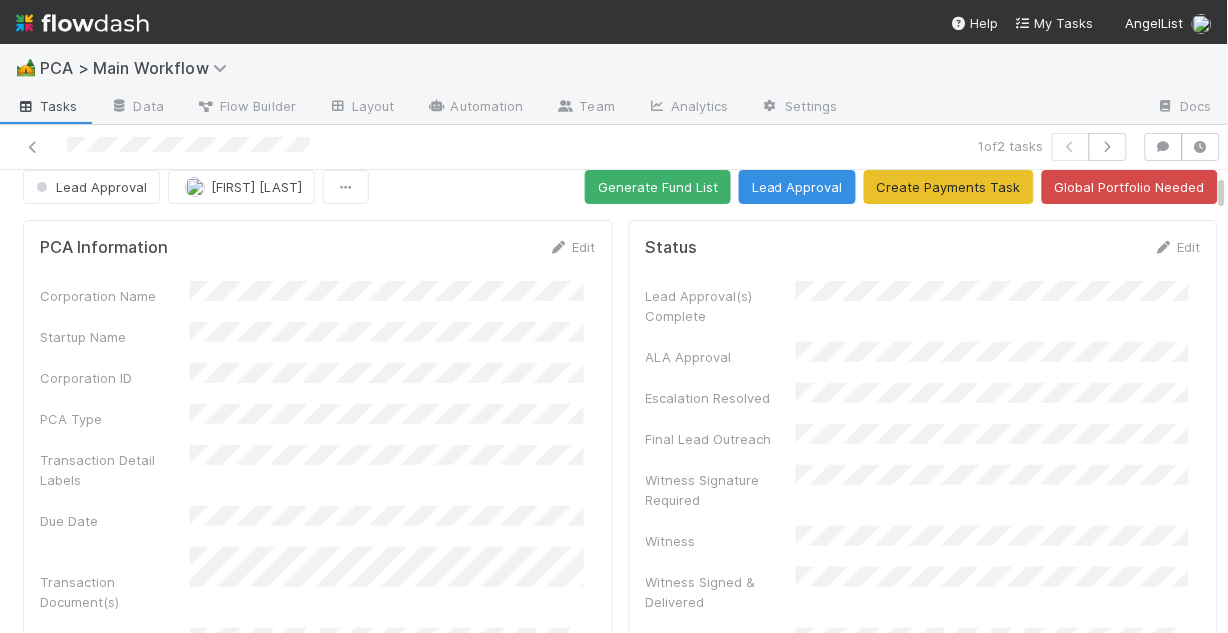 scroll, scrollTop: 0, scrollLeft: 0, axis: both 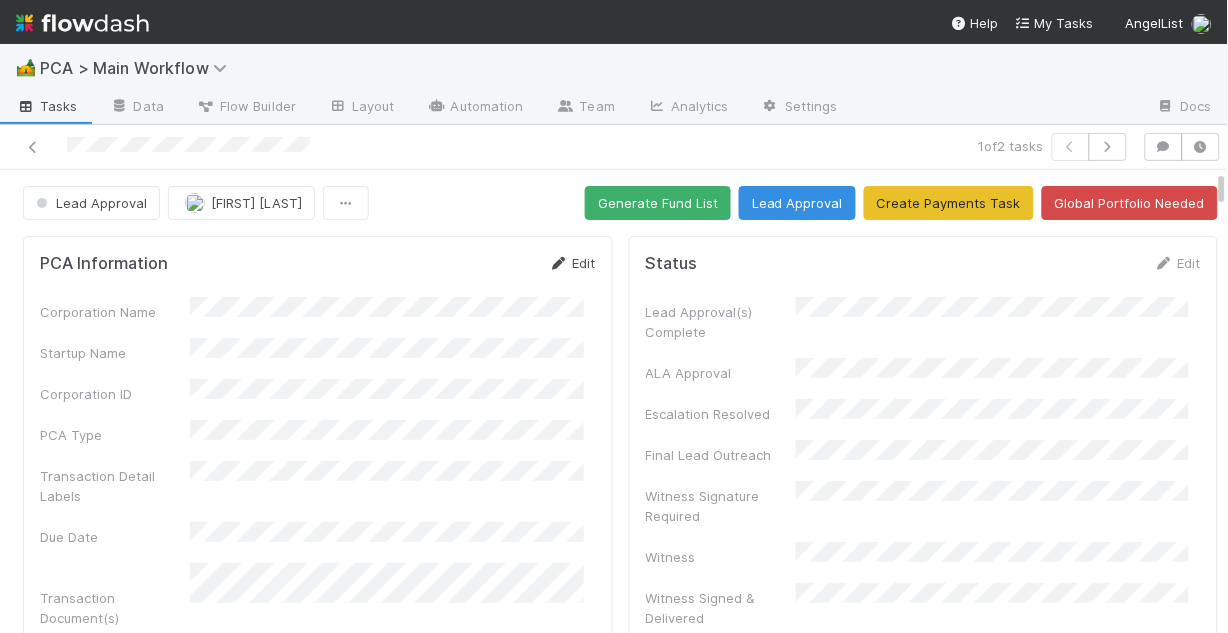 click on "Edit" at bounding box center (572, 263) 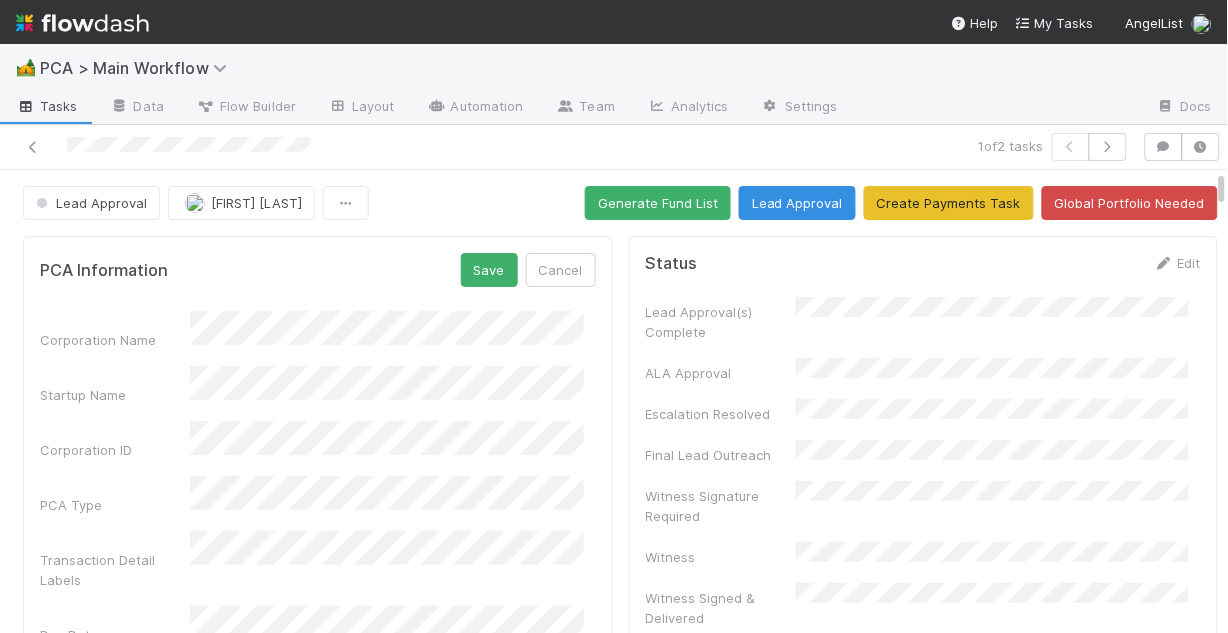 click on "Startup Name" at bounding box center [318, 385] 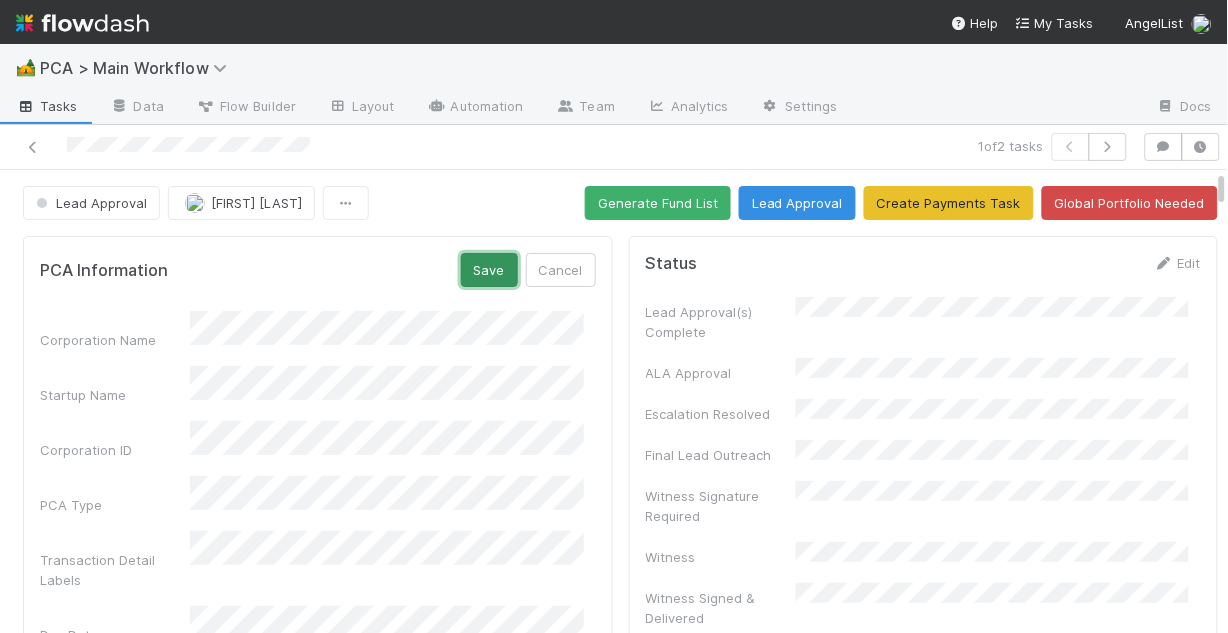 click on "Save" at bounding box center [489, 270] 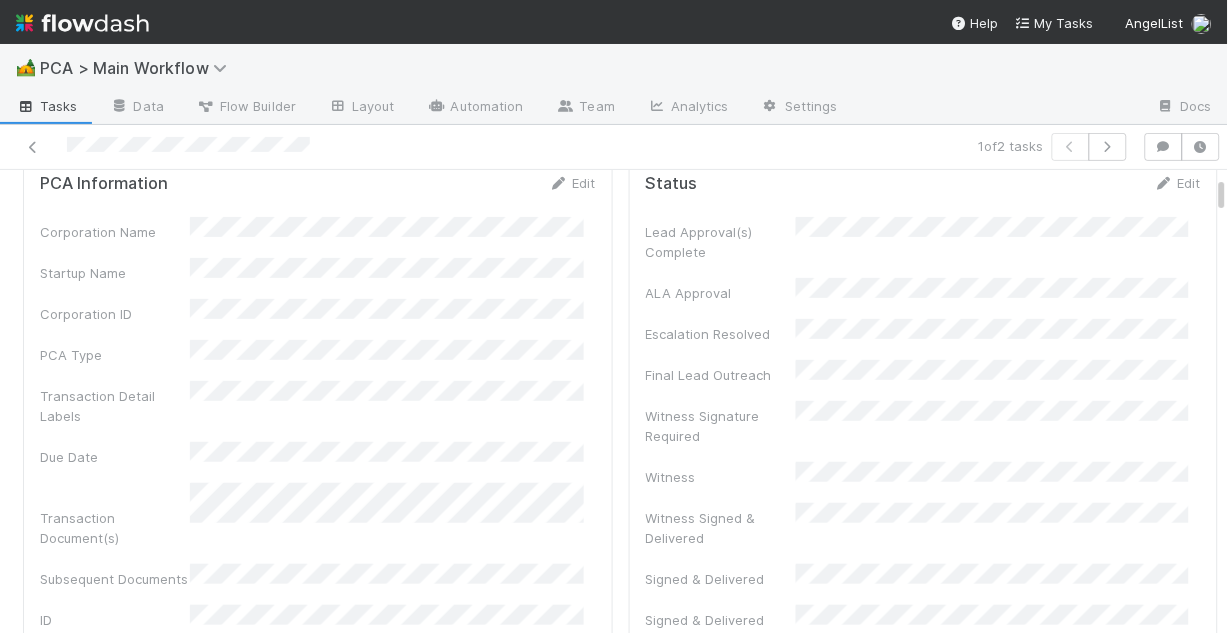 scroll, scrollTop: 0, scrollLeft: 0, axis: both 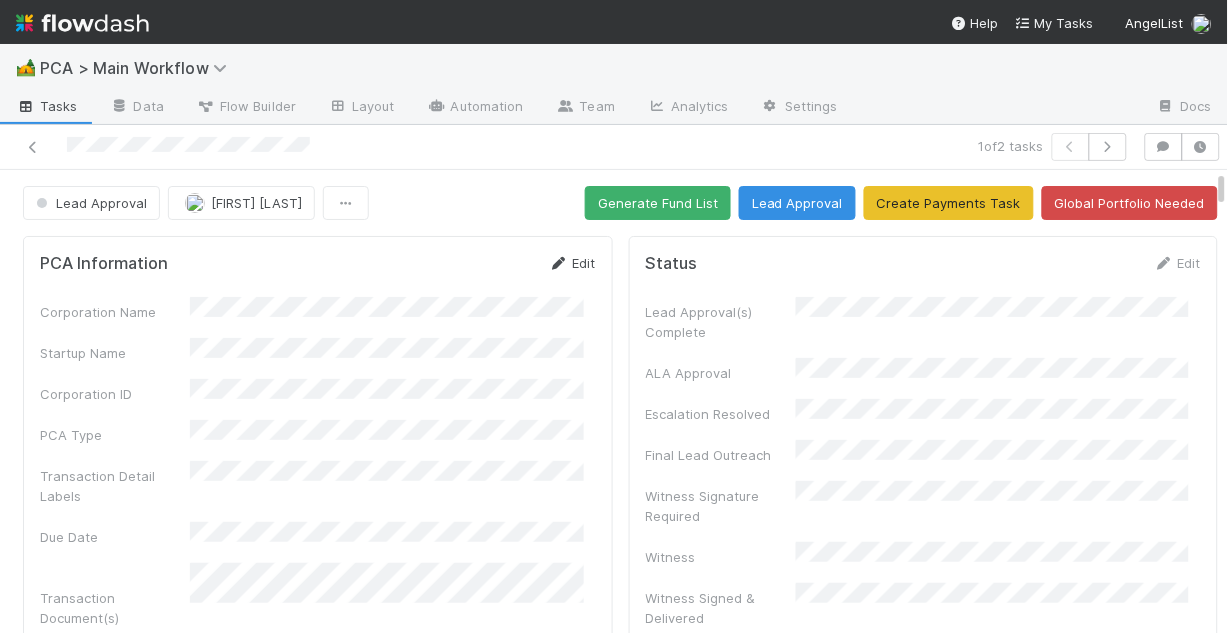 click on "Edit" at bounding box center (572, 263) 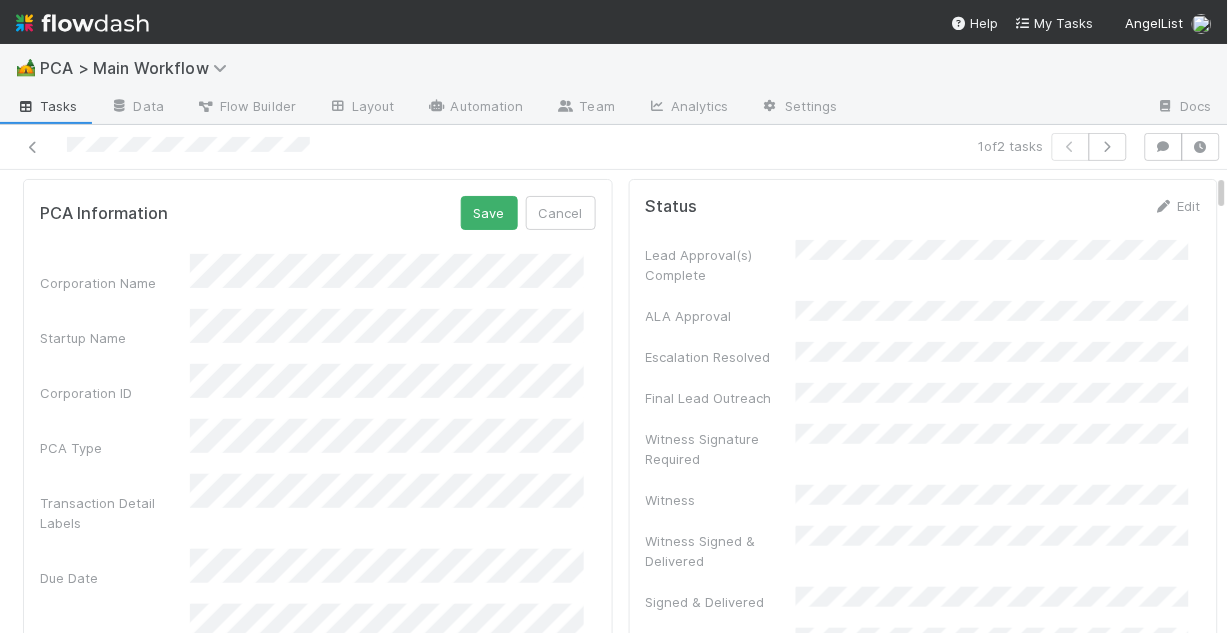 scroll, scrollTop: 80, scrollLeft: 0, axis: vertical 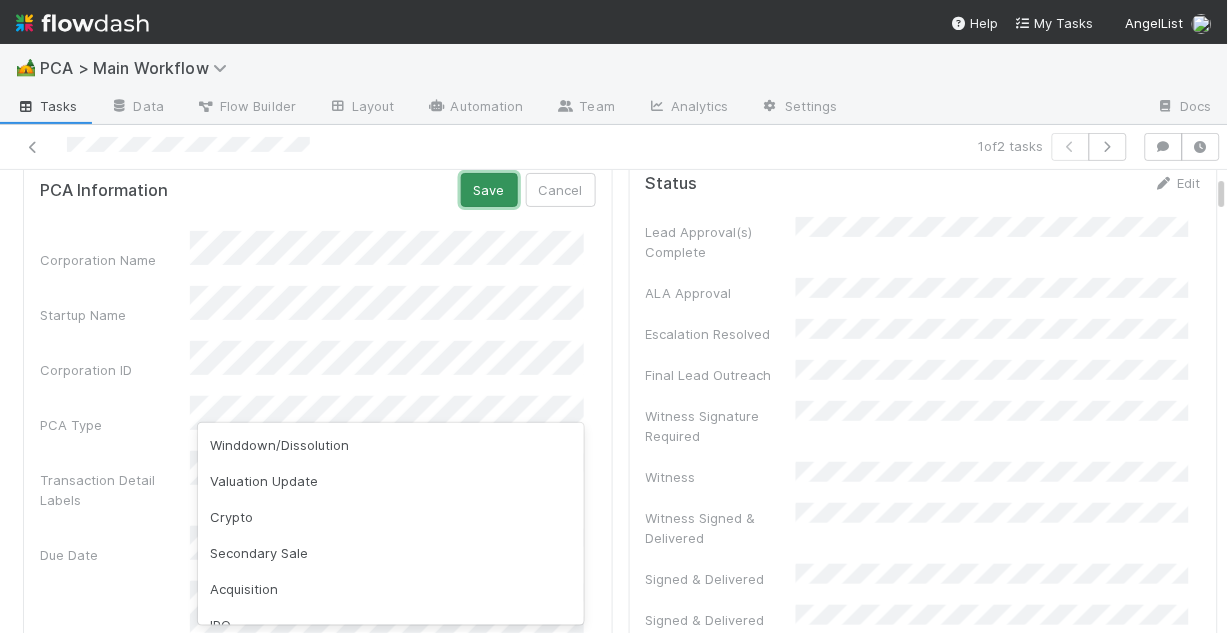 click on "Save" at bounding box center (489, 190) 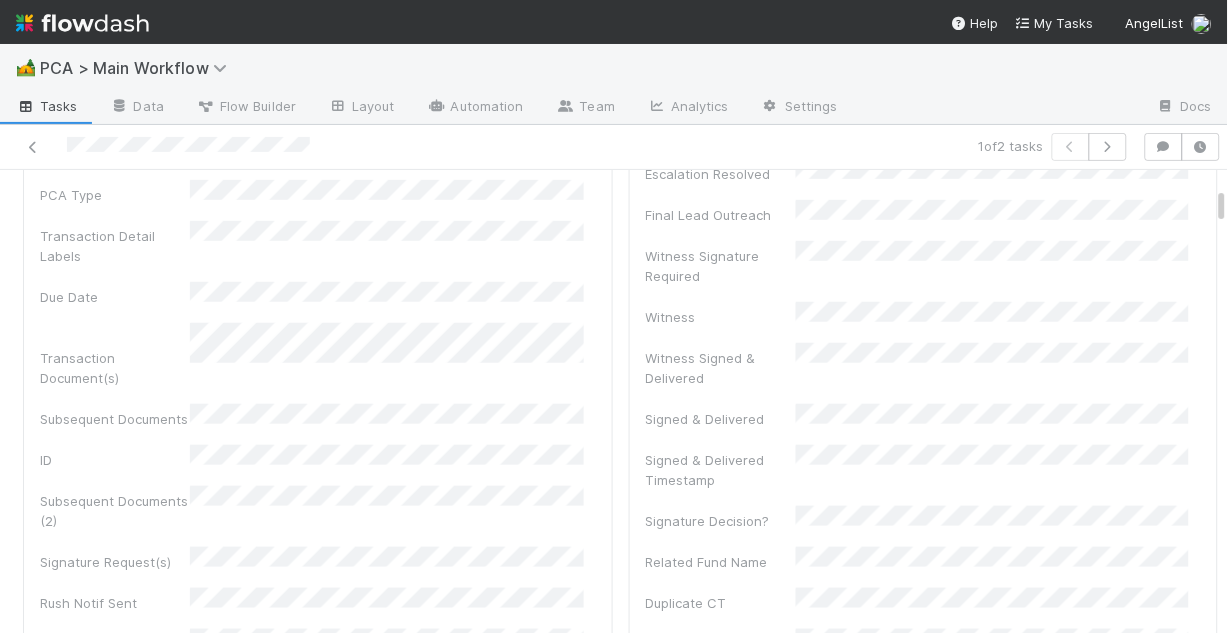 scroll, scrollTop: 0, scrollLeft: 0, axis: both 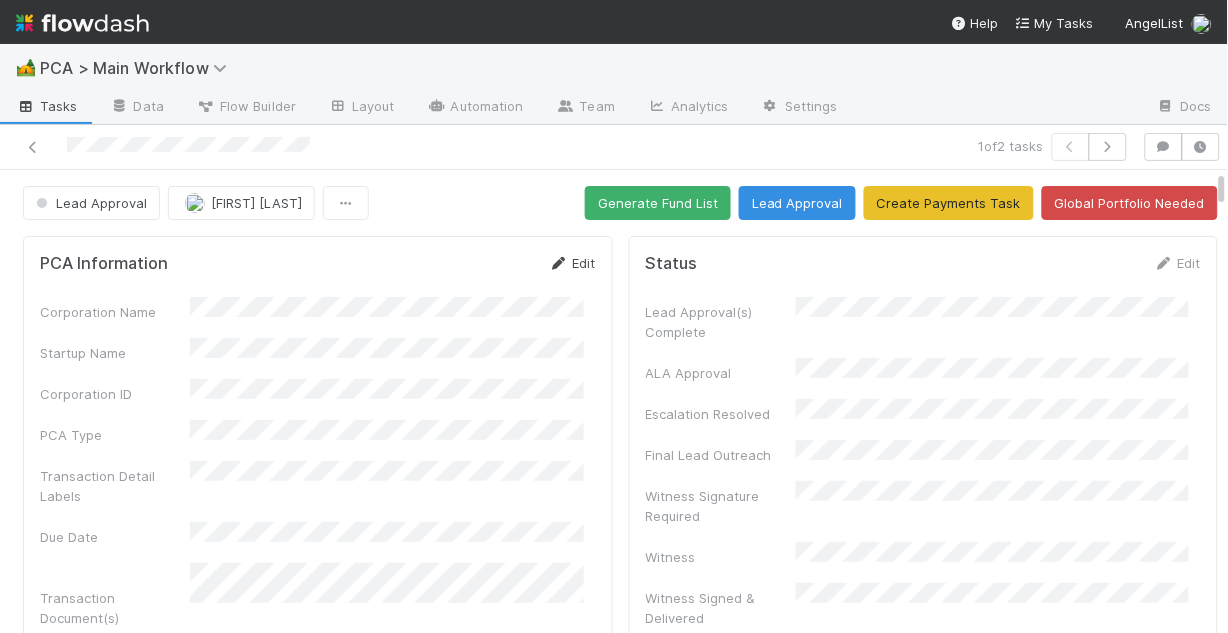 click on "Edit" at bounding box center (572, 263) 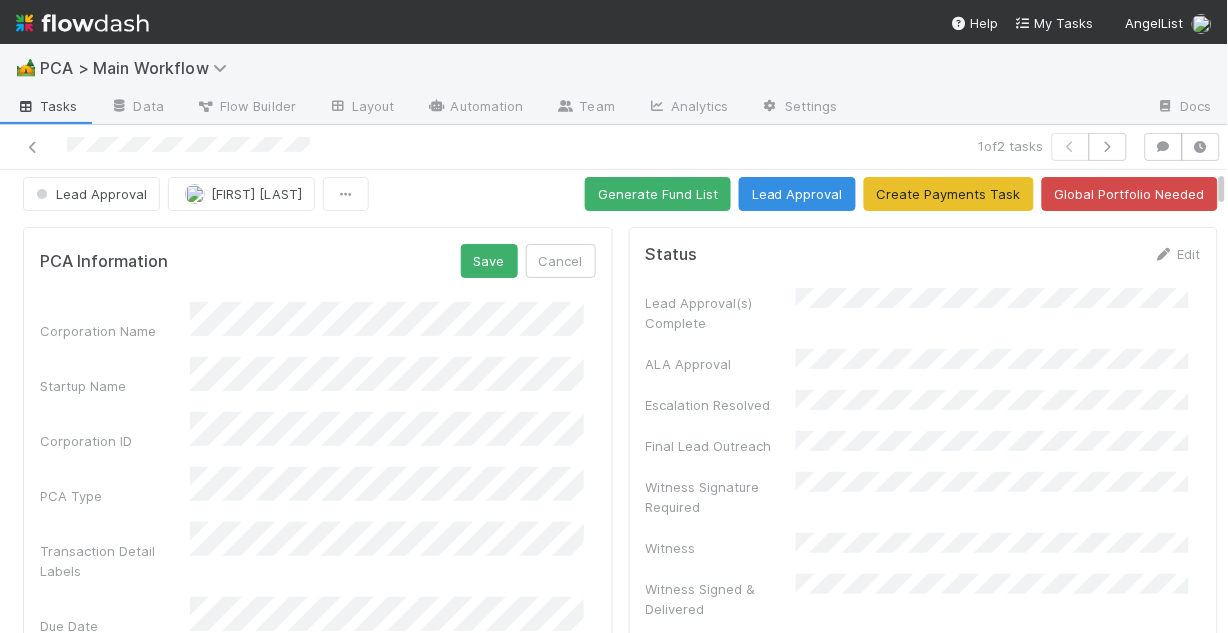 scroll, scrollTop: 0, scrollLeft: 0, axis: both 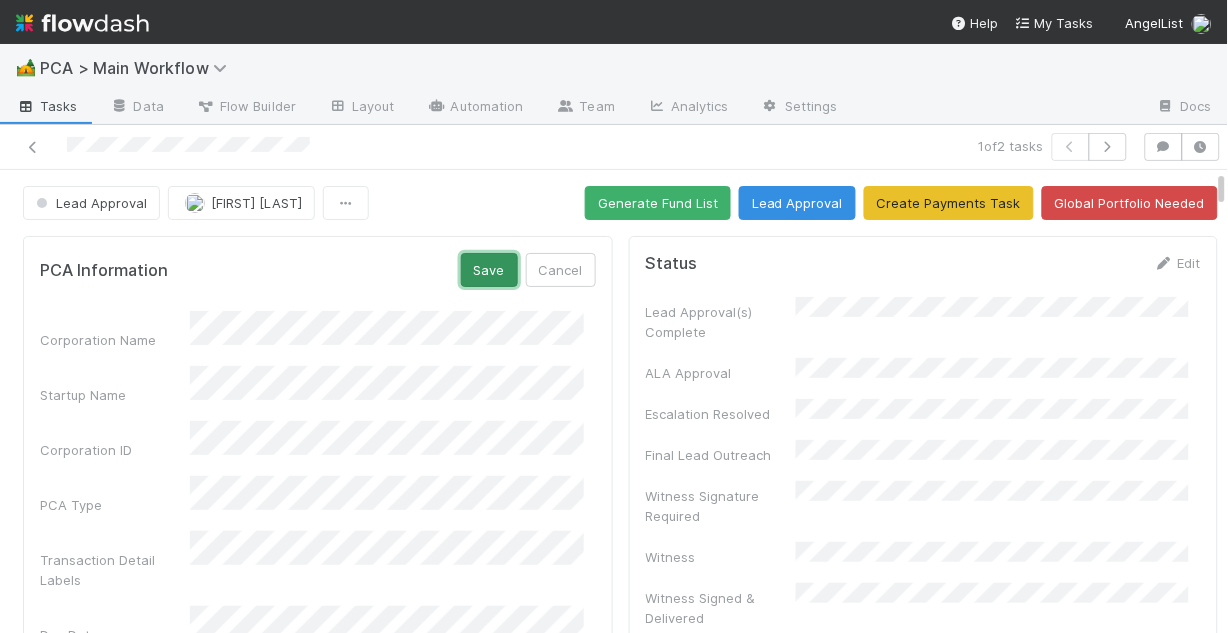 click on "Save" at bounding box center [489, 270] 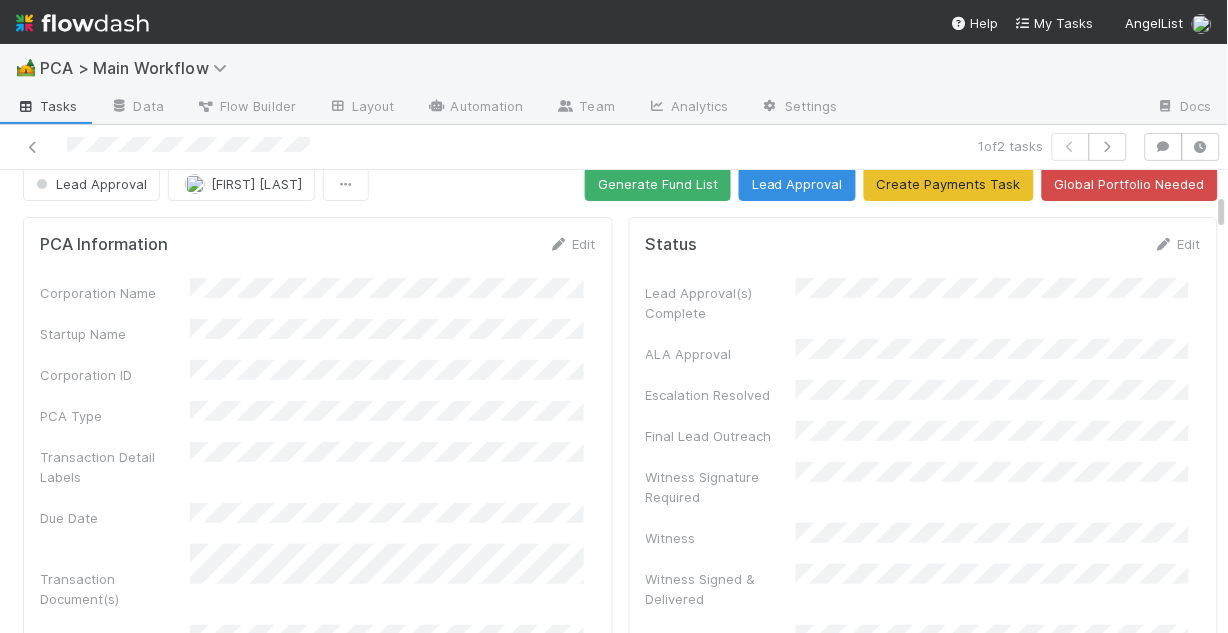 scroll, scrollTop: 0, scrollLeft: 0, axis: both 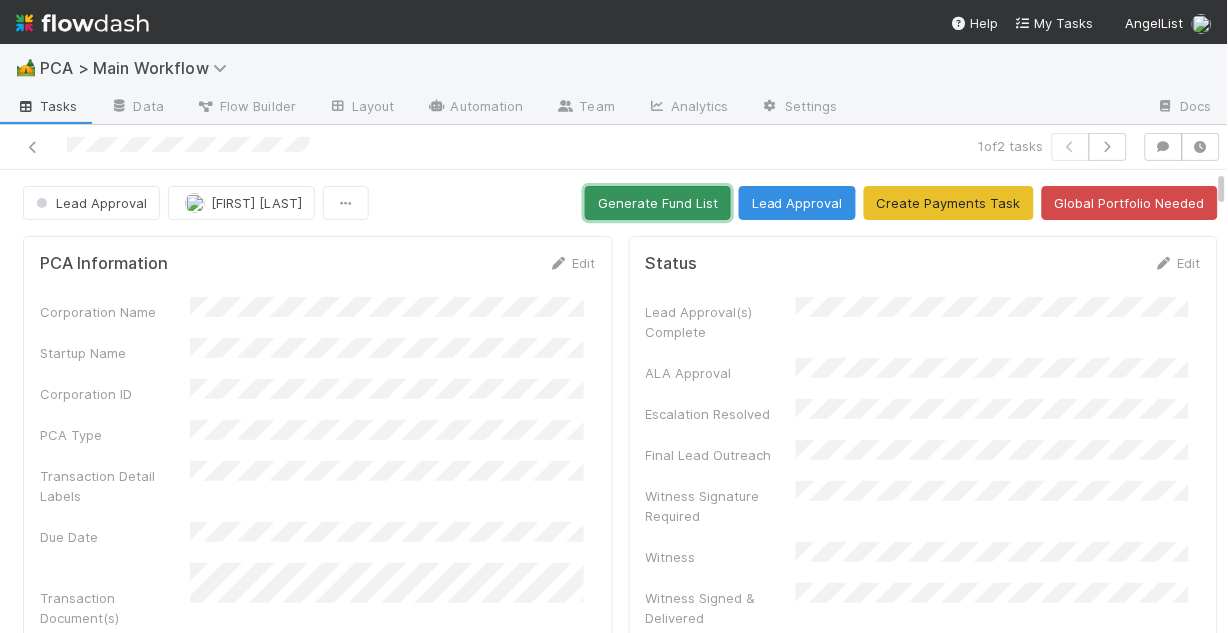 click on "Generate Fund List" at bounding box center [658, 203] 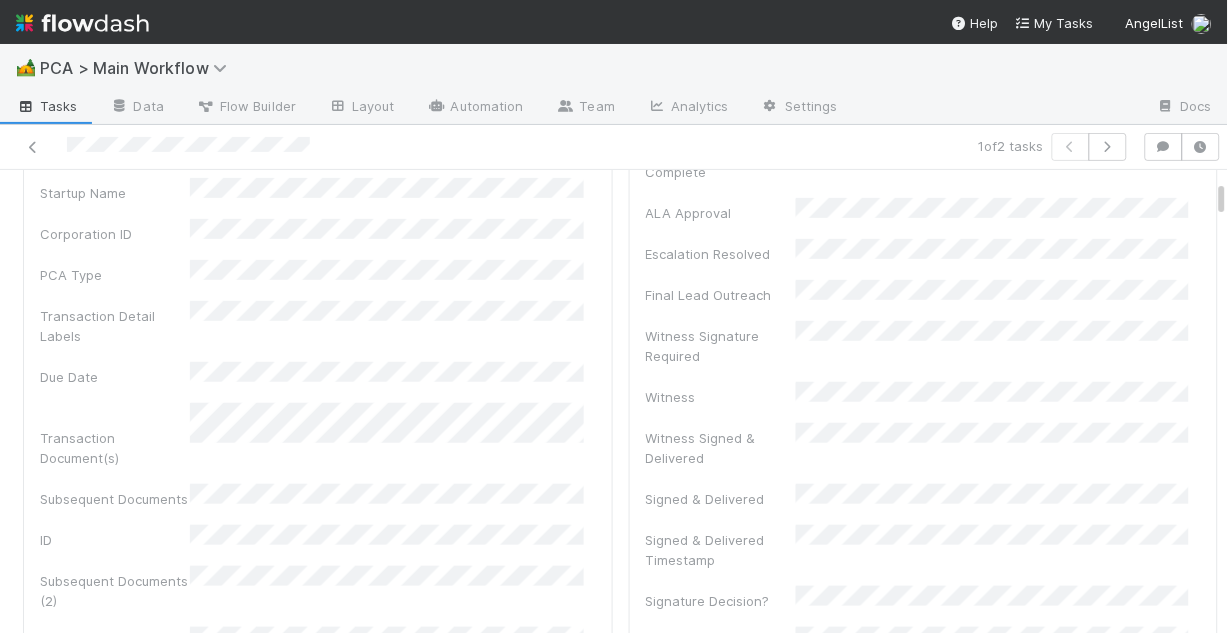 scroll, scrollTop: 0, scrollLeft: 0, axis: both 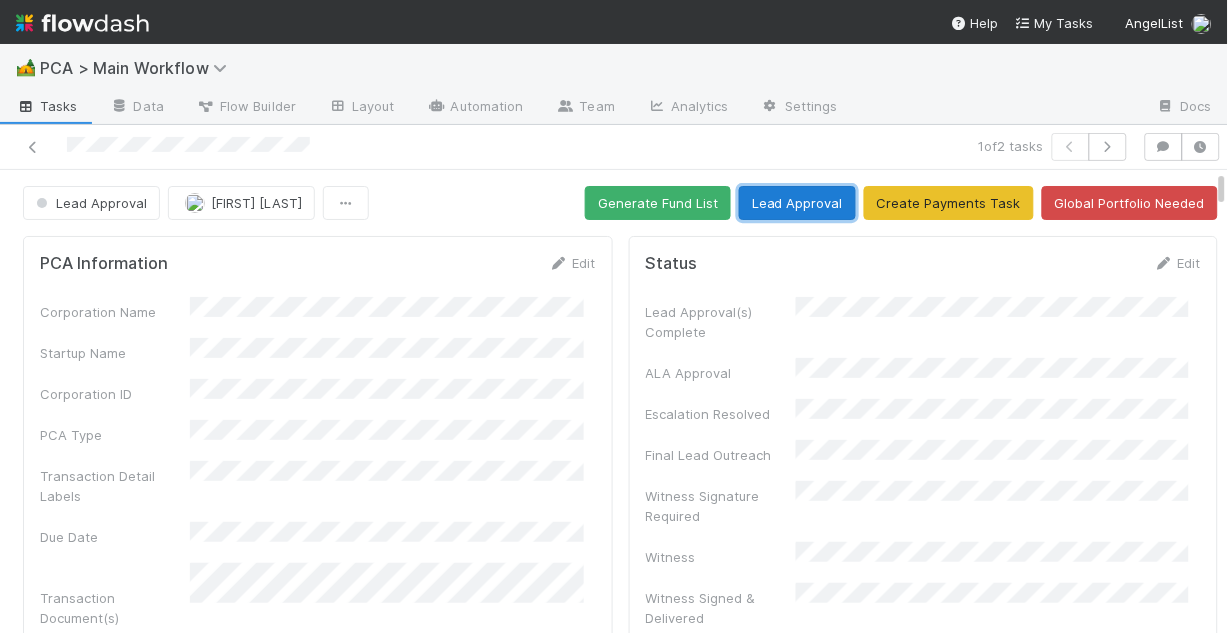 click on "Lead Approval" at bounding box center (797, 203) 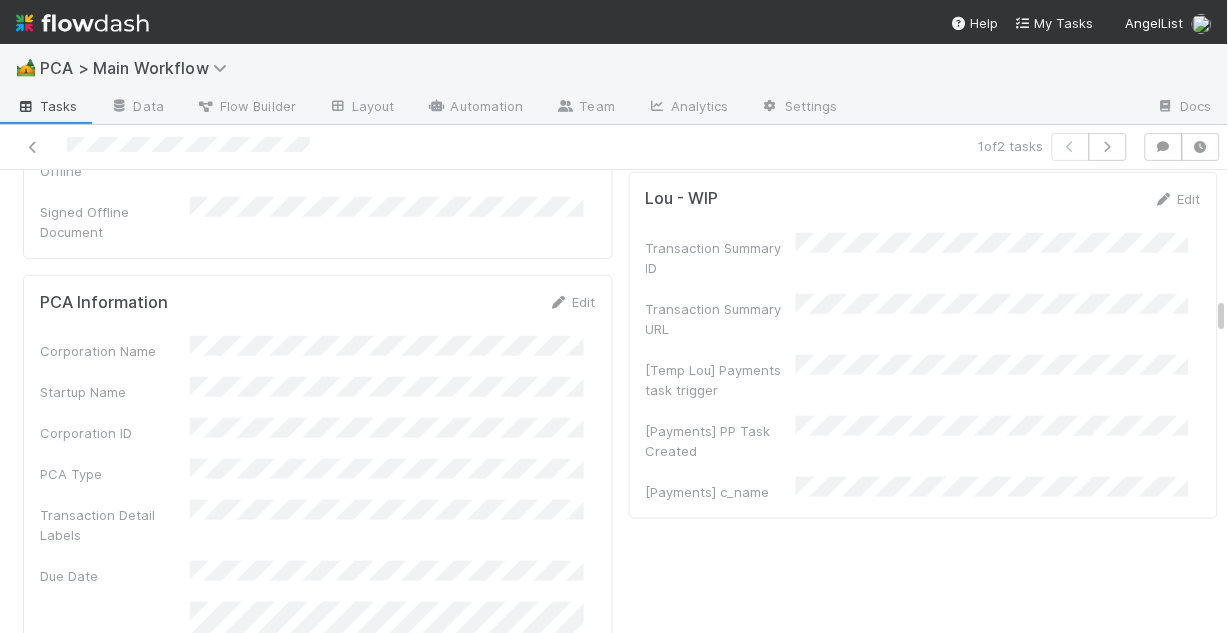 scroll, scrollTop: 3280, scrollLeft: 0, axis: vertical 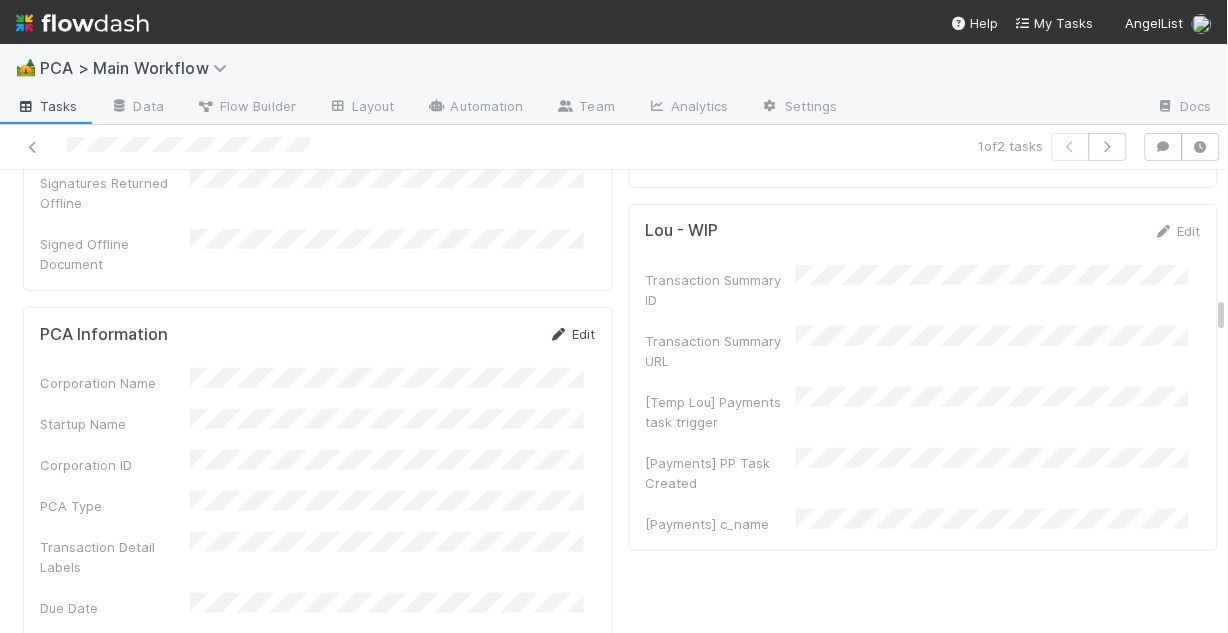 click at bounding box center (559, 334) 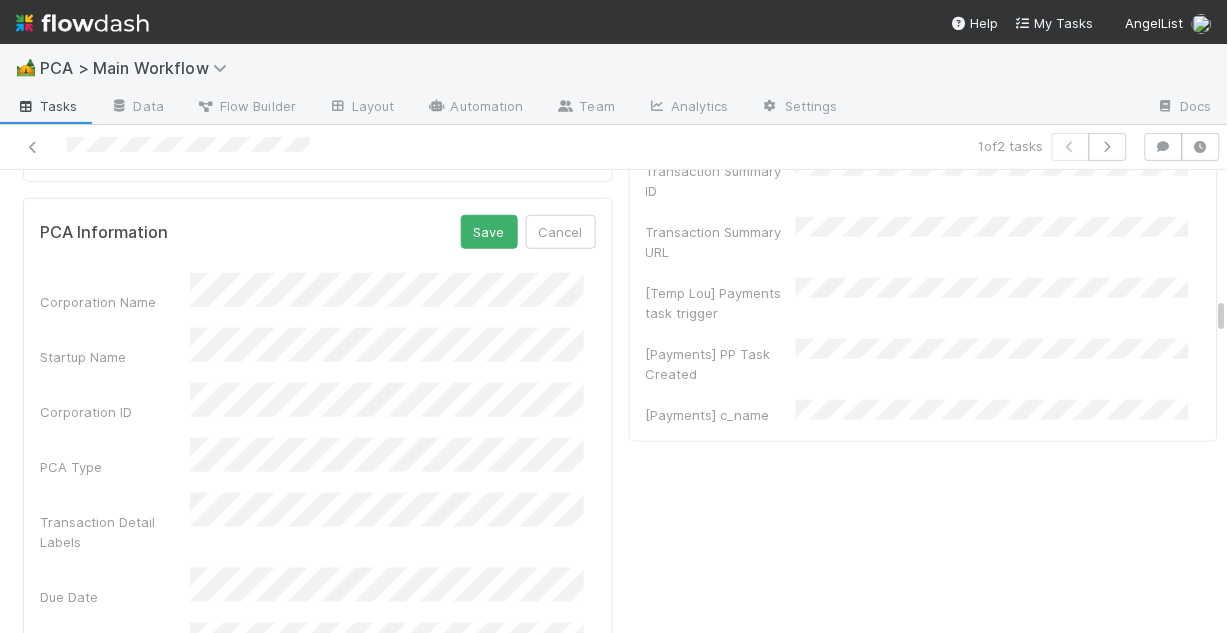 scroll, scrollTop: 3440, scrollLeft: 0, axis: vertical 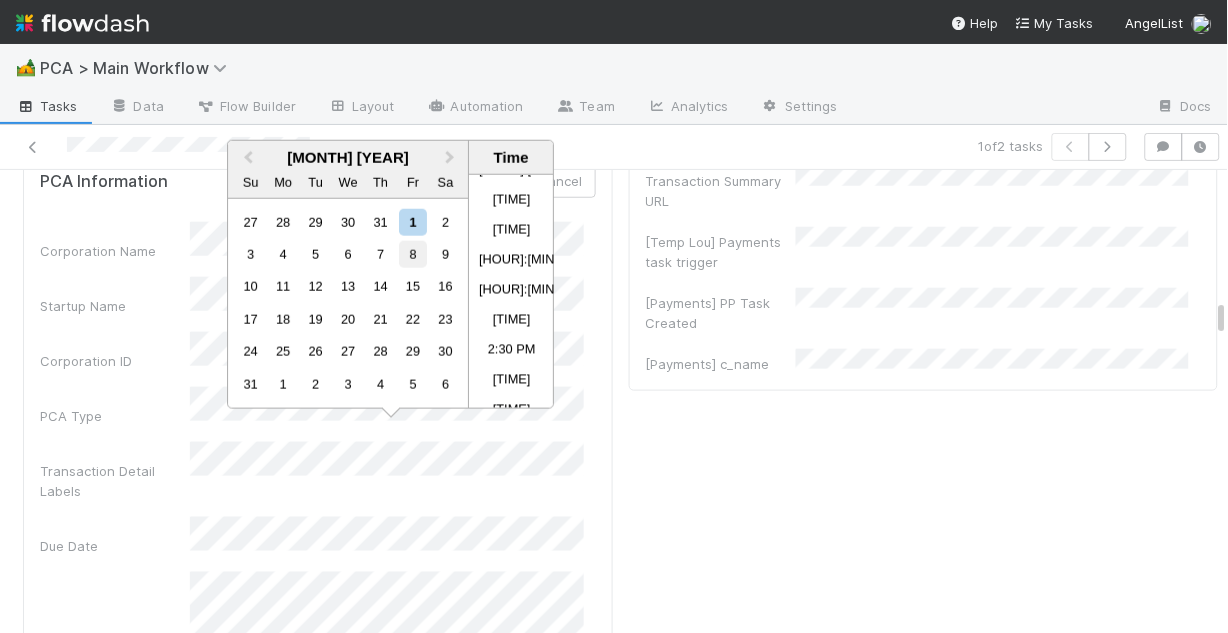 click on "8" at bounding box center [413, 254] 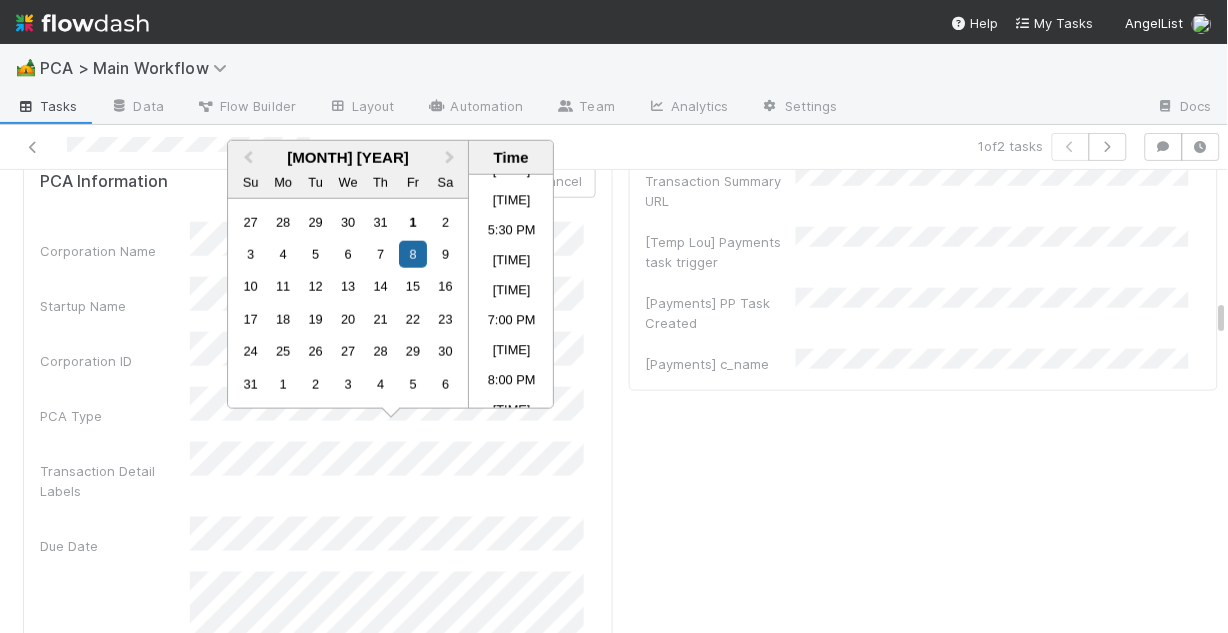 scroll, scrollTop: 1028, scrollLeft: 0, axis: vertical 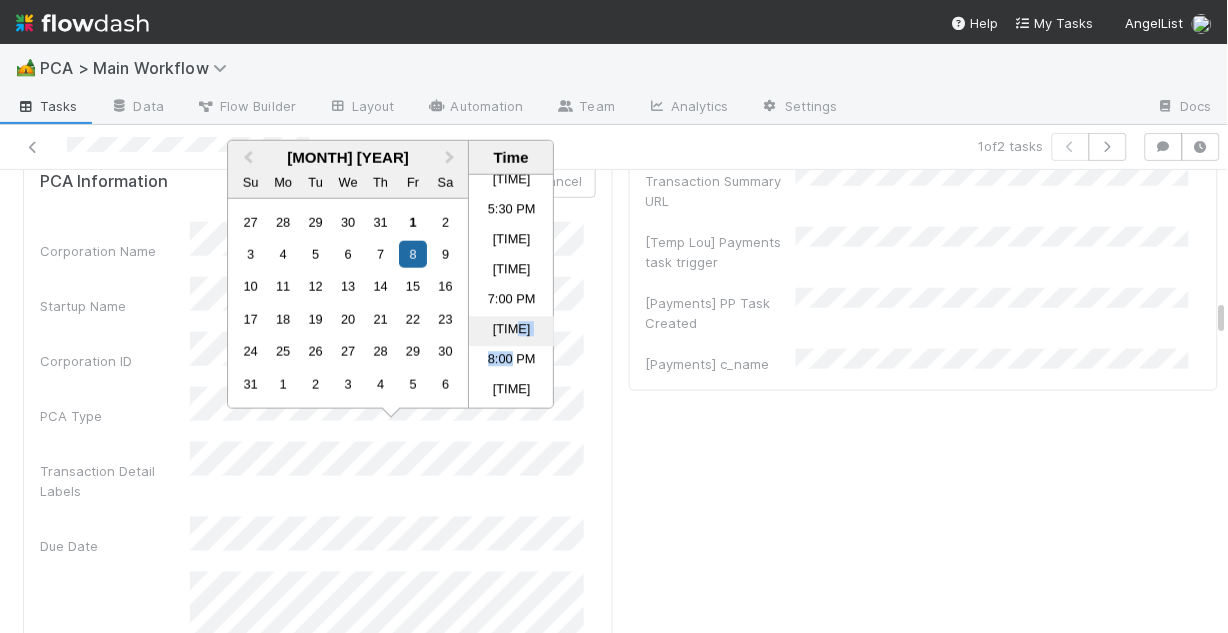 drag, startPoint x: 506, startPoint y: 360, endPoint x: 505, endPoint y: 340, distance: 20.024984 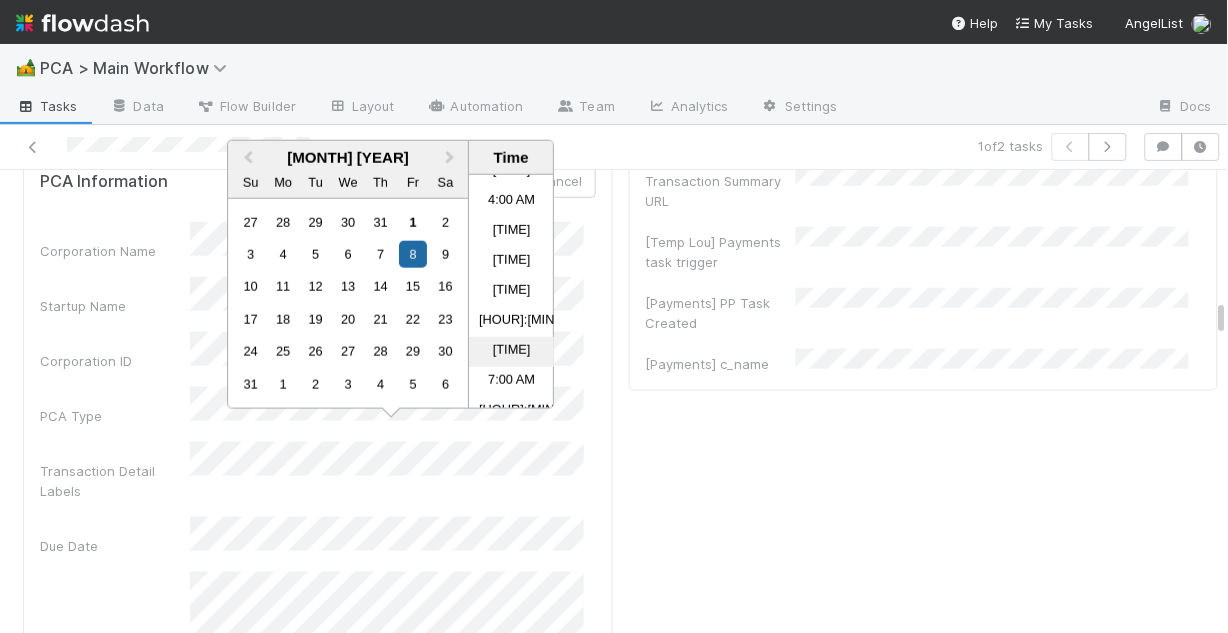 scroll, scrollTop: 308, scrollLeft: 0, axis: vertical 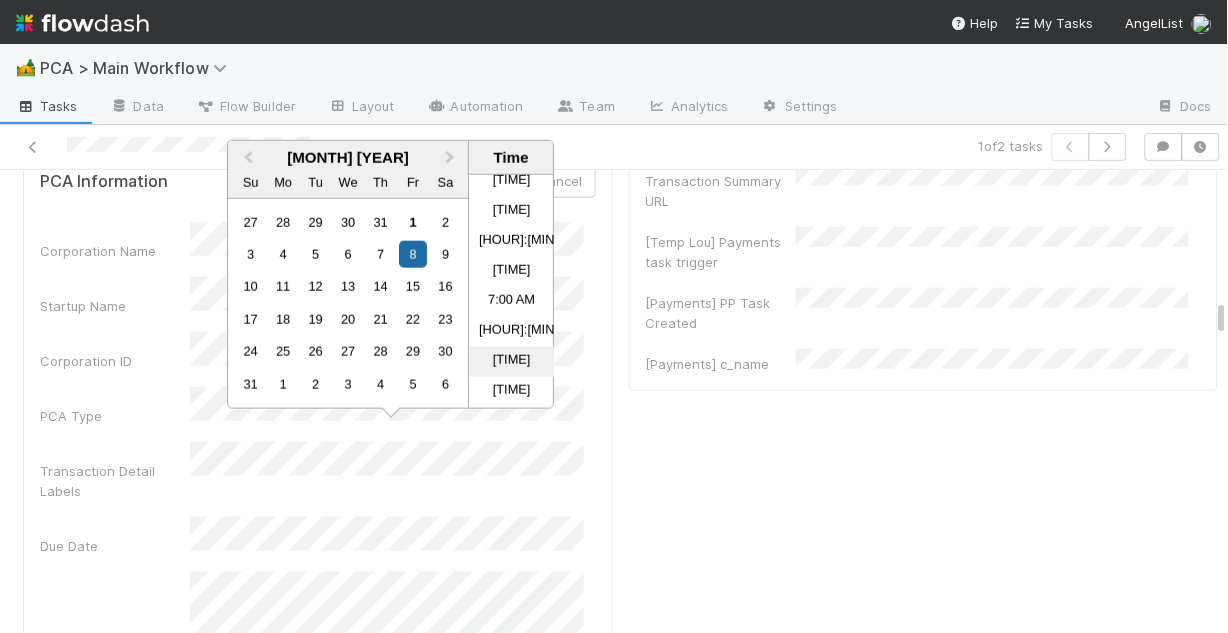 click on "[TIME]" at bounding box center (511, 362) 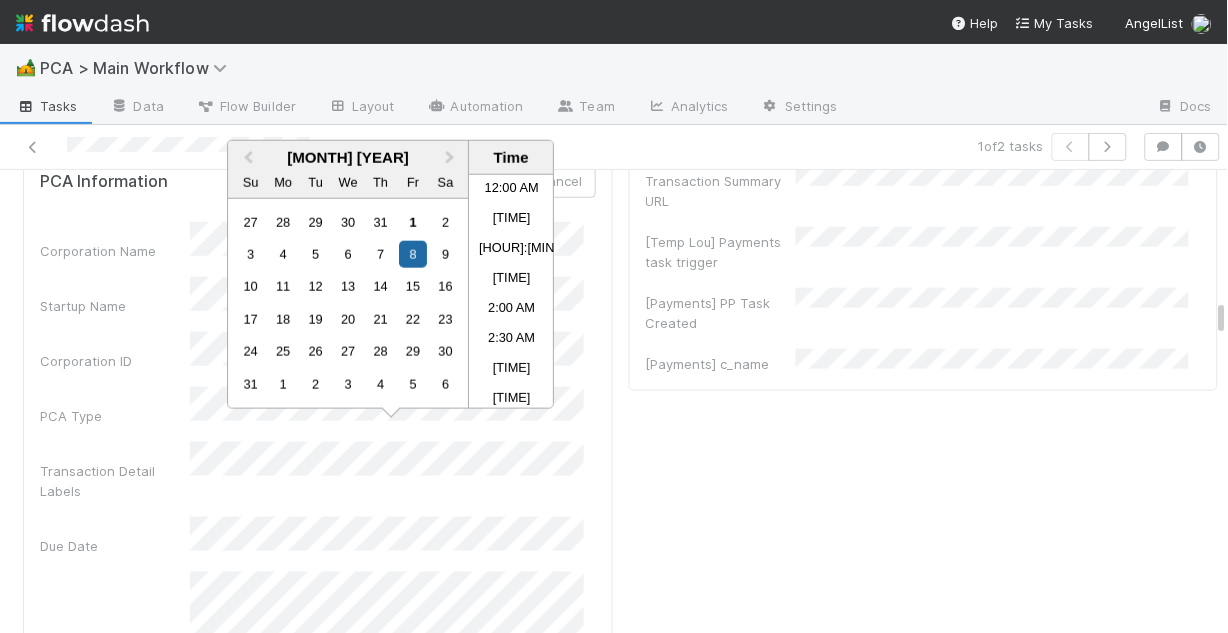 scroll, scrollTop: 378, scrollLeft: 0, axis: vertical 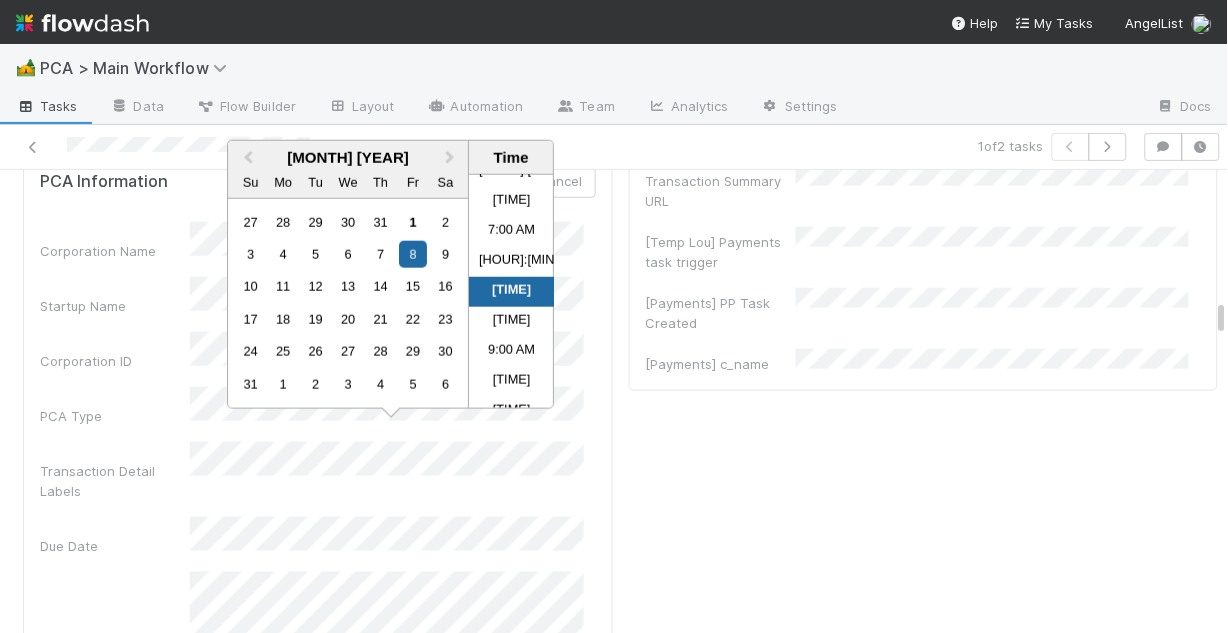 click on "Status Edit Lead Approval(s) Complete ALA Approval Escalation Resolved Final Lead Outreach Witness Signature Required Witness Witness Signed & Delivered Signed & Delivered Timestamp Signature Decision? Related Fund Name Duplicate CT Signatures Returned Offline Signed Offline Document Secondary Sale Lead Approval Executed Transaction Docs Received Executed Transaction Documents Global Portfolio Approved PoA Language? CT Page Duplicate CT Edit Duplicate CT Comptroller Links Front Conversations SIA JEF Shareholders meeting resolution [YEAR]-[MONTH]-[DAY] - Complete with DocuSign [NUMBER] hours [NUMBER] tags Comments Attach files: Choose or drag and drop file(s) Add Comment Activity Log Undo Last Action Export as CSV [MONTH]/[DAY]/[YEAR], [HOUR]:[MINUTE]:[SECOND] [TIMEZONE] Zapier updated: GCA from (empty) to (show more) GCA from (empty) to [MONTH]/[DAY]/[YEAR], [HOUR]:[MINUTE]:[SECOND] The Automation "Automated Transaction Reviews Altius Round Robin" (Executor ID: [NUMBER]) assigned this task to [FIRST] [LAST] was triggered" at bounding box center (924, 2890) 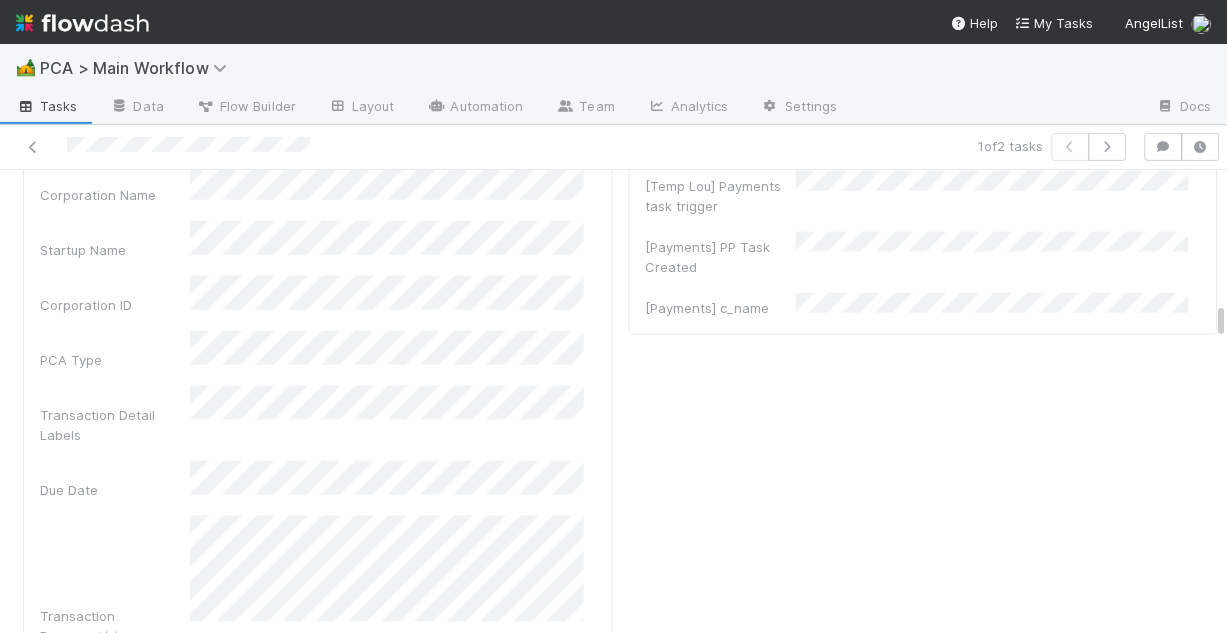 scroll, scrollTop: 3520, scrollLeft: 0, axis: vertical 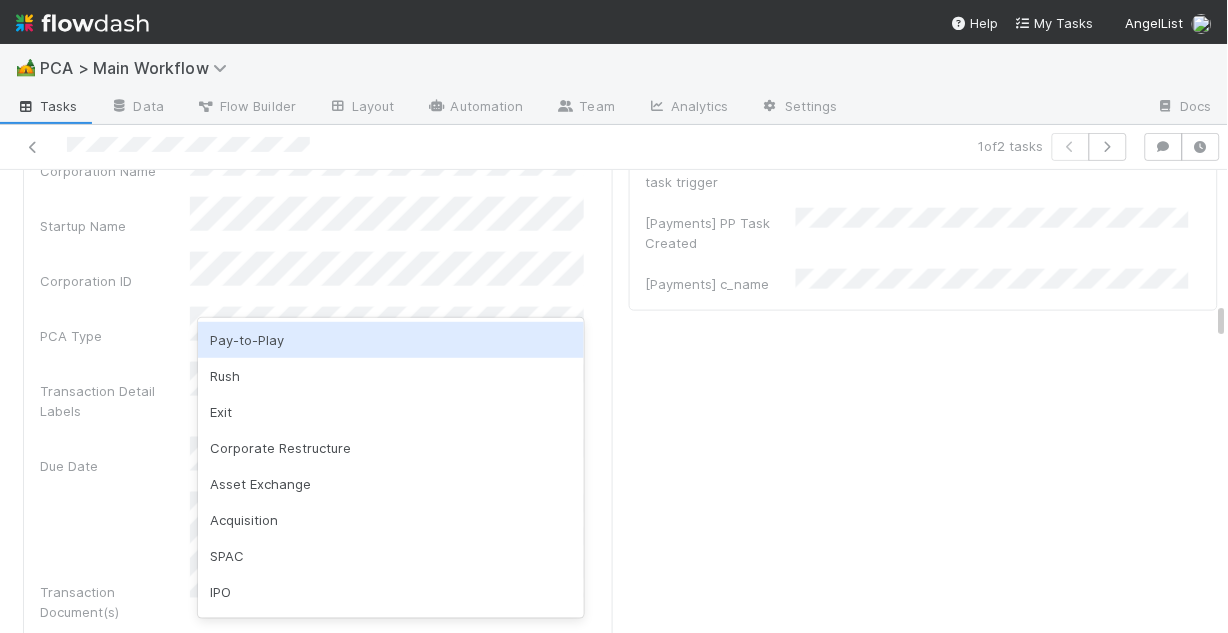 click on "Status Edit Lead Approval(s) Complete ALA Approval Escalation Resolved Final Lead Outreach Witness Signature Required Witness Witness Signed & Delivered Signed & Delivered Timestamp Signature Decision? Related Fund Name Duplicate CT Signatures Returned Offline Signed Offline Document Secondary Sale Lead Approval Executed Transaction Docs Received Executed Transaction Documents Global Portfolio Approved PoA Language? CT Page Duplicate CT Edit Duplicate CT Comptroller Links Front Conversations SIA JEF Shareholders meeting resolution [YEAR]-[MONTH]-[DAY] - Complete with DocuSign [NUMBER] hours [NUMBER] tags Comments Attach files: Choose or drag and drop file(s) Add Comment Activity Log Undo Last Action Export as CSV [MONTH]/[DAY]/[YEAR], [HOUR]:[MINUTE]:[SECOND] [TIMEZONE] Zapier updated: GCA from (empty) to (show more) GCA from (empty) to [MONTH]/[DAY]/[YEAR], [HOUR]:[MINUTE]:[SECOND] The Automation "Automated Transaction Reviews Altius Round Robin" (Executor ID: [NUMBER]) assigned this task to [FIRST] [LAST] was triggered" at bounding box center (924, 2810) 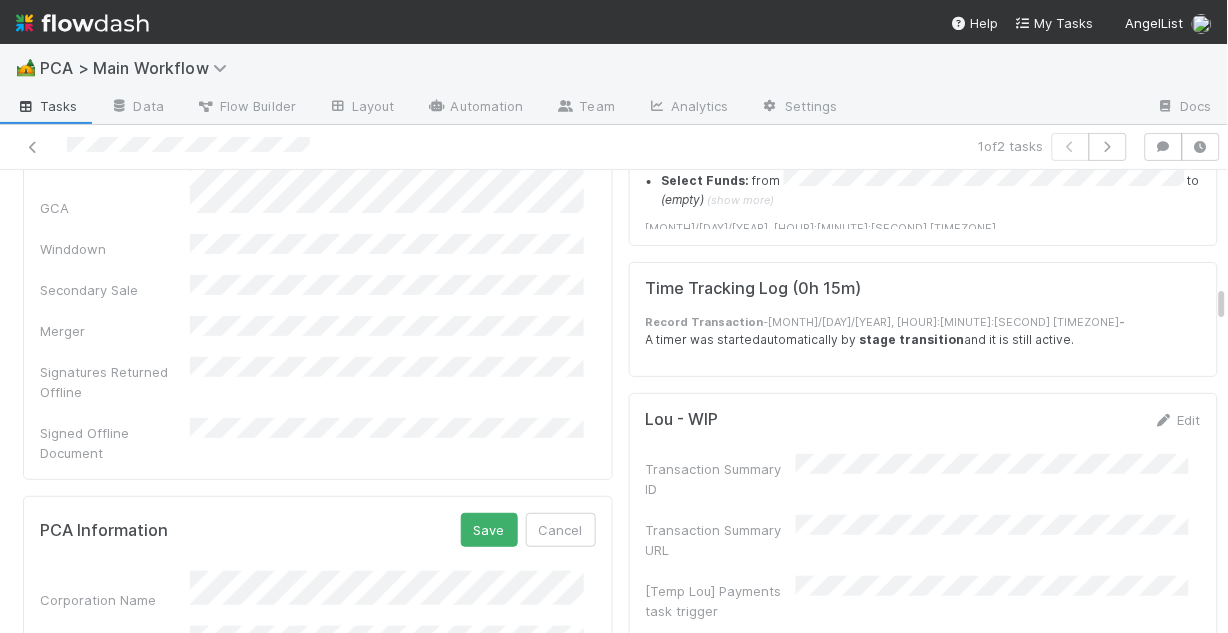 scroll, scrollTop: 3120, scrollLeft: 0, axis: vertical 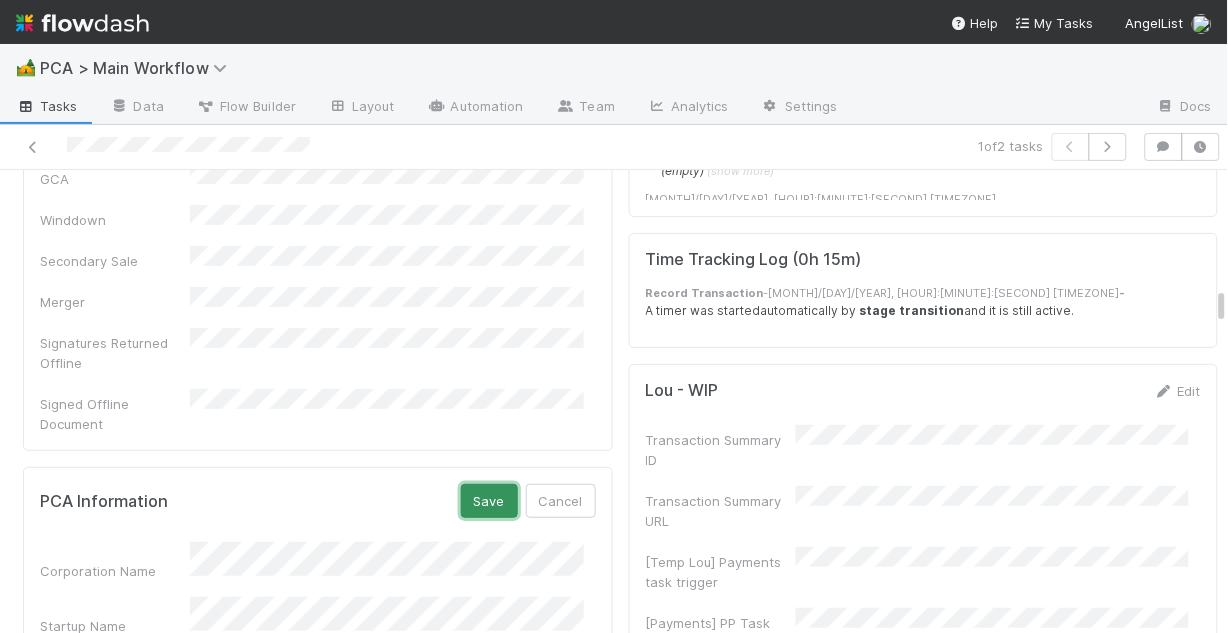 click on "Save" at bounding box center (489, 501) 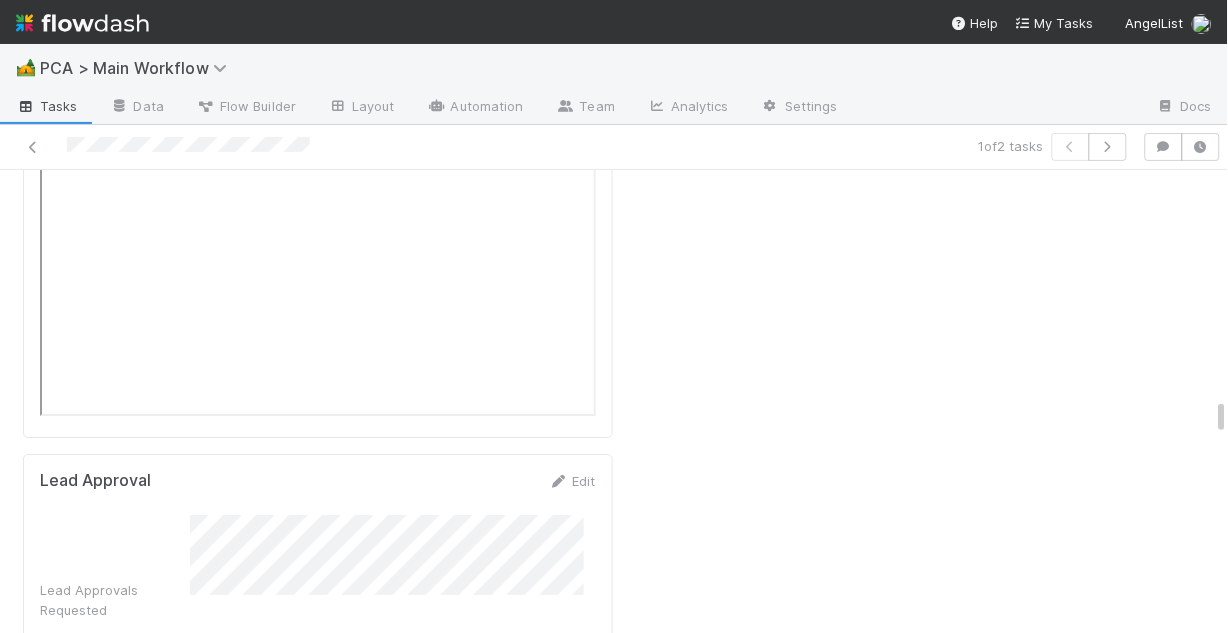scroll, scrollTop: 5920, scrollLeft: 0, axis: vertical 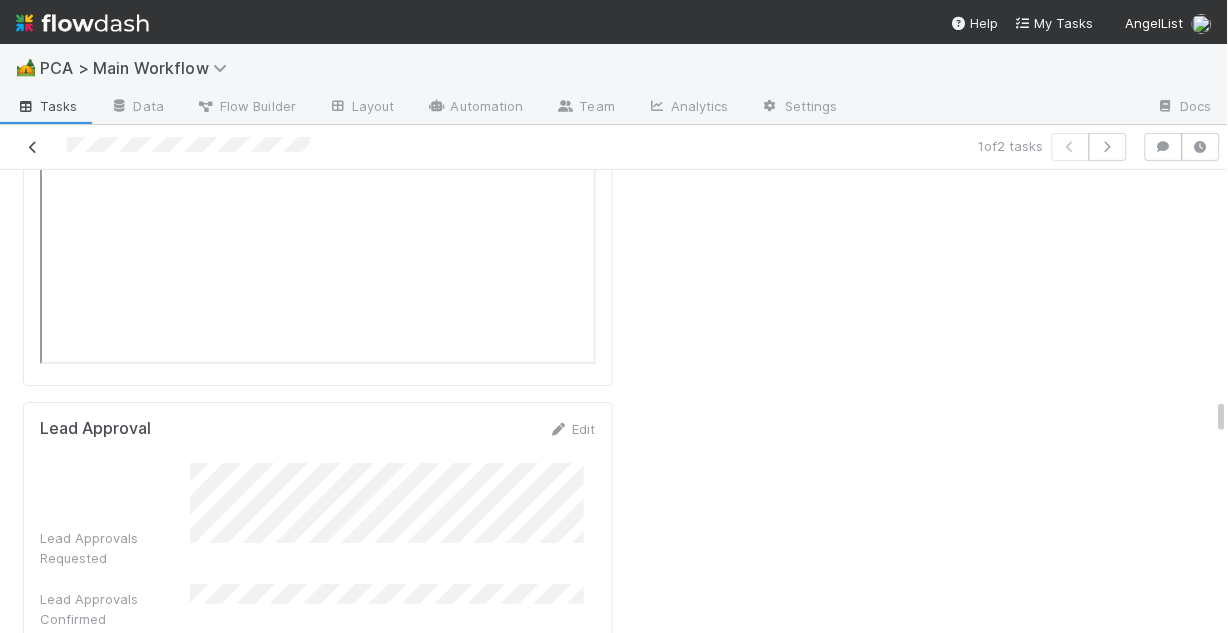 click at bounding box center (33, 147) 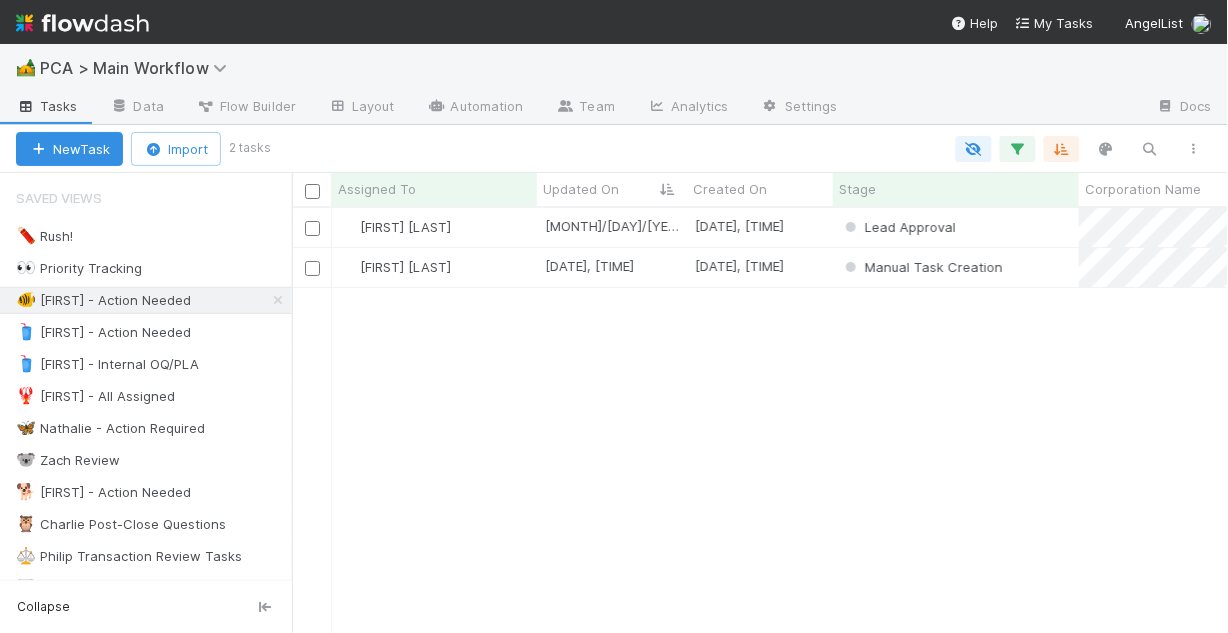 scroll, scrollTop: 13, scrollLeft: 13, axis: both 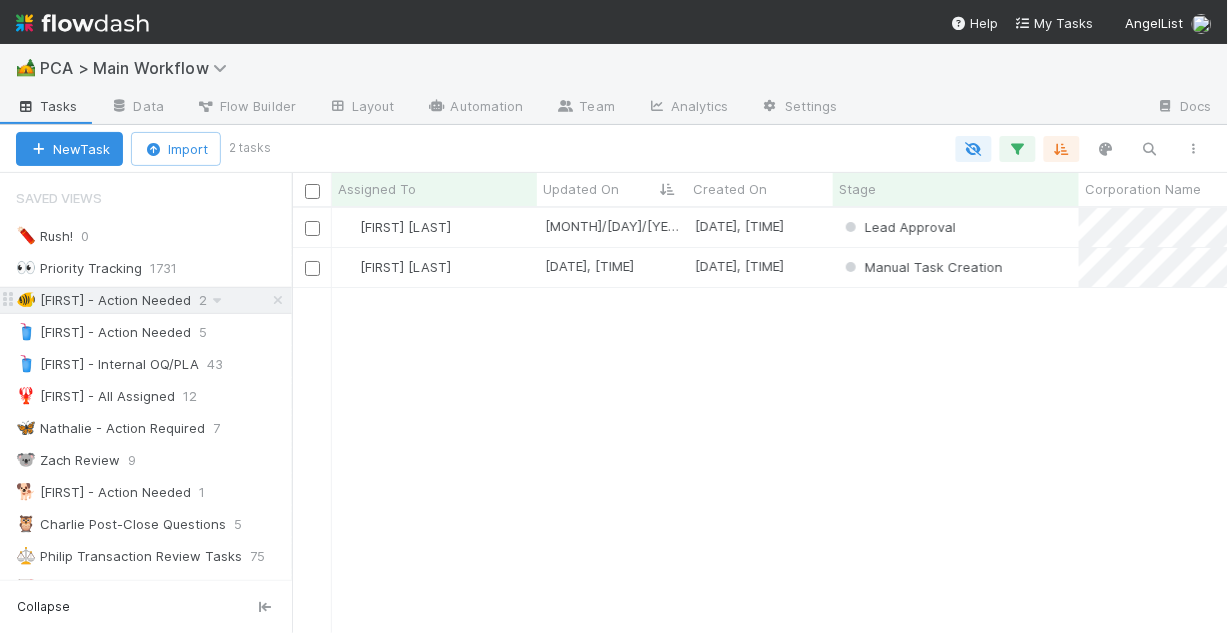 click on "🐠 [FIRST] - Action Needed" at bounding box center (103, 300) 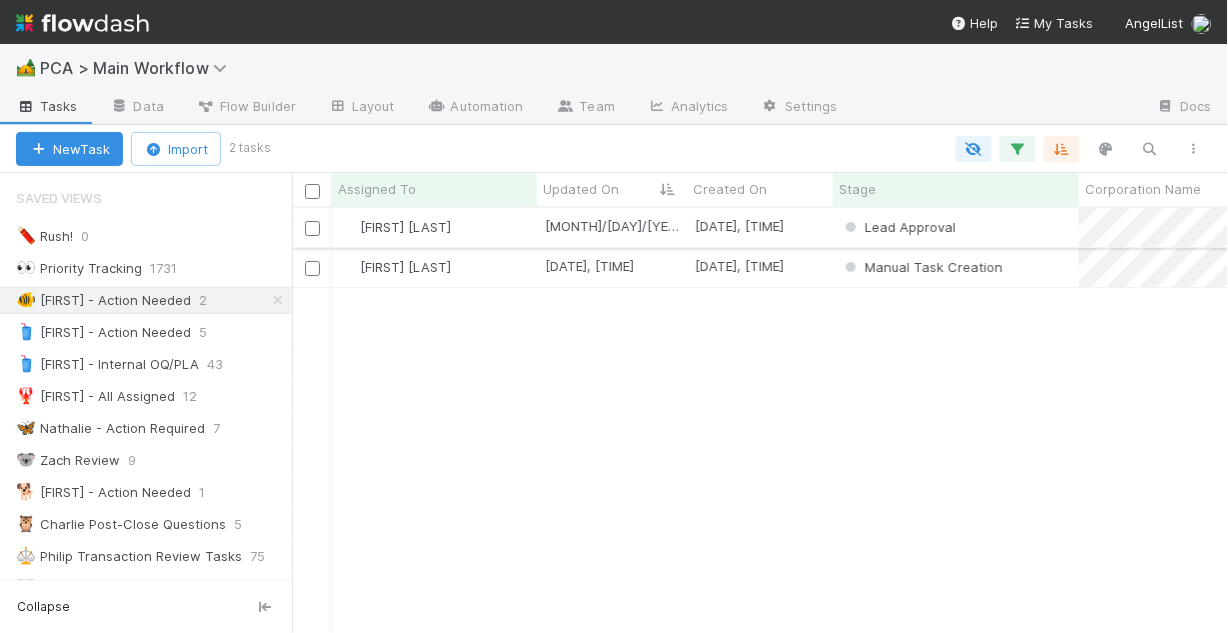 click on "[FIRST] [LAST]" at bounding box center (434, 227) 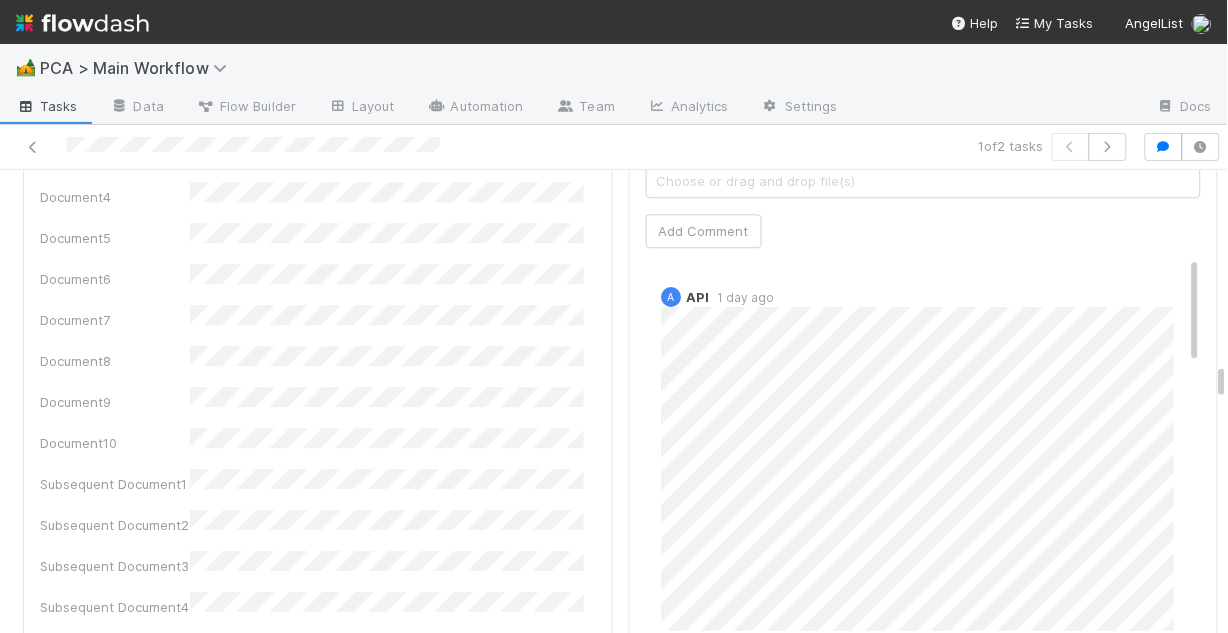 scroll, scrollTop: 2640, scrollLeft: 0, axis: vertical 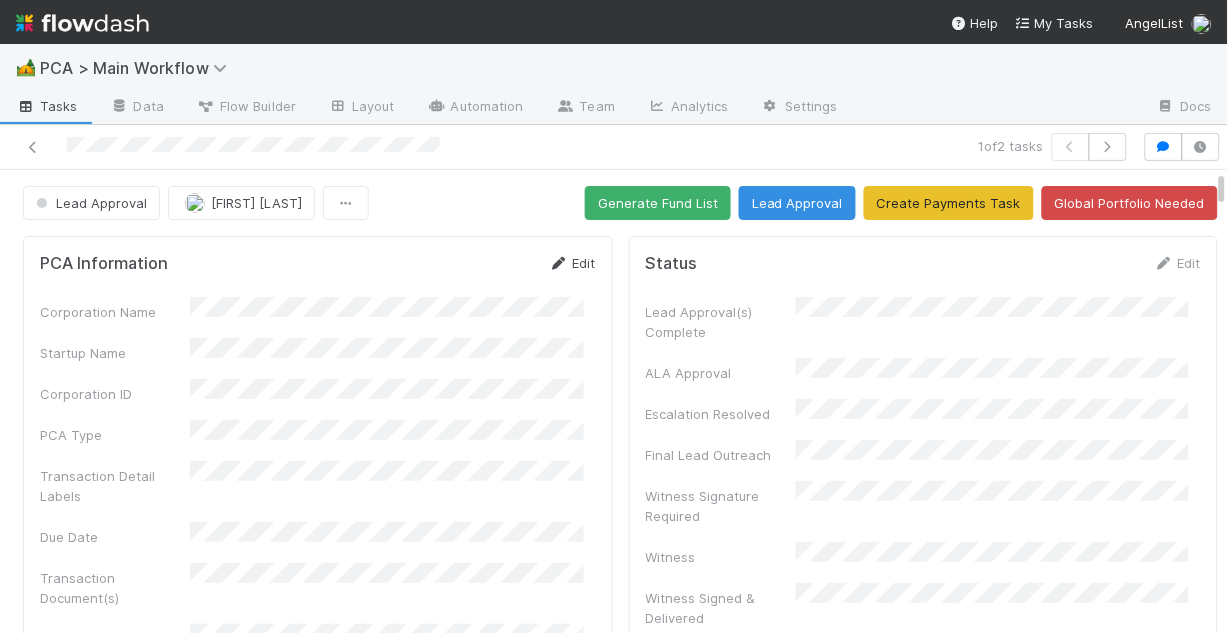 click at bounding box center [559, 263] 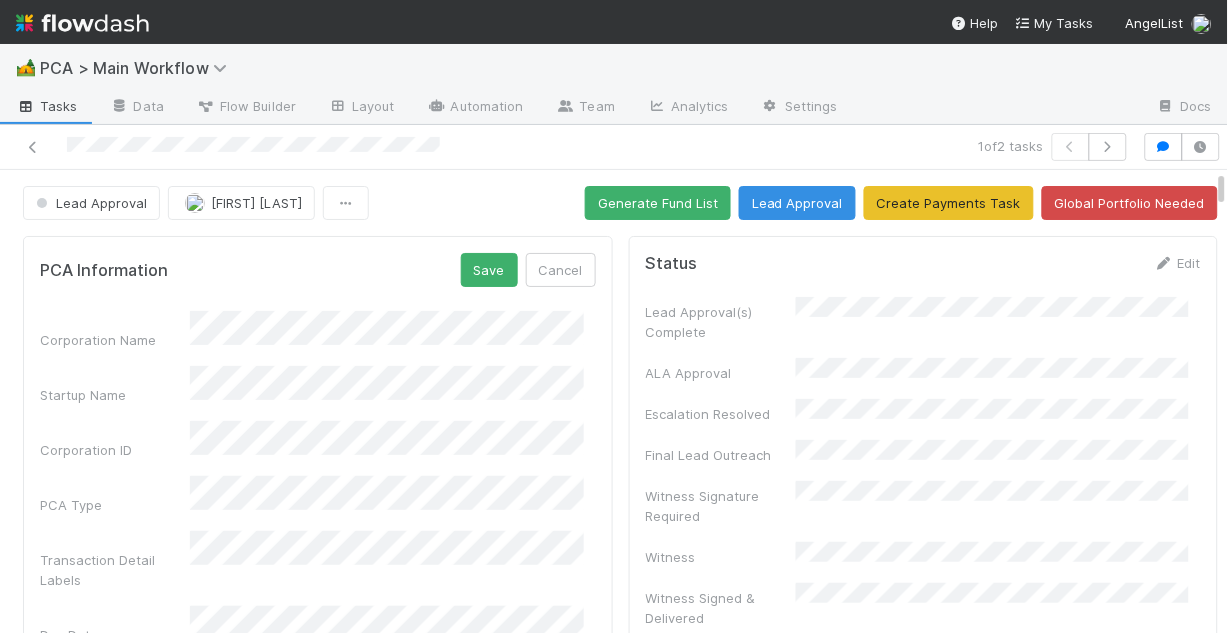 scroll, scrollTop: 80, scrollLeft: 0, axis: vertical 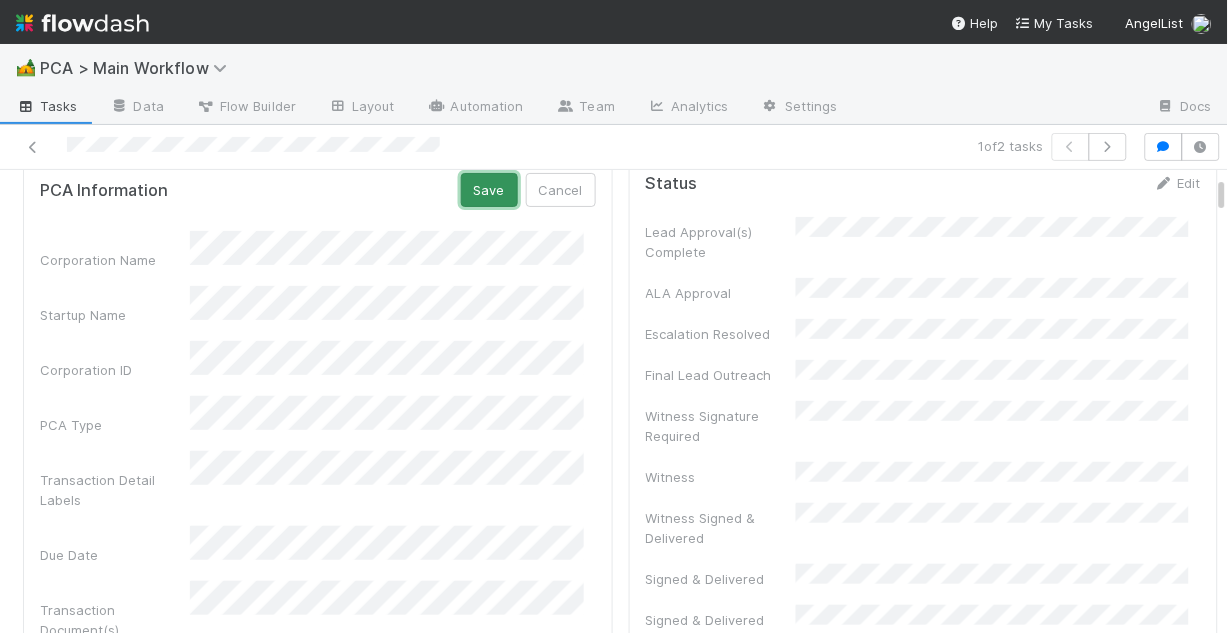 click on "Save" at bounding box center (489, 190) 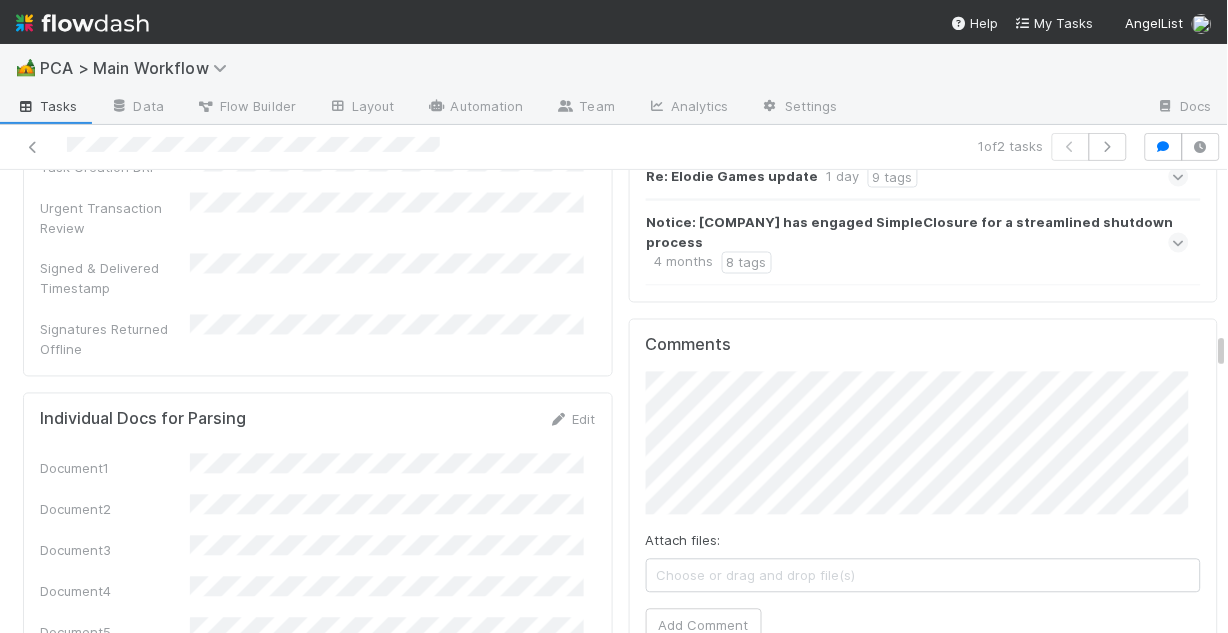 scroll, scrollTop: 2240, scrollLeft: 0, axis: vertical 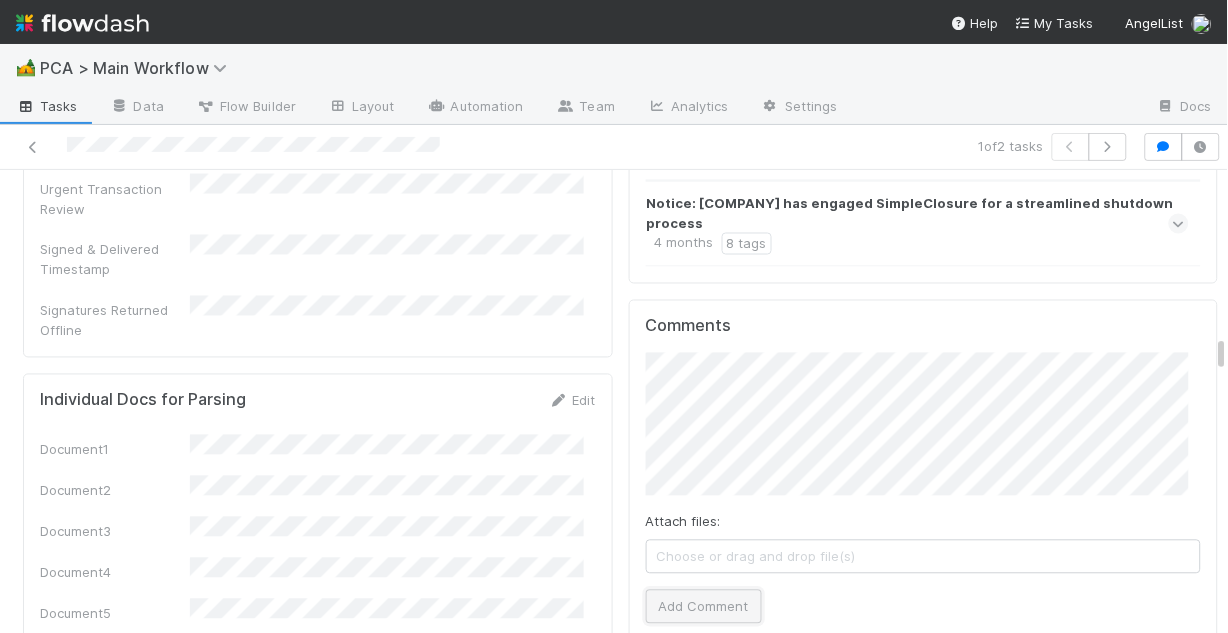 click on "Add Comment" at bounding box center (704, 607) 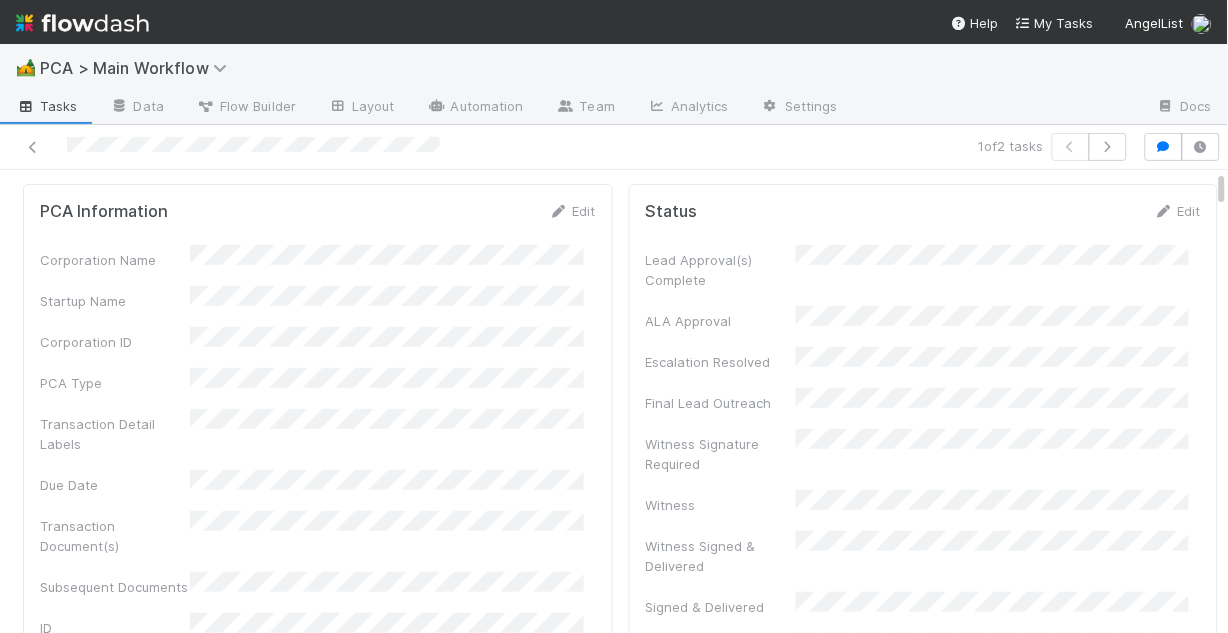 scroll, scrollTop: 0, scrollLeft: 0, axis: both 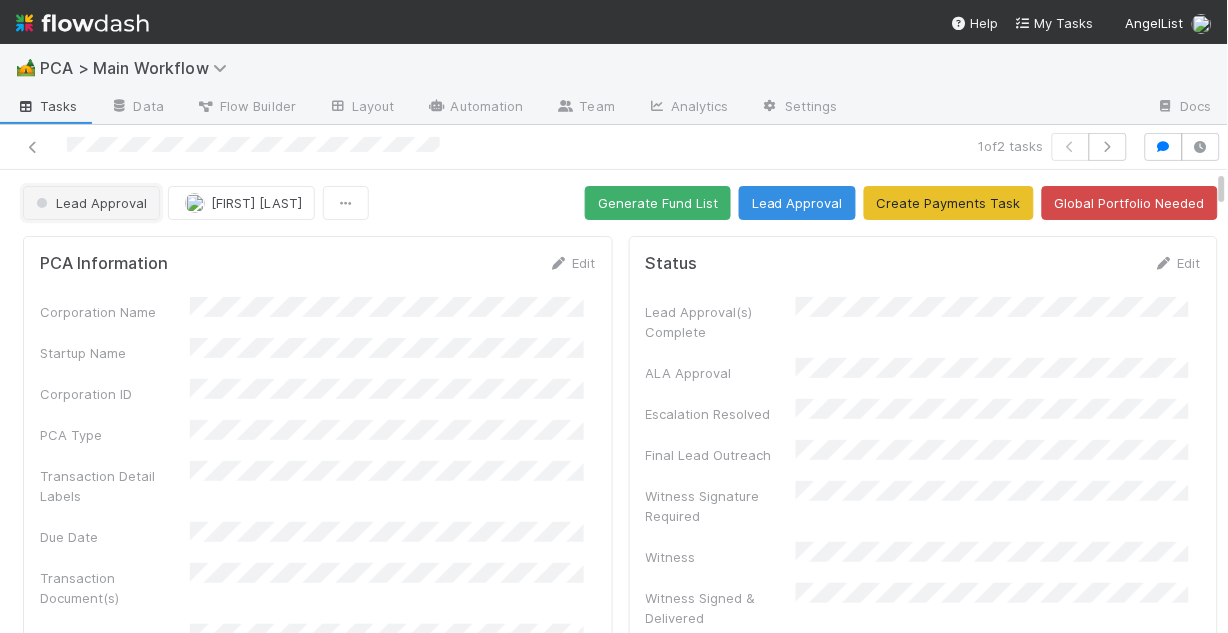 click on "Lead Approval" at bounding box center [89, 203] 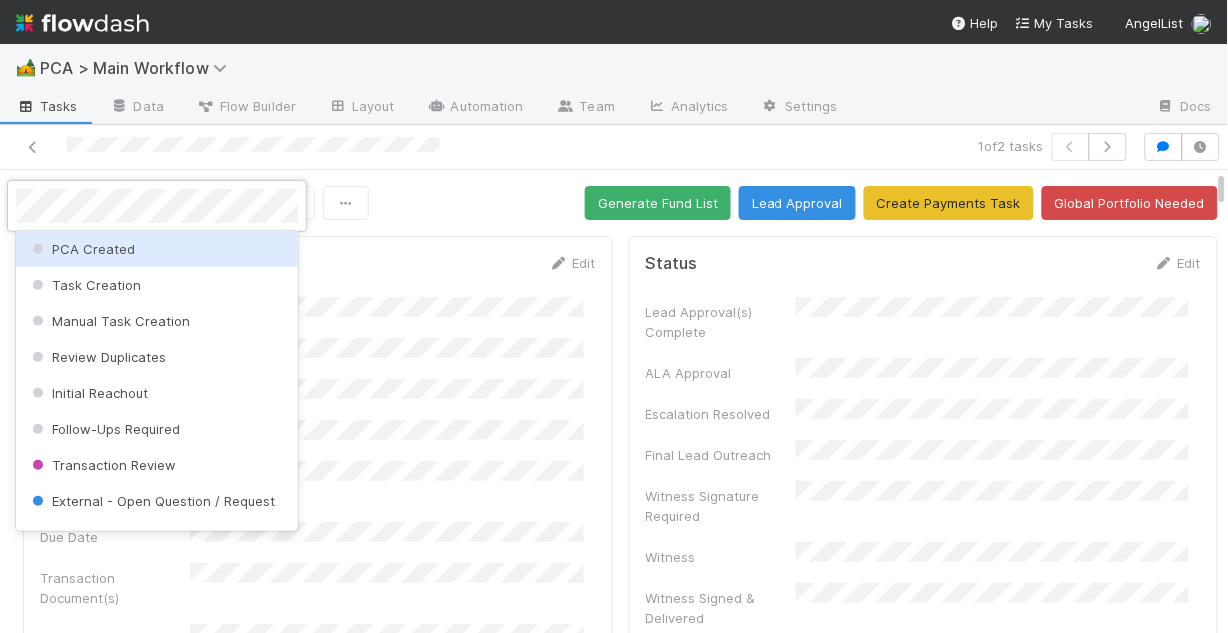 scroll, scrollTop: 0, scrollLeft: 0, axis: both 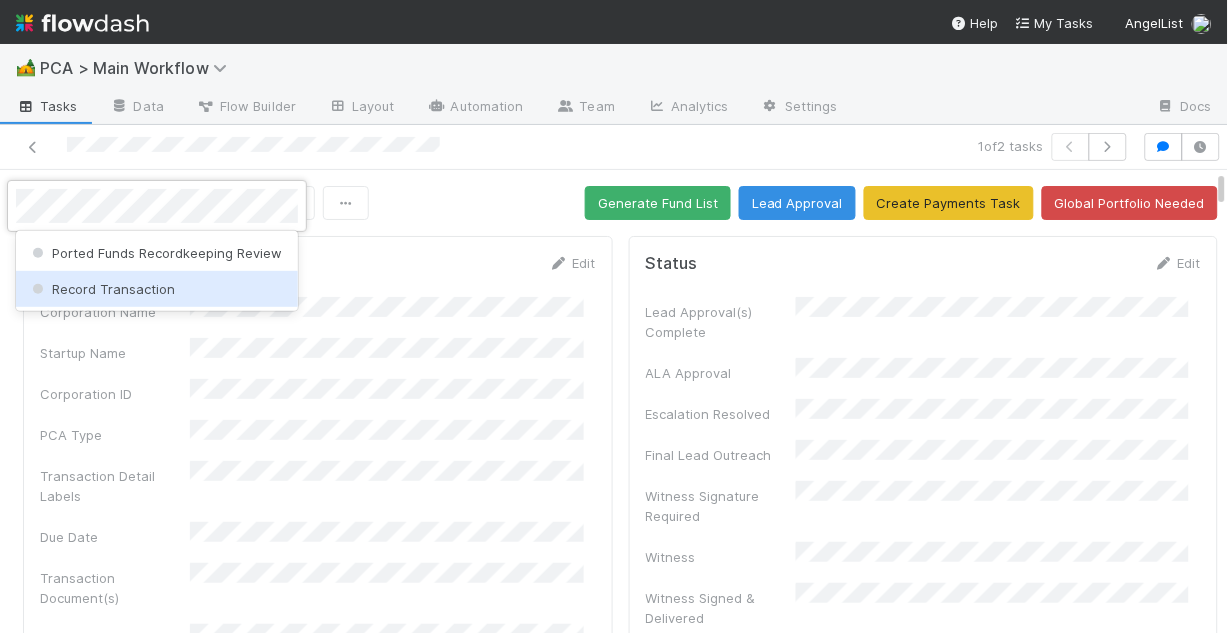 click on "Record Transaction" at bounding box center [101, 289] 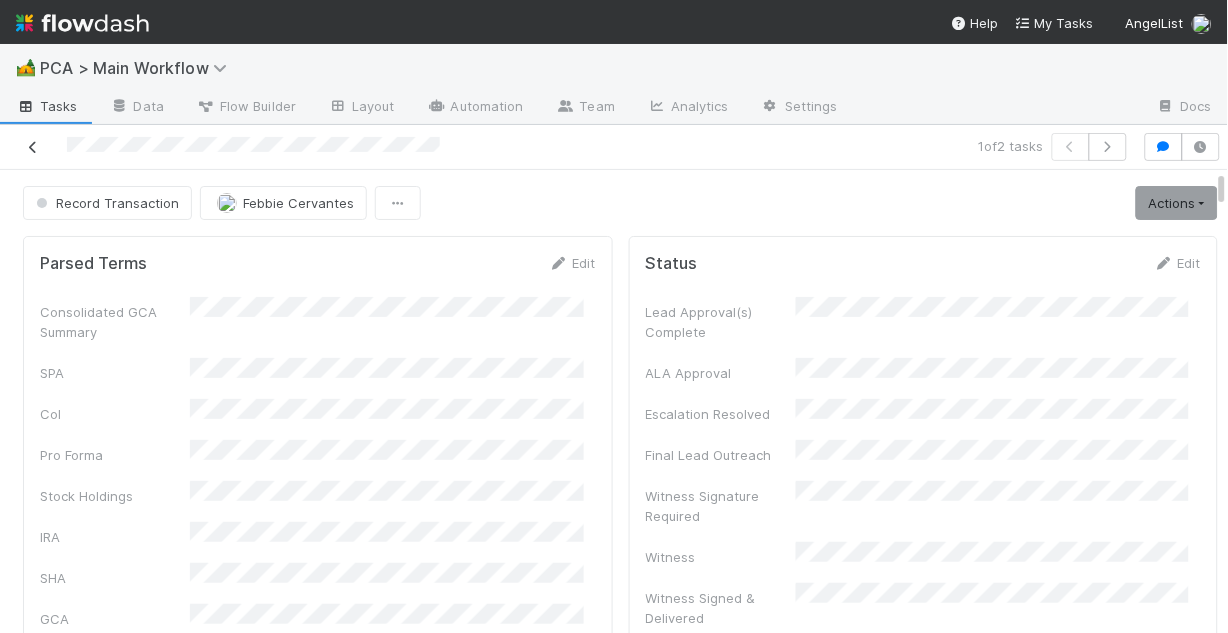 click at bounding box center [33, 147] 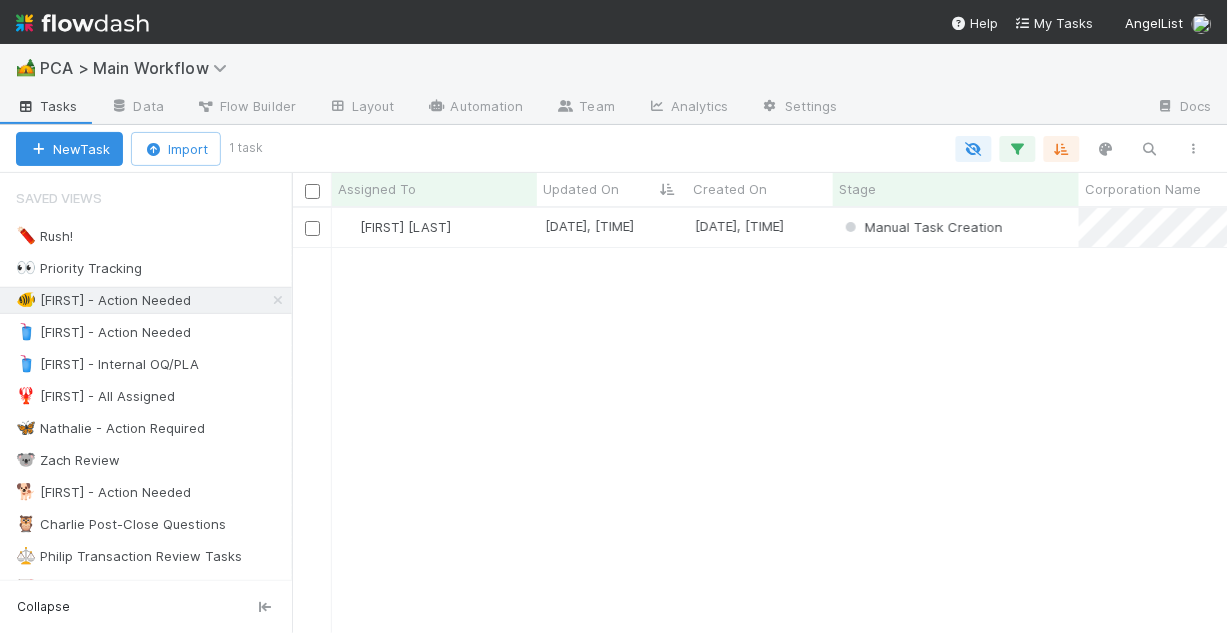 scroll, scrollTop: 13, scrollLeft: 13, axis: both 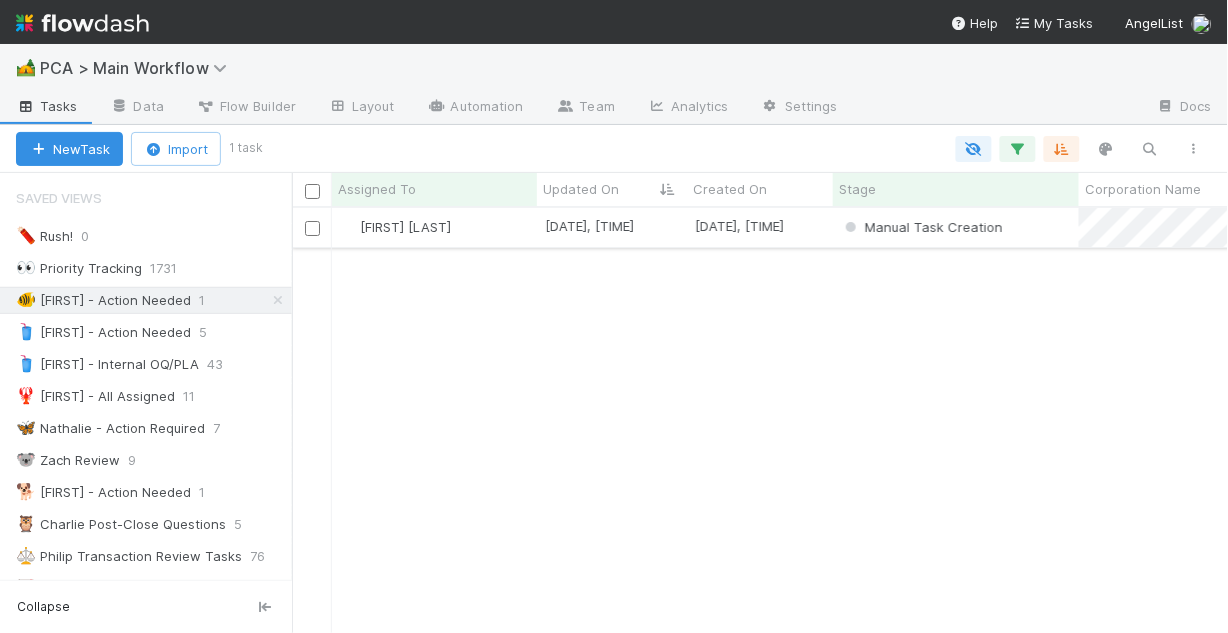 click on "[FIRST] [LAST]" at bounding box center (434, 227) 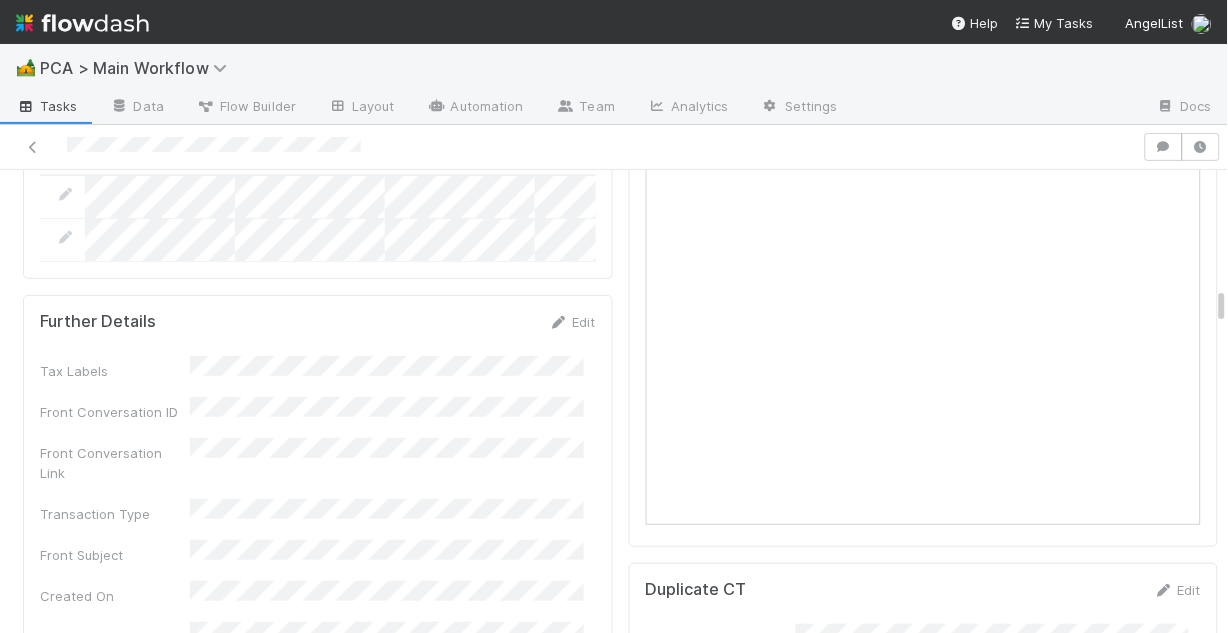 scroll, scrollTop: 1520, scrollLeft: 0, axis: vertical 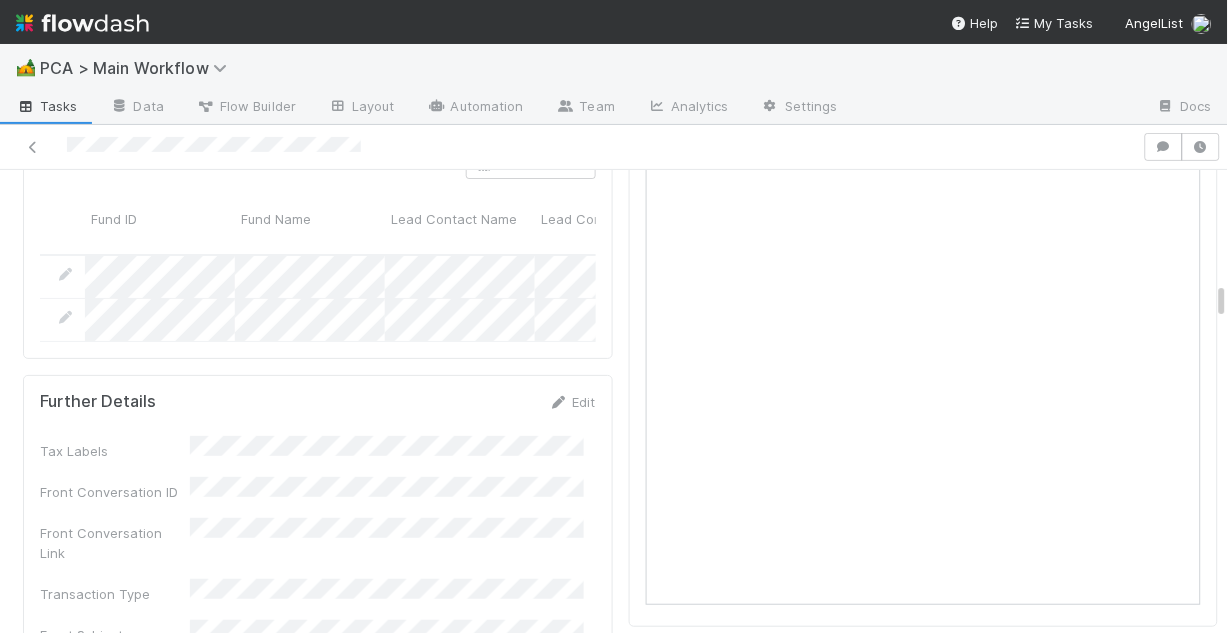 drag, startPoint x: 273, startPoint y: 381, endPoint x: 216, endPoint y: 381, distance: 57 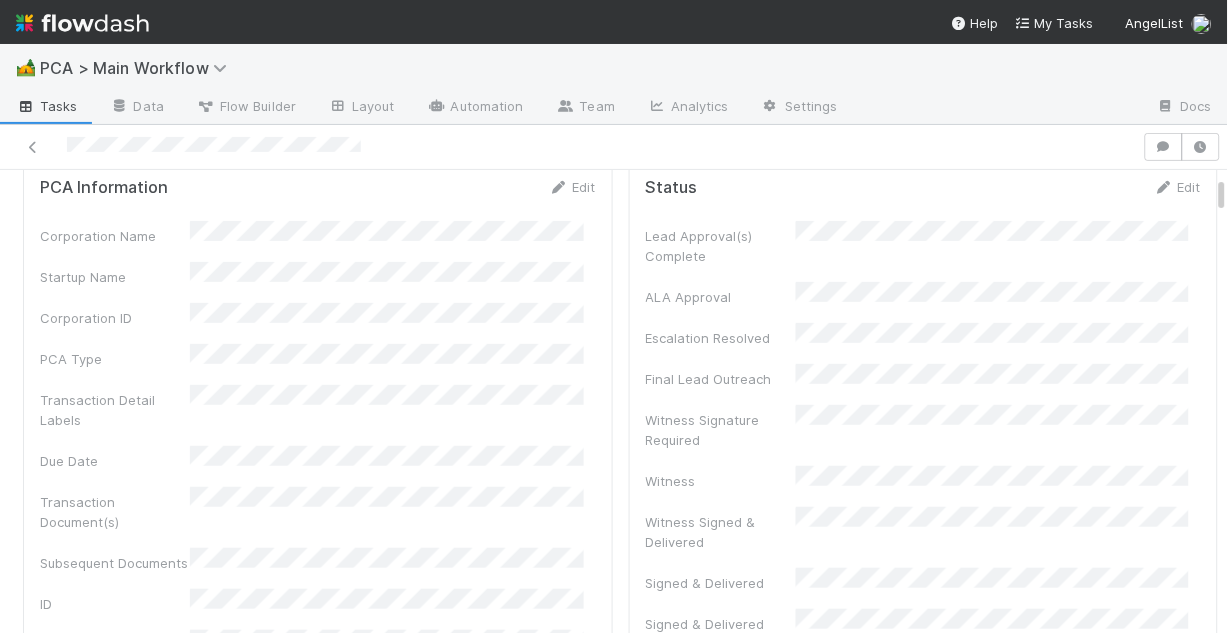 scroll, scrollTop: 0, scrollLeft: 0, axis: both 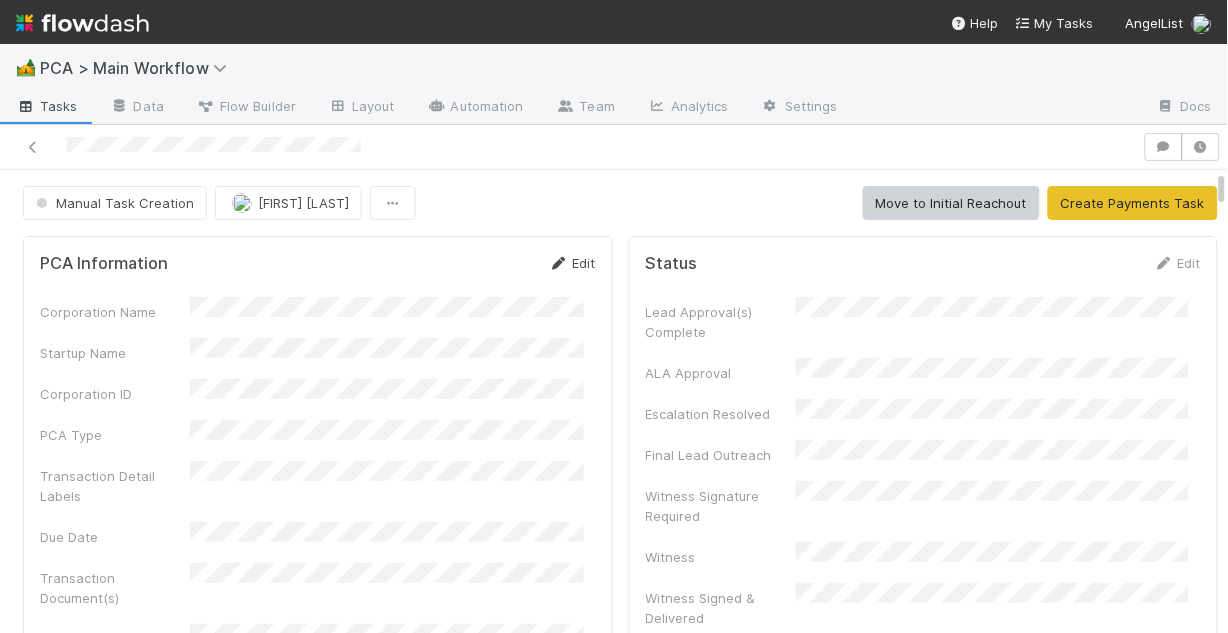 click at bounding box center [559, 263] 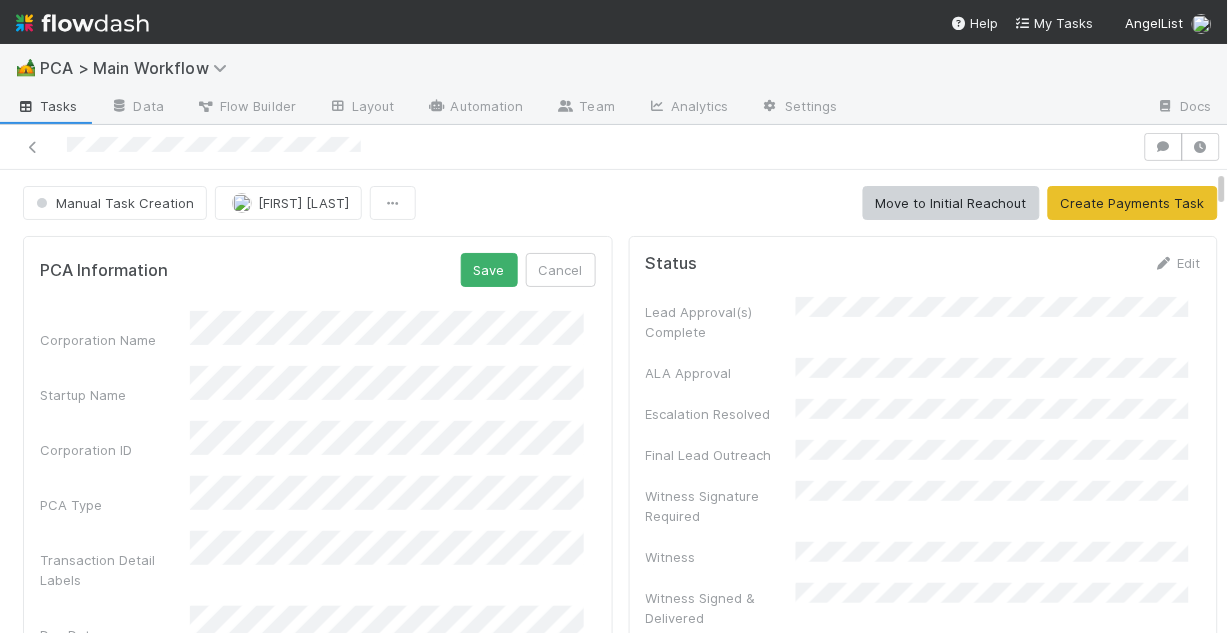click on "Corporation Name" at bounding box center (318, 330) 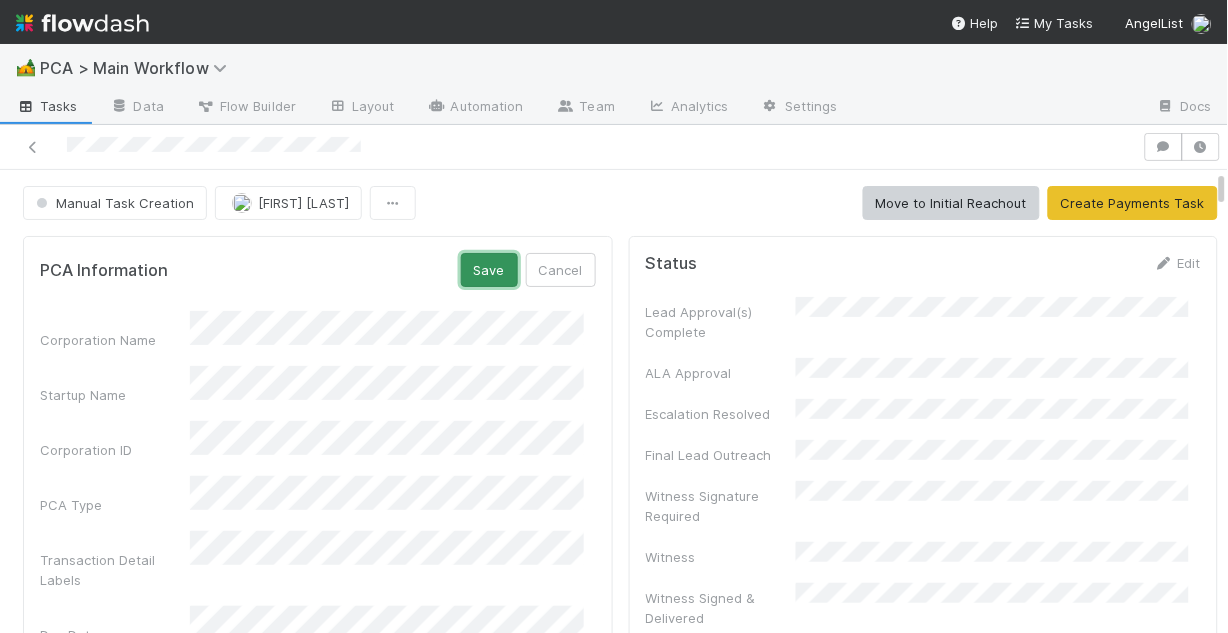 click on "Save" at bounding box center (489, 270) 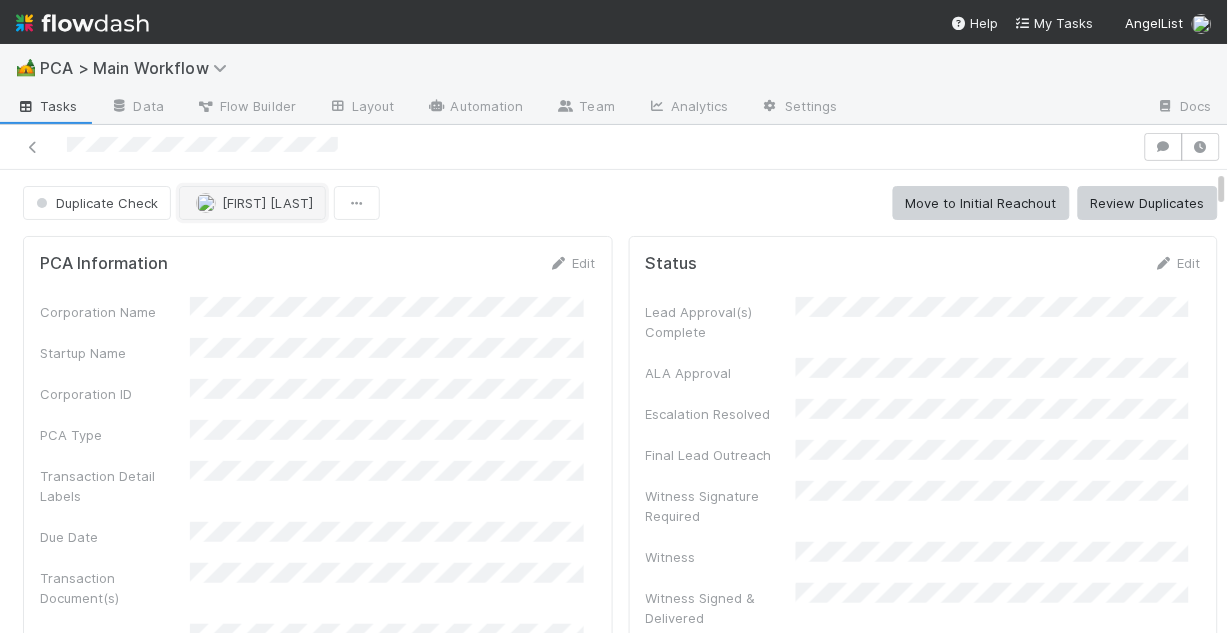 click on "[FIRST] [LAST]" at bounding box center (252, 203) 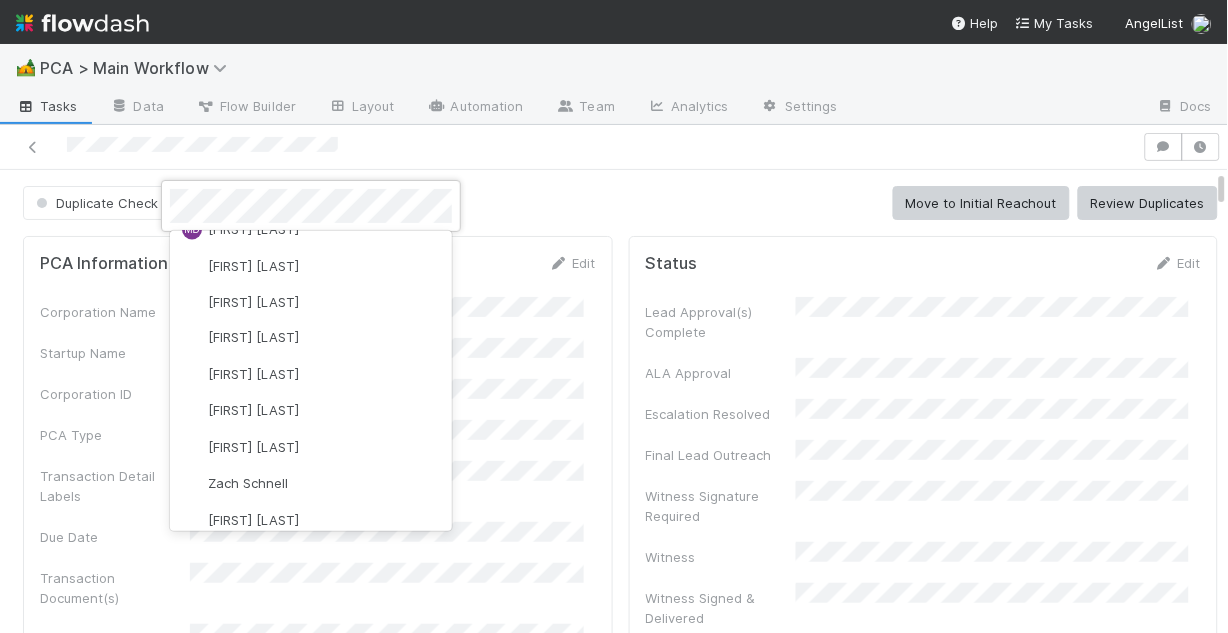 scroll, scrollTop: 0, scrollLeft: 0, axis: both 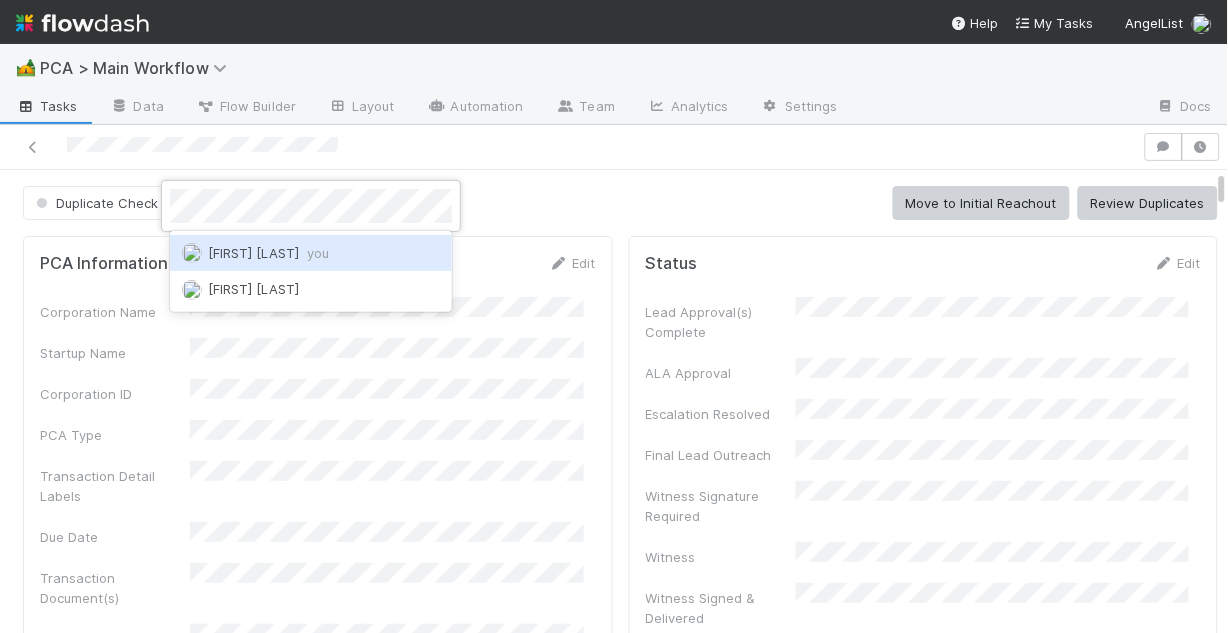 click on "[FIRST] [LAST] you" at bounding box center [268, 253] 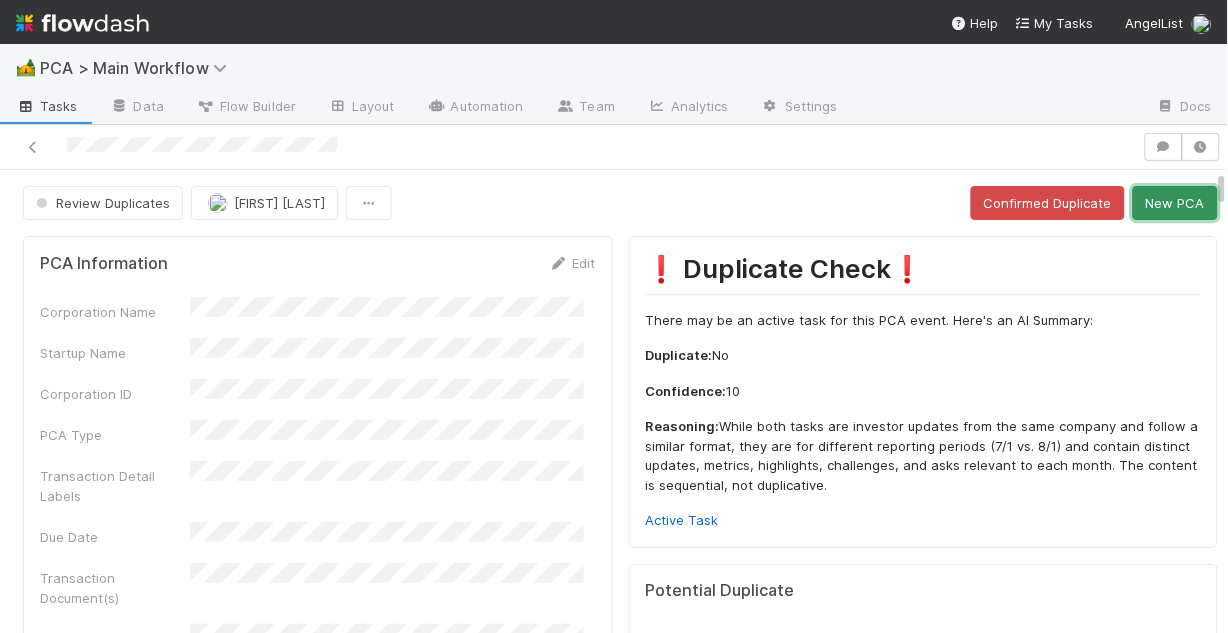 click on "New PCA" at bounding box center [1175, 203] 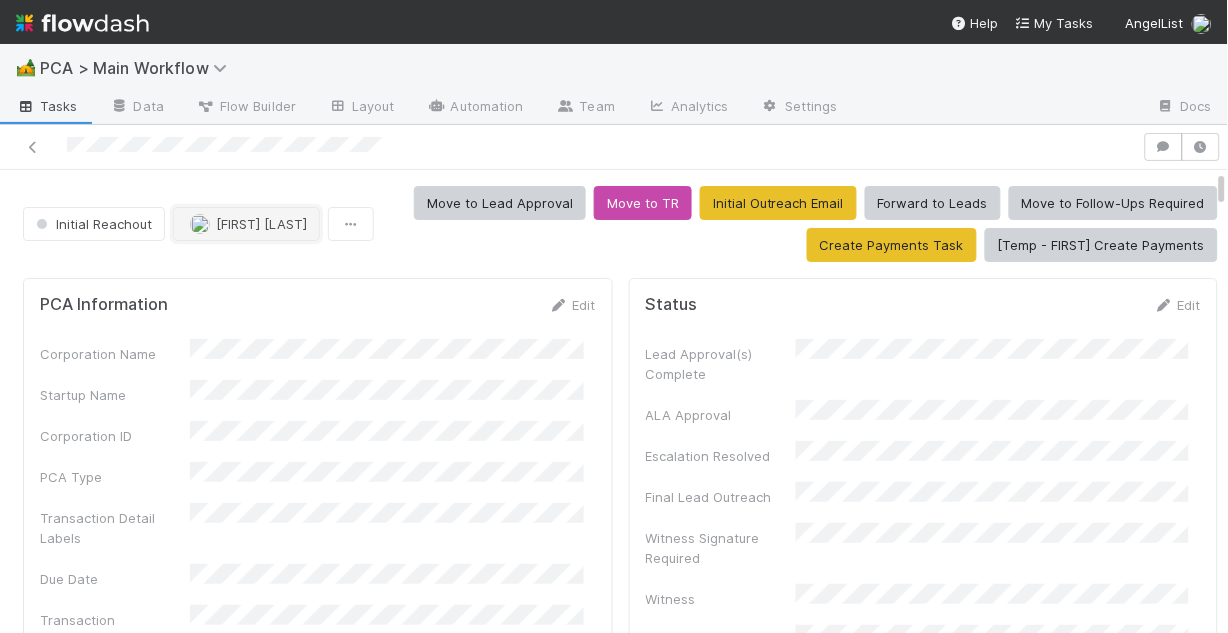 click on "[FIRST] [LAST]" at bounding box center [246, 224] 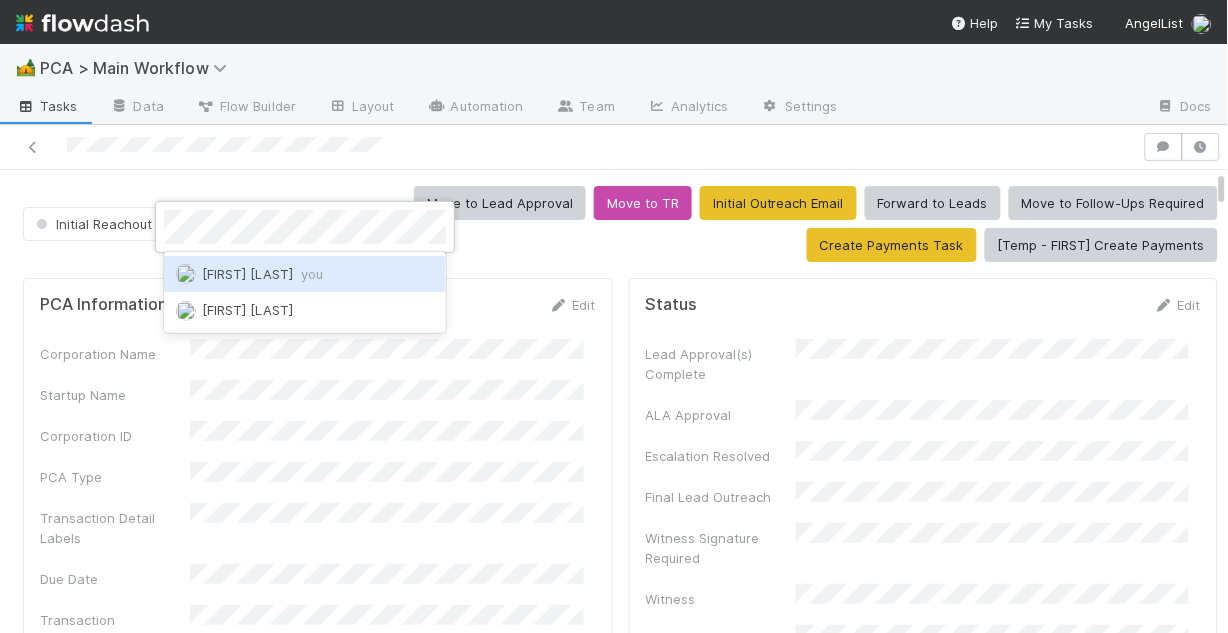 scroll, scrollTop: 0, scrollLeft: 0, axis: both 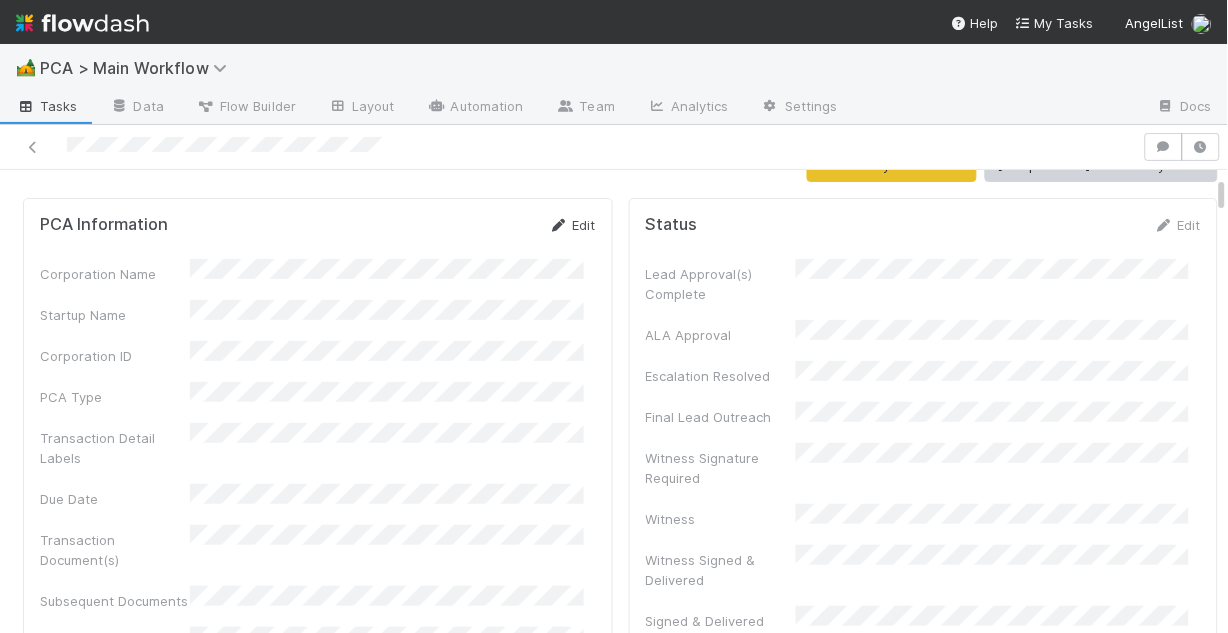 click on "Edit" at bounding box center (572, 225) 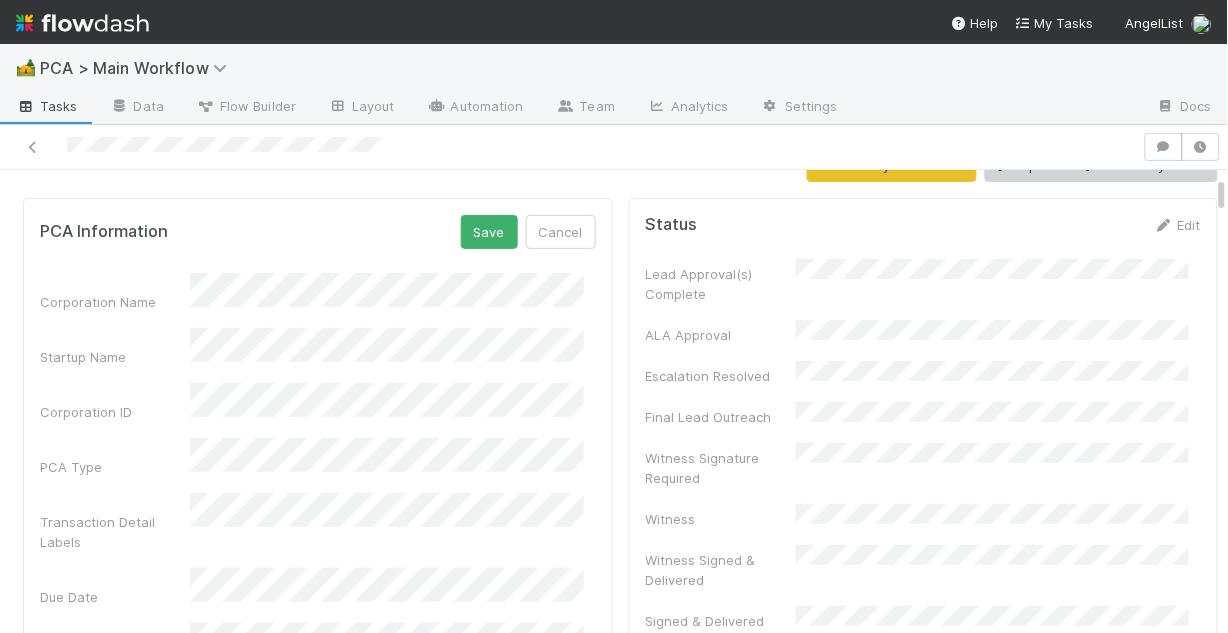 click on "PCA Type" at bounding box center [318, 457] 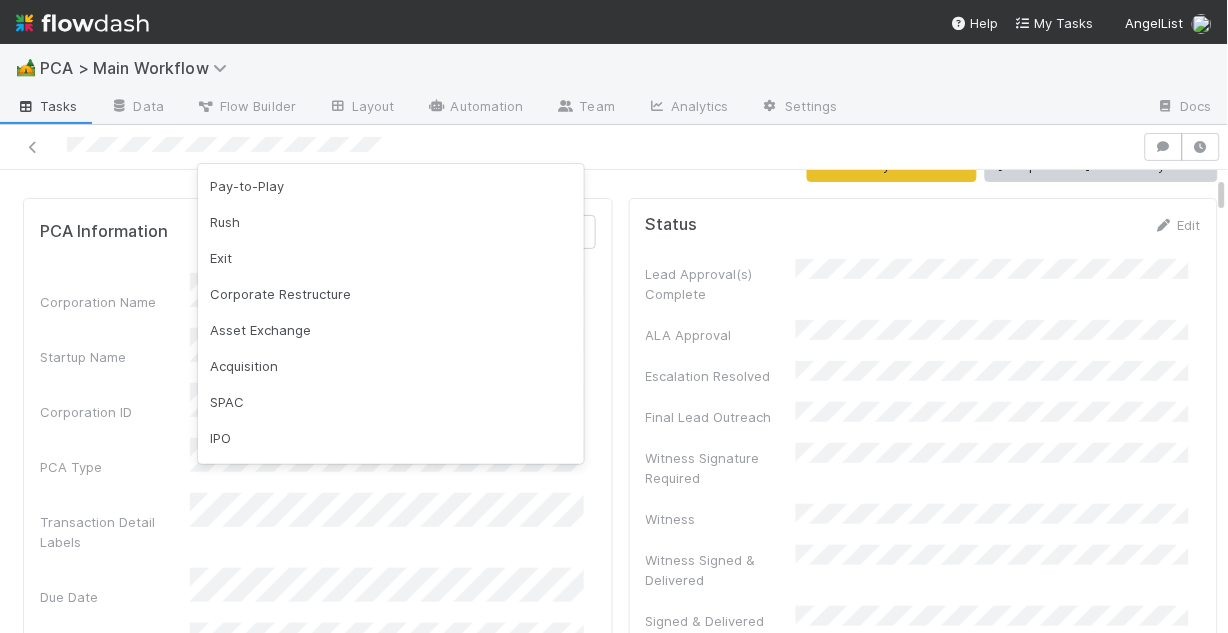 click on "PCA Type" at bounding box center [318, 457] 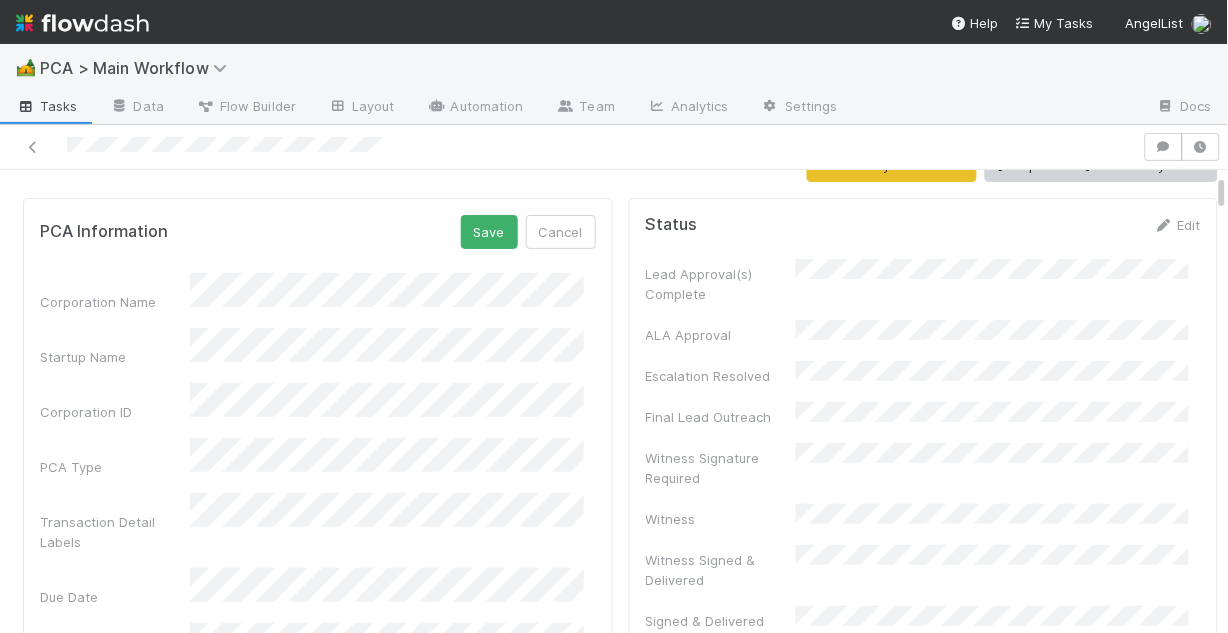 scroll, scrollTop: 0, scrollLeft: 0, axis: both 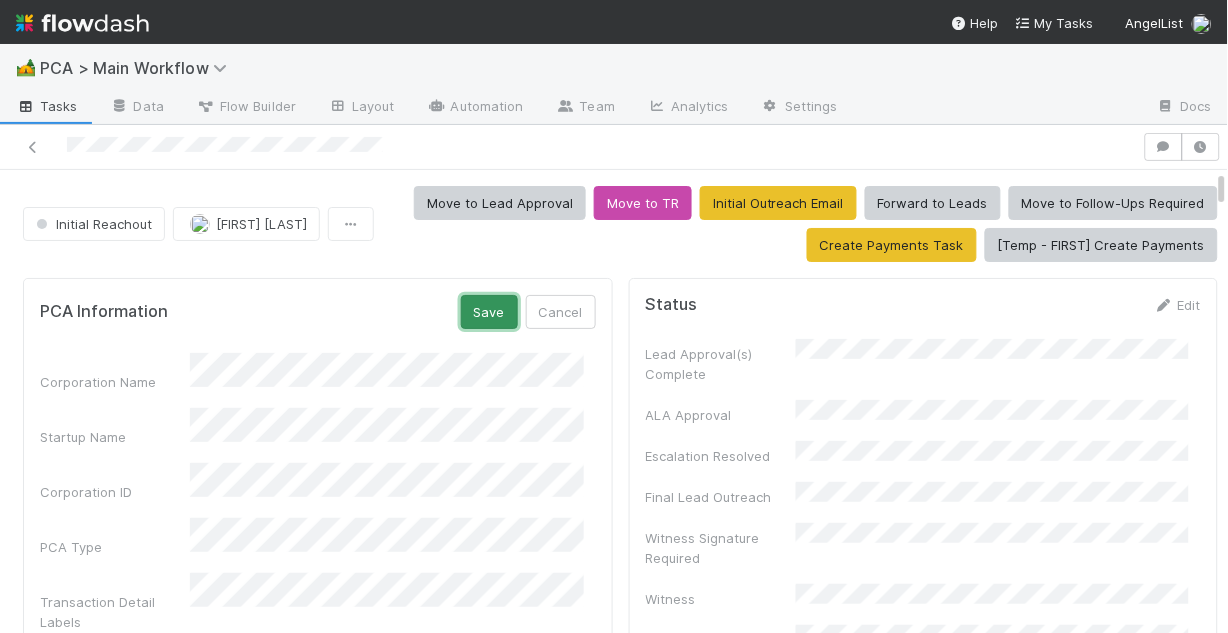 click on "Save" at bounding box center (489, 312) 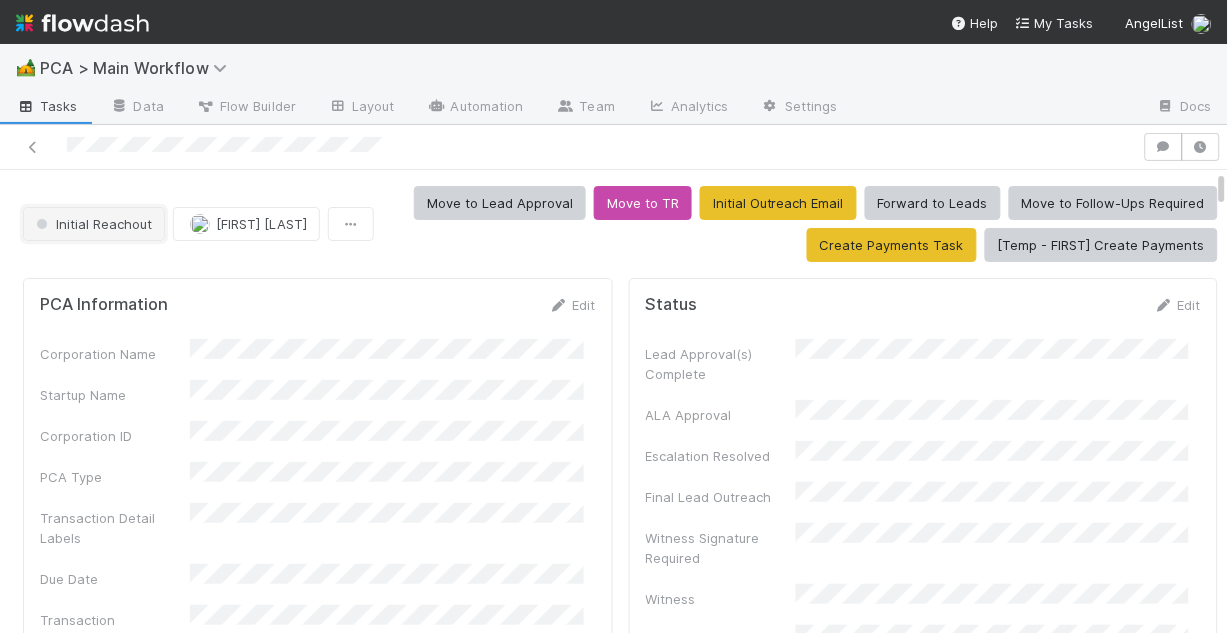 click on "Initial Reachout" at bounding box center (92, 224) 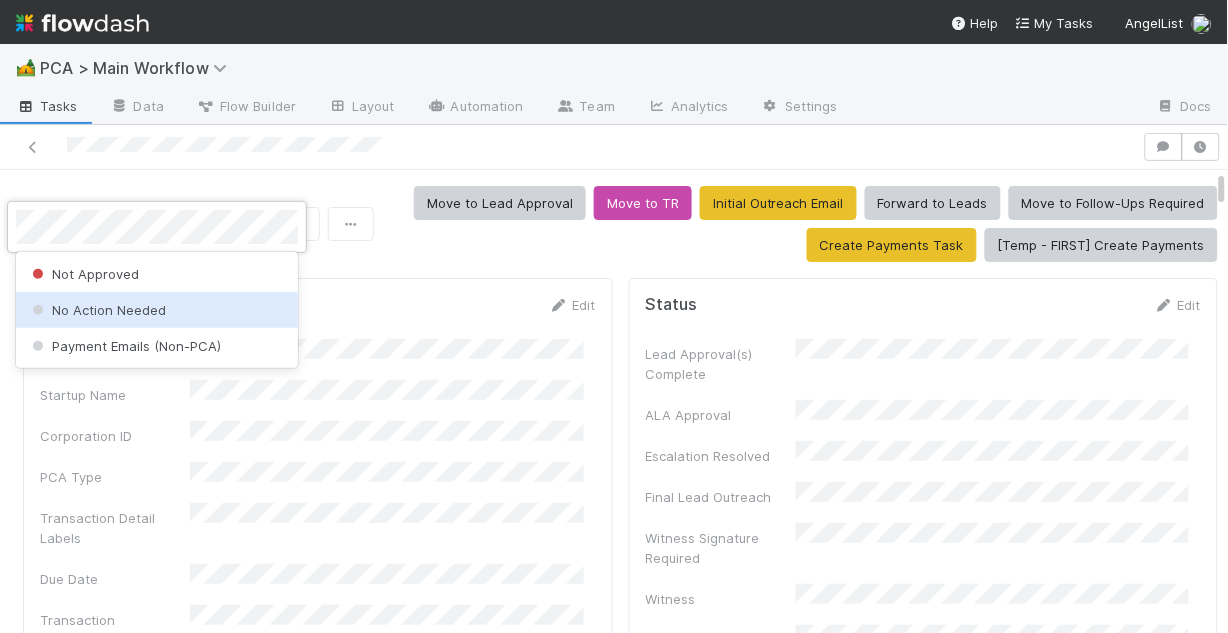 click on "No Action Needed" at bounding box center [97, 310] 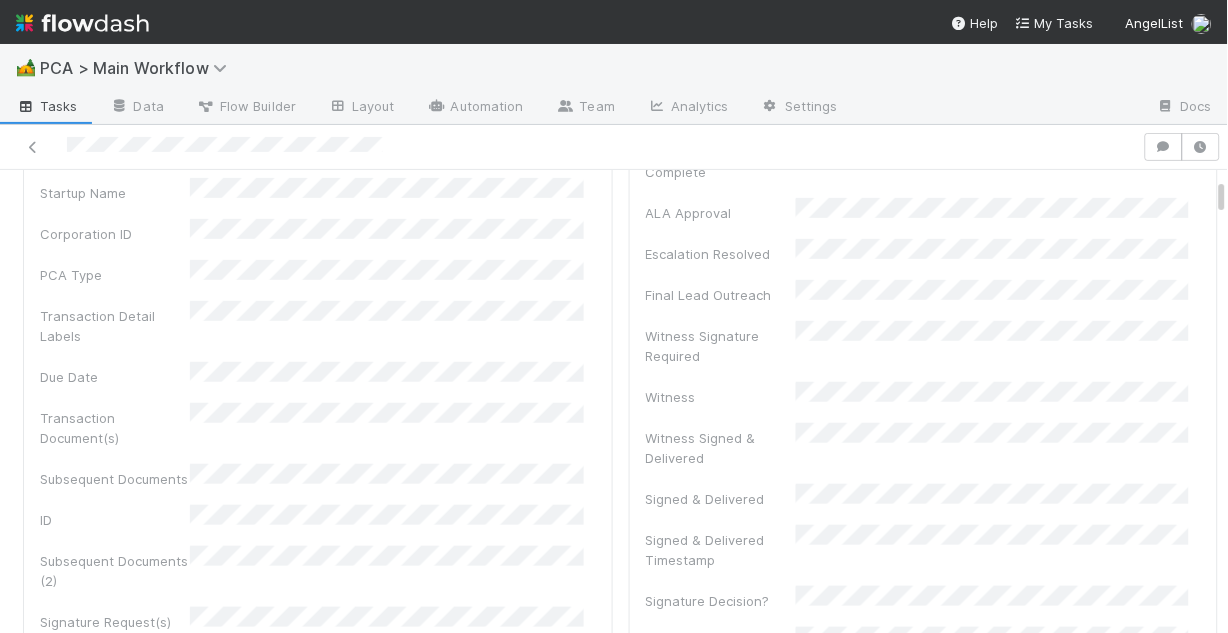 scroll, scrollTop: 0, scrollLeft: 0, axis: both 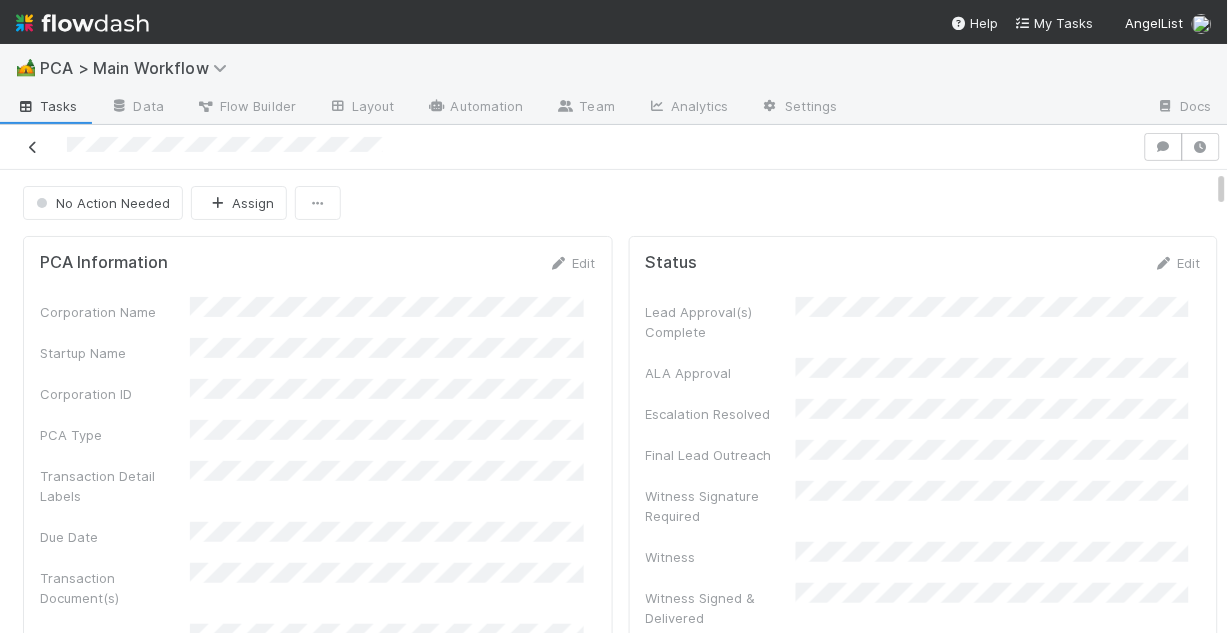click at bounding box center [33, 147] 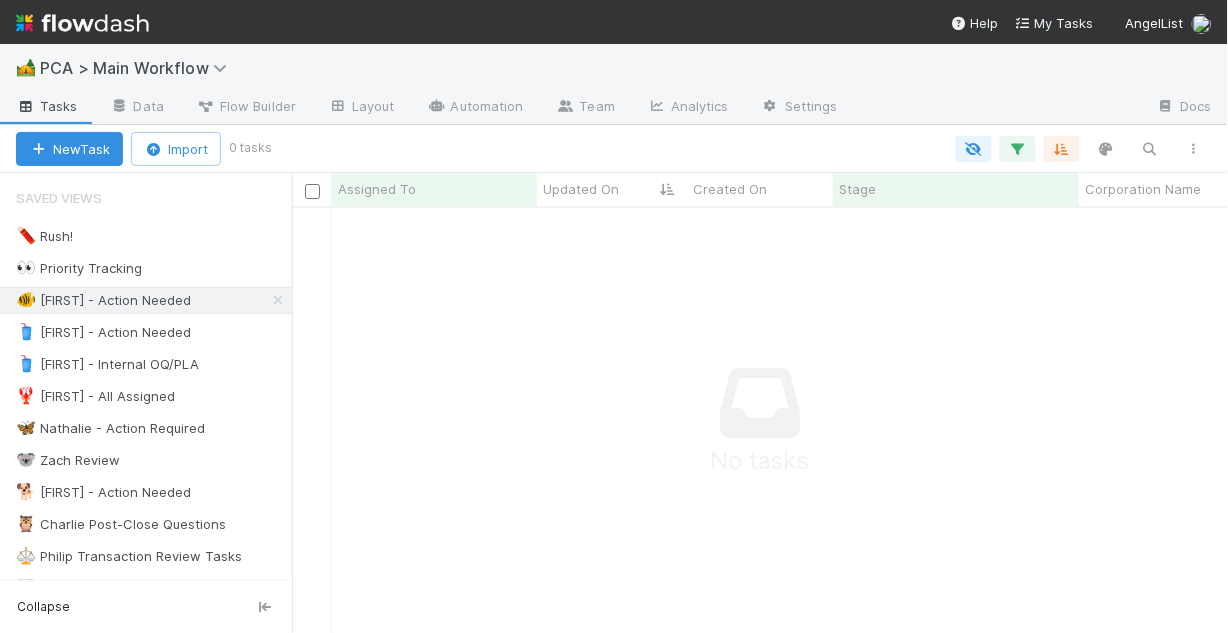 scroll, scrollTop: 12, scrollLeft: 13, axis: both 